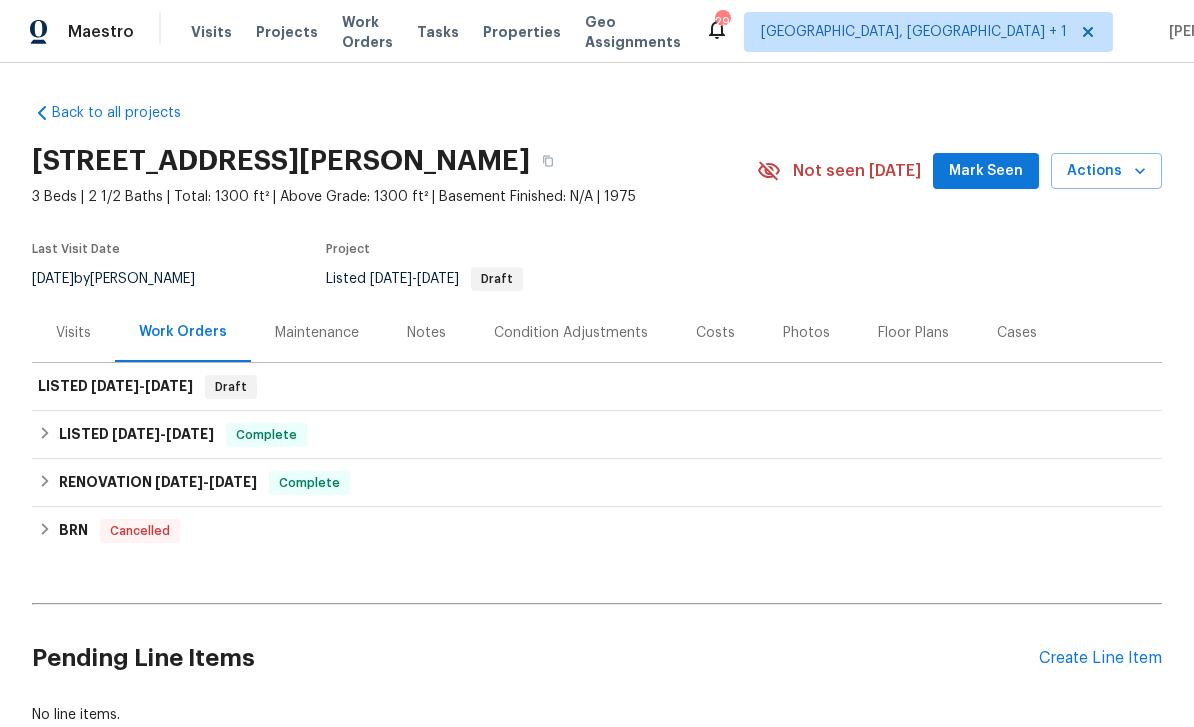 scroll, scrollTop: 0, scrollLeft: 0, axis: both 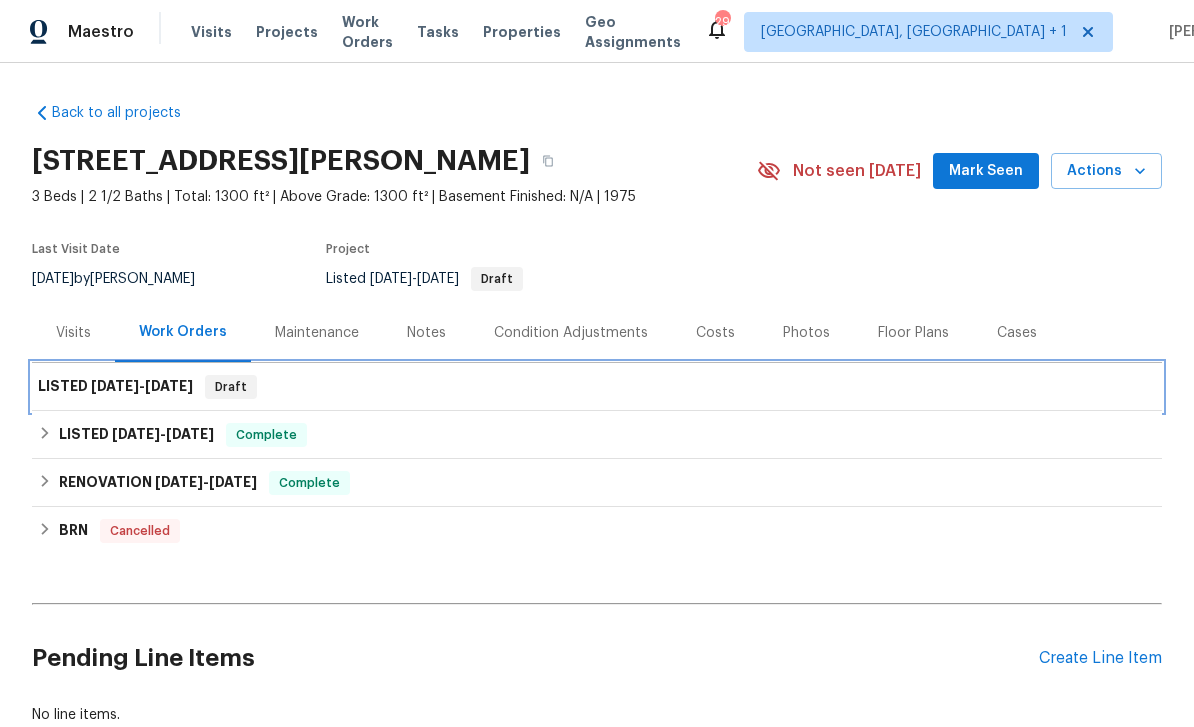 click on "LISTED   7/20/25  -  7/20/25 Draft" at bounding box center [597, 387] 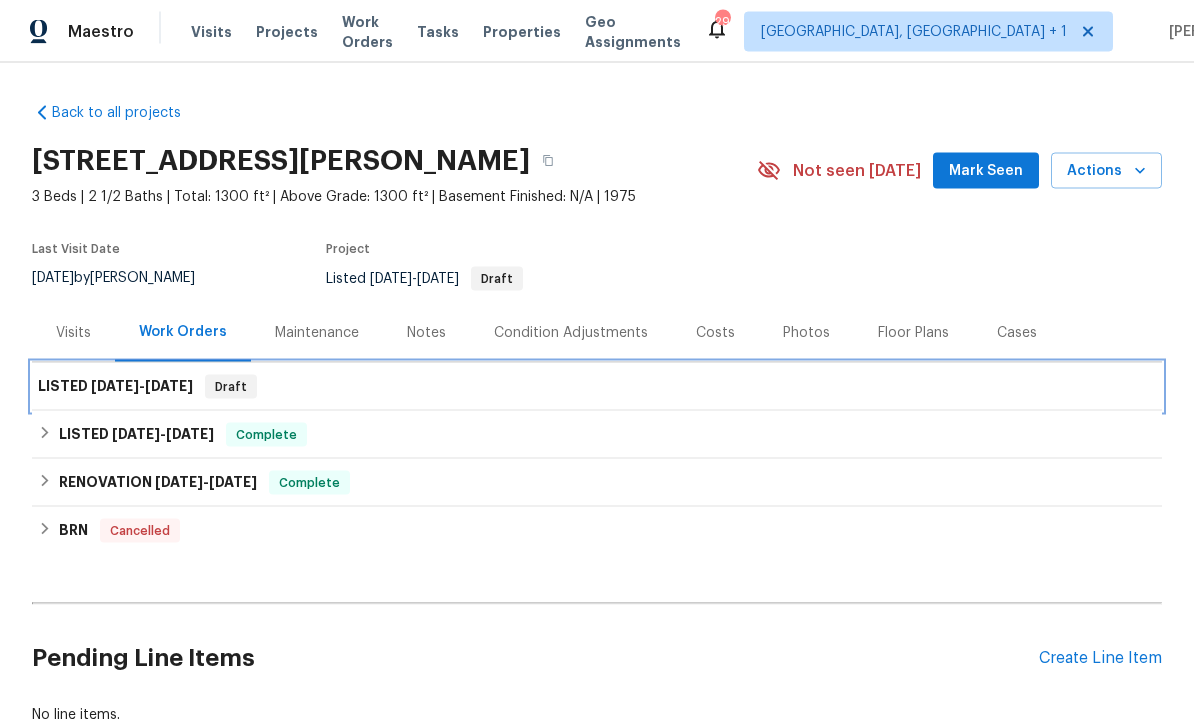 scroll, scrollTop: 0, scrollLeft: 0, axis: both 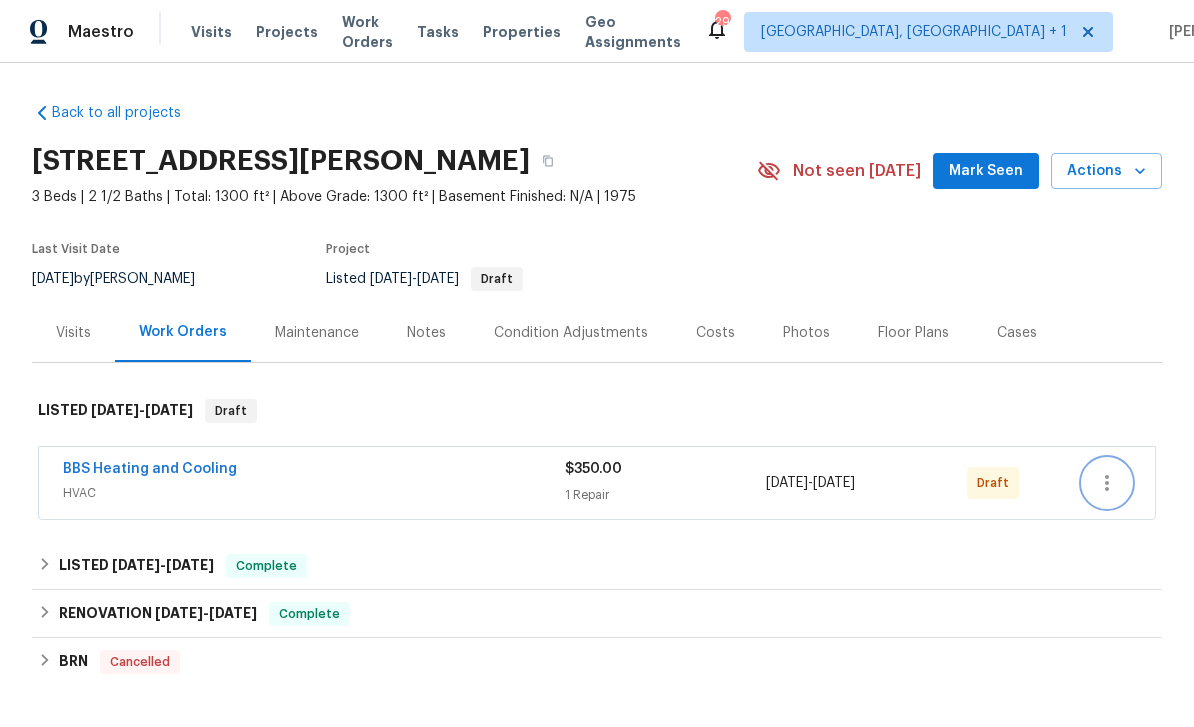 click 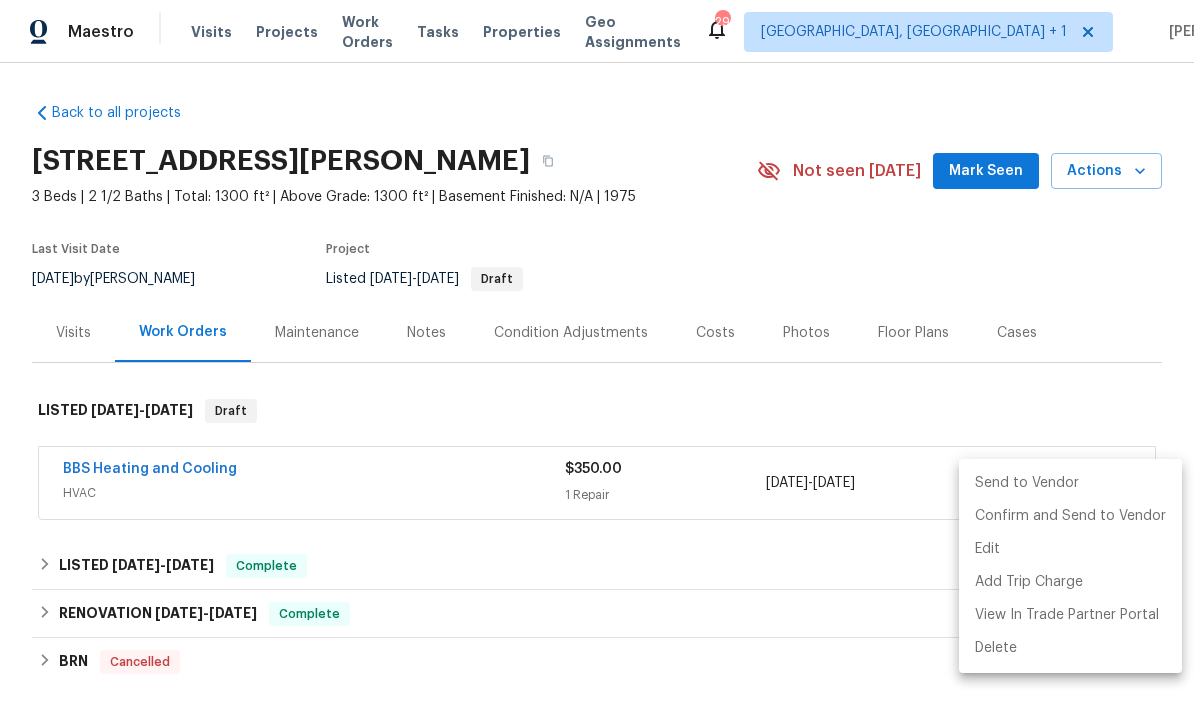 click on "Send to Vendor" at bounding box center (1070, 483) 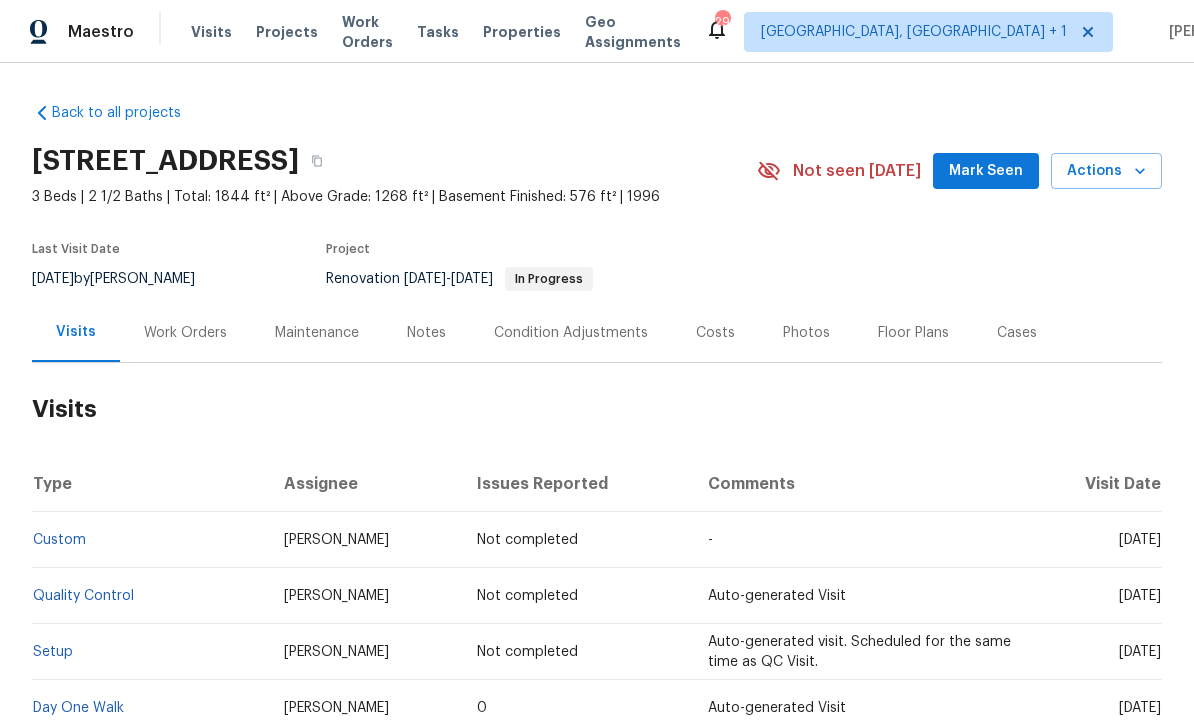 scroll, scrollTop: 0, scrollLeft: 0, axis: both 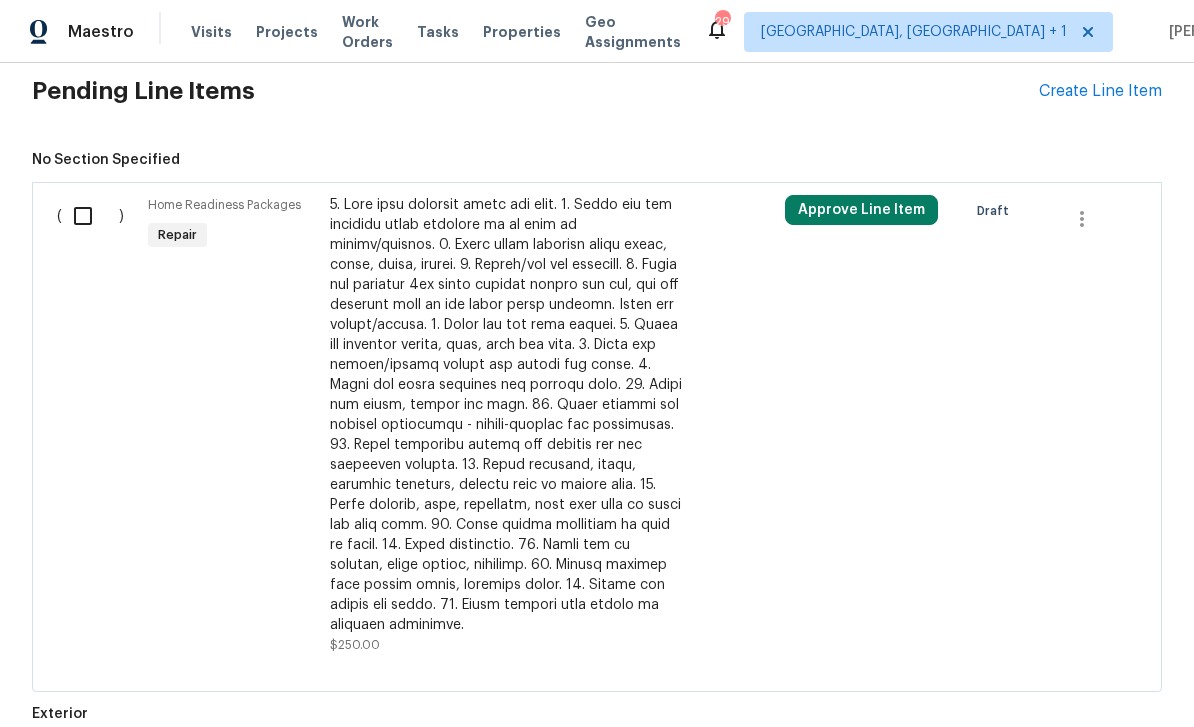 click on "Approve Line Item" at bounding box center [861, 210] 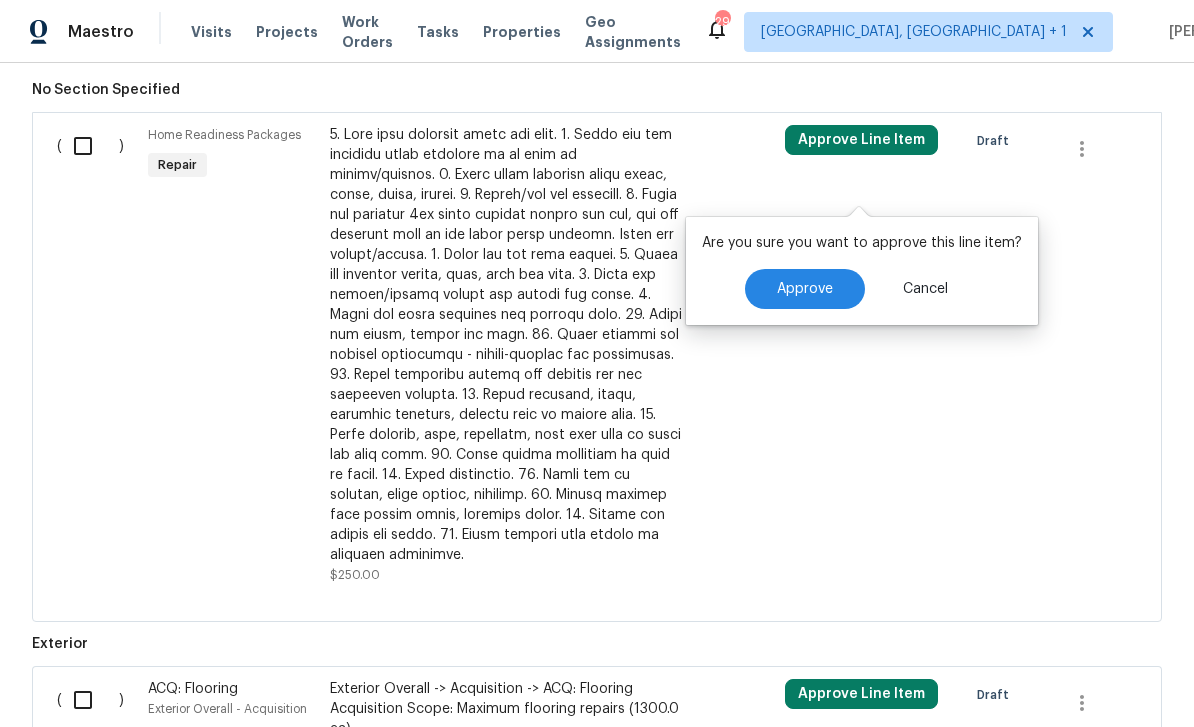 scroll, scrollTop: 601, scrollLeft: 0, axis: vertical 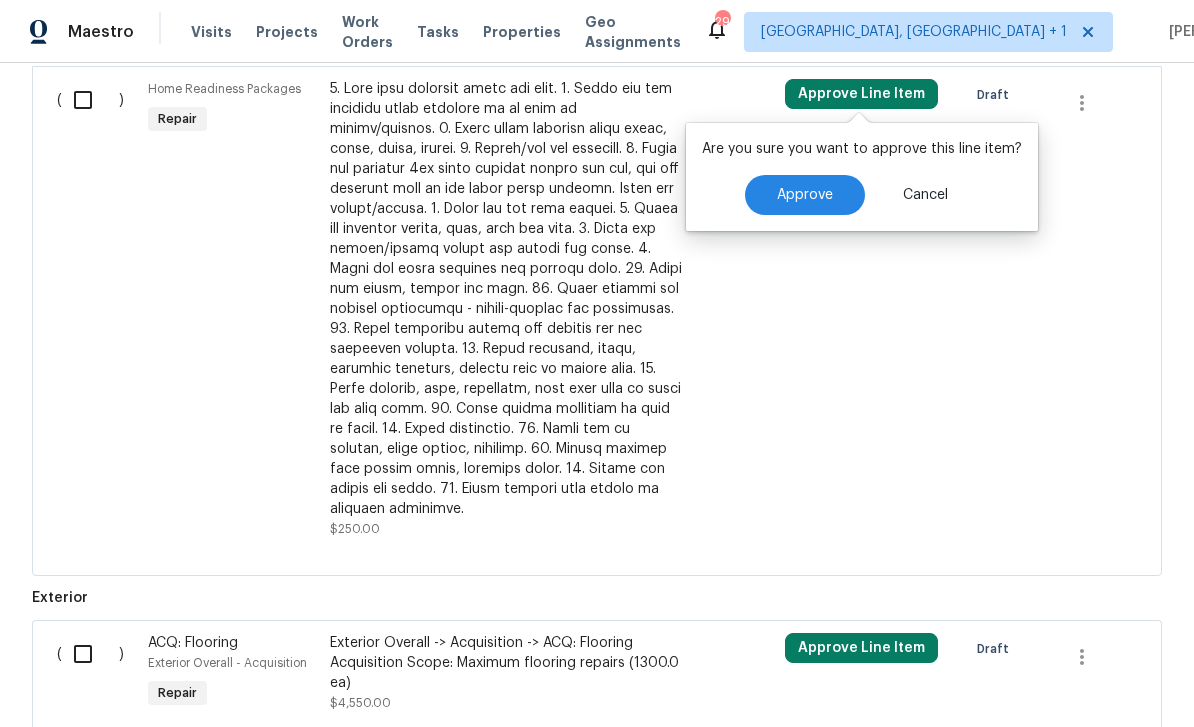 click on "Approve" at bounding box center [805, 195] 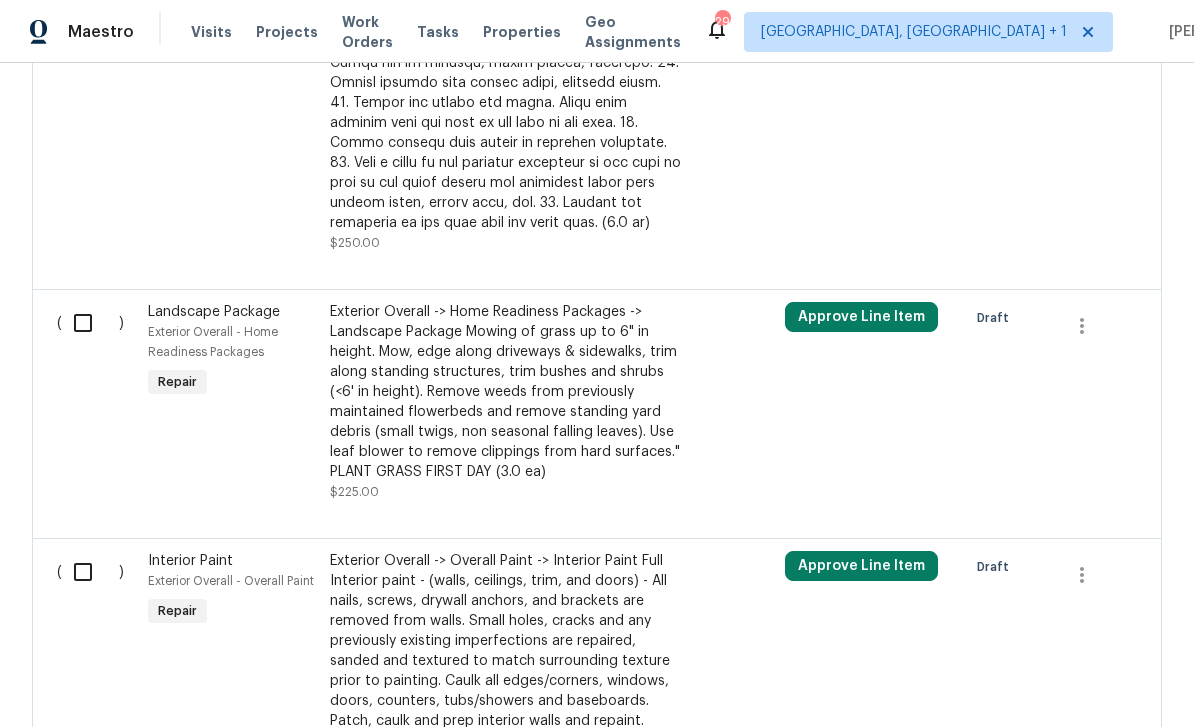scroll, scrollTop: 1756, scrollLeft: 0, axis: vertical 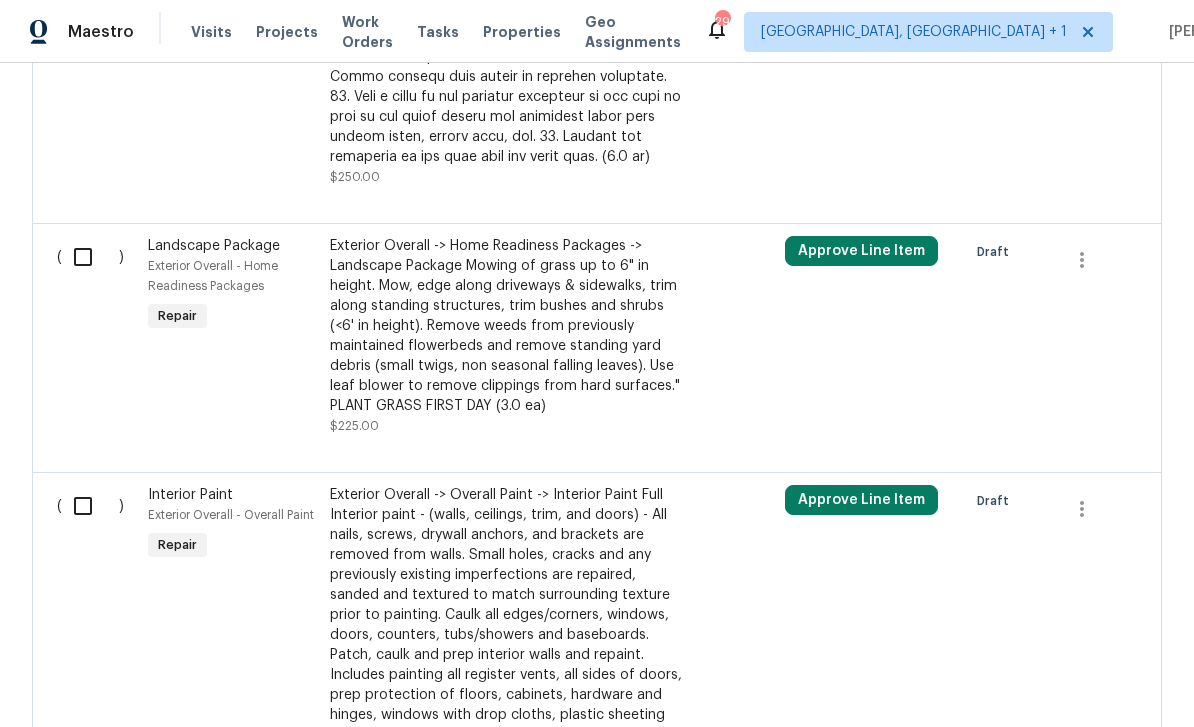 click on "Approve Line Item" at bounding box center [861, 251] 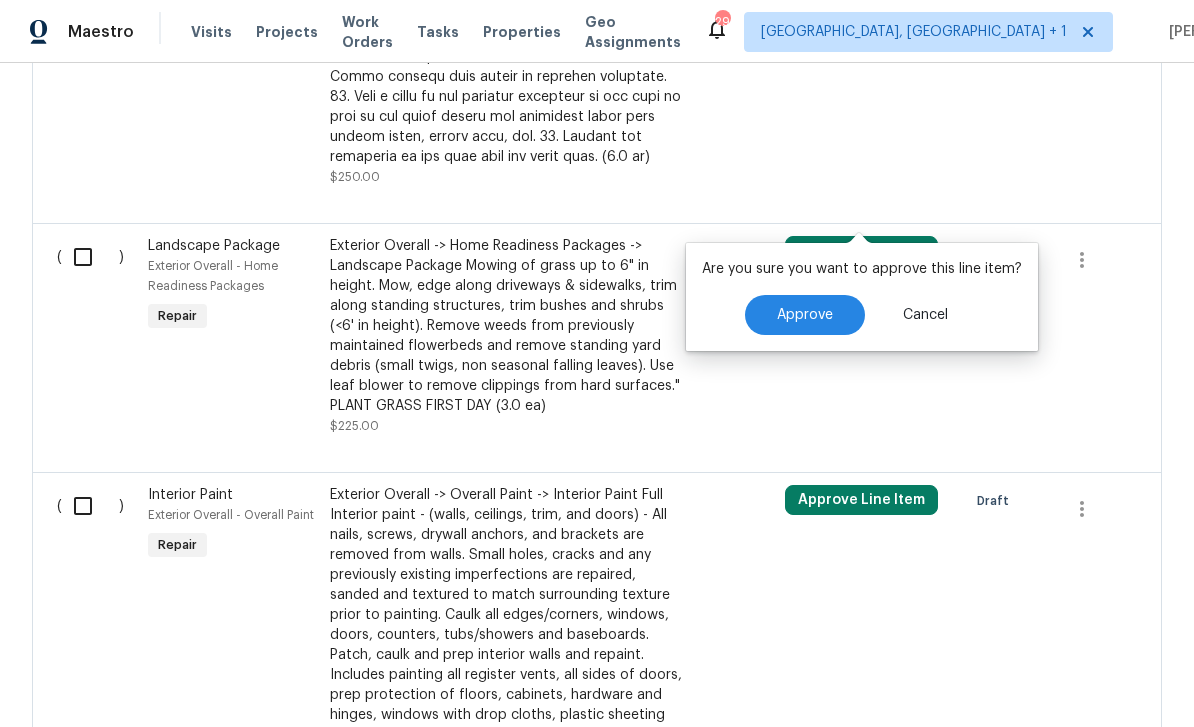 click on "Approve" at bounding box center (805, 315) 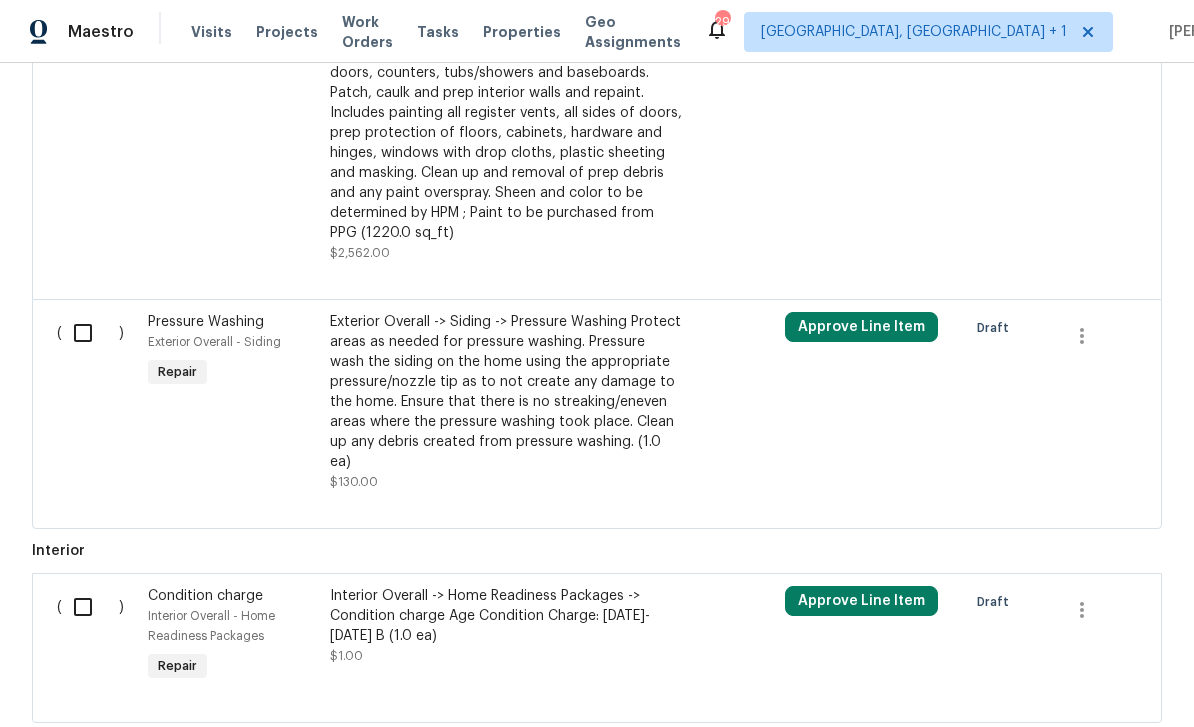 scroll, scrollTop: 2309, scrollLeft: 0, axis: vertical 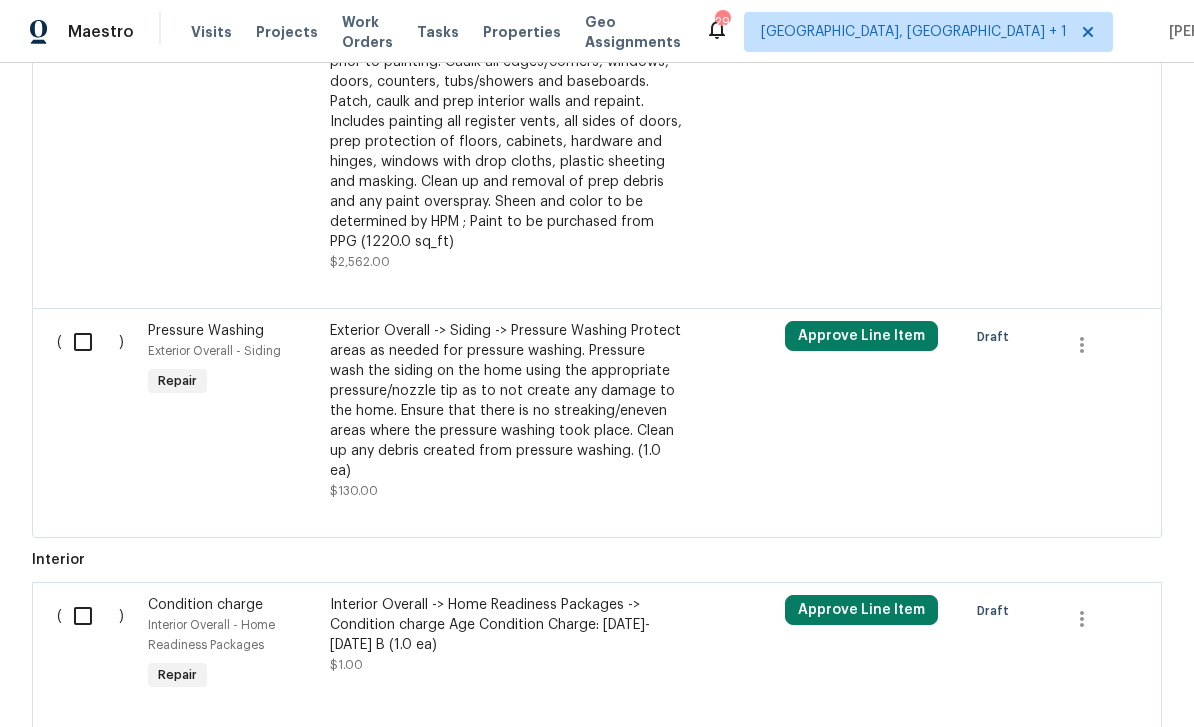 click on "Approve Line Item" at bounding box center (861, 336) 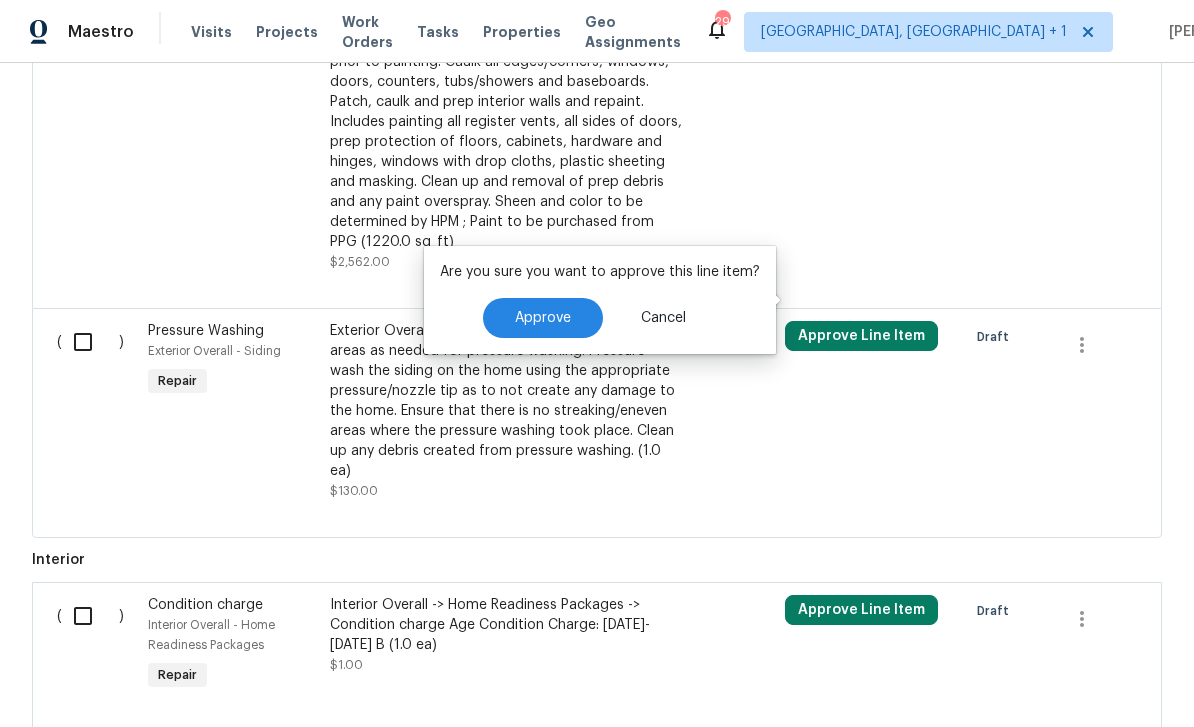 click on "Approve" at bounding box center [543, 318] 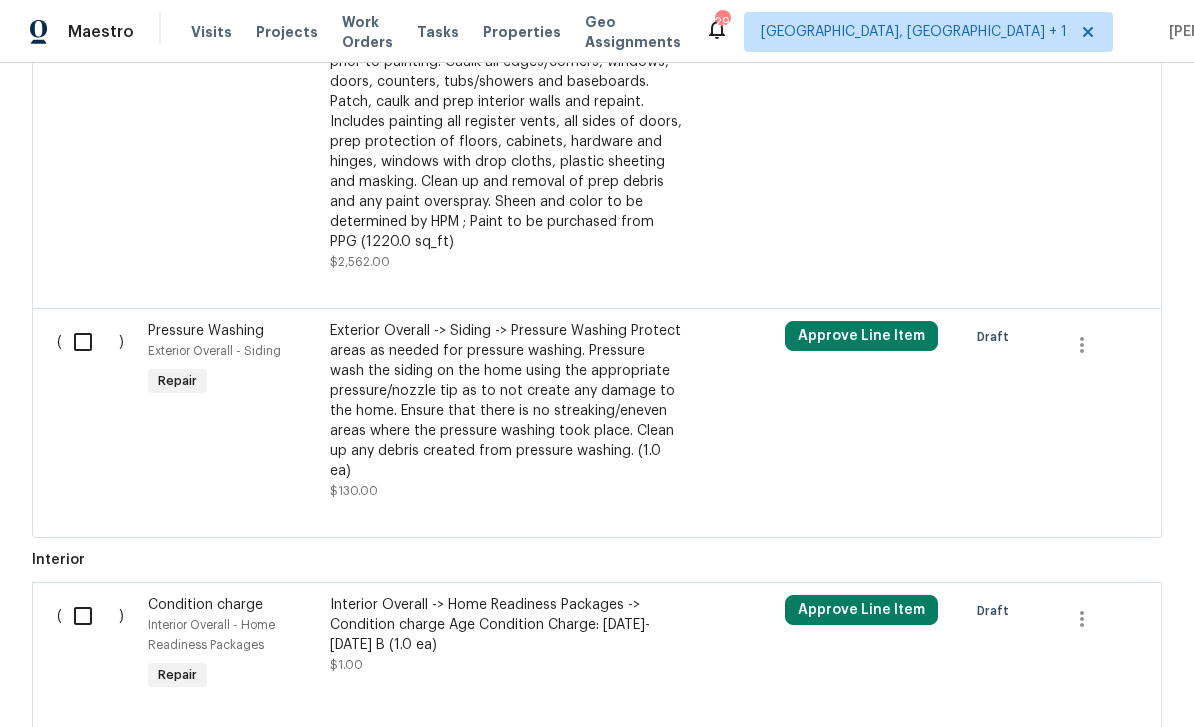 click on "Exterior Overall -> Siding -> Pressure Washing
Protect areas as needed for pressure washing. Pressure wash the siding on the home using the appropriate pressure/nozzle tip as to not create any damage to the home. Ensure that there is no streaking/eneven areas where the pressure washing took place. Clean up any debris created from pressure washing.
(1.0 ea)" at bounding box center (506, 401) 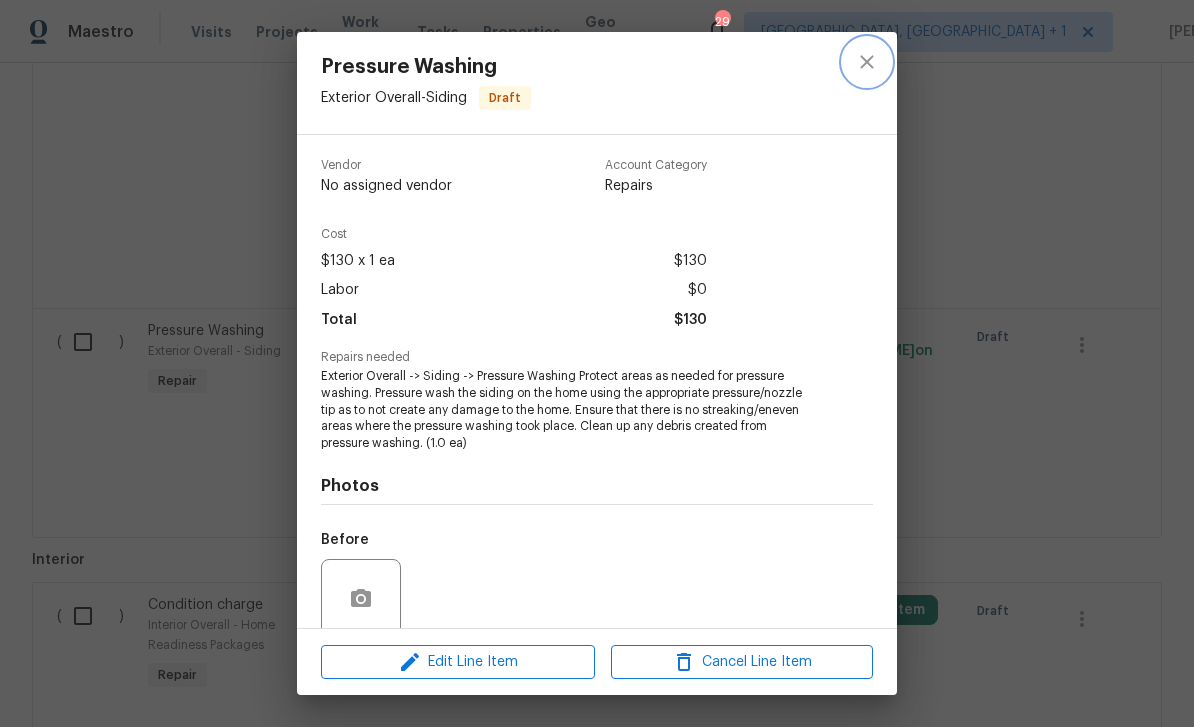 click 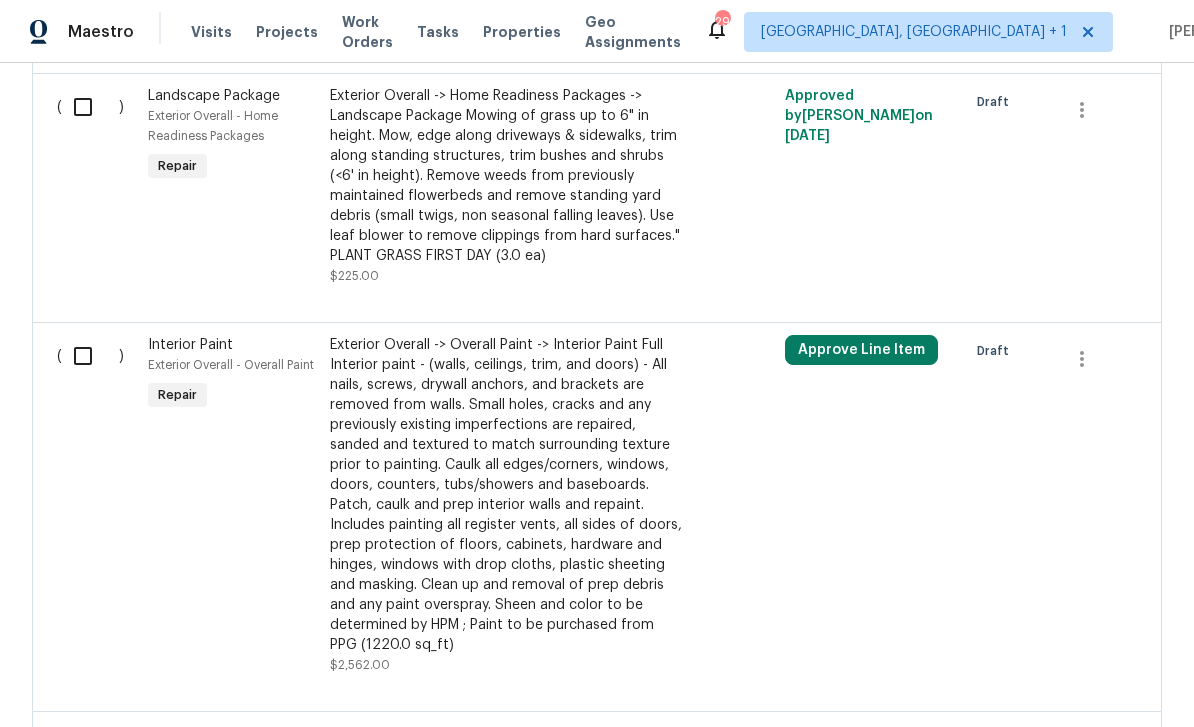 scroll, scrollTop: 1910, scrollLeft: 0, axis: vertical 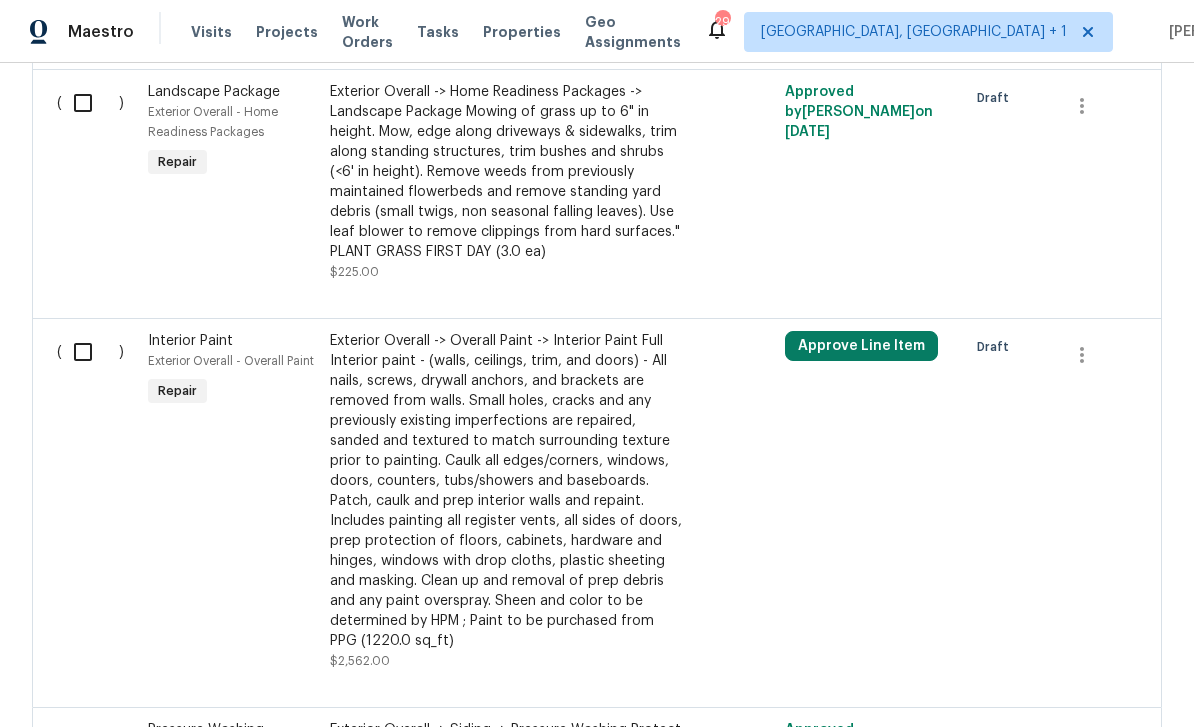 click on "Exterior Overall -> Overall Paint -> Interior Paint
Full Interior paint - (walls, ceilings, trim, and doors) - All nails, screws, drywall anchors, and brackets are removed from walls. Small holes, cracks and any previously existing imperfections are repaired, sanded and textured to match surrounding texture prior to painting. Caulk all edges/corners, windows, doors, counters, tubs/showers and baseboards. Patch, caulk and prep interior walls and repaint. Includes painting all register vents, all sides of doors, prep protection of floors, cabinets, hardware and hinges, windows with drop cloths, plastic sheeting and masking. Clean up and removal of prep debris and any paint overspray. Sheen and color to be determined by HPM ; Paint to be purchased from PPG
(1220.0 sq_ft)" at bounding box center (506, 491) 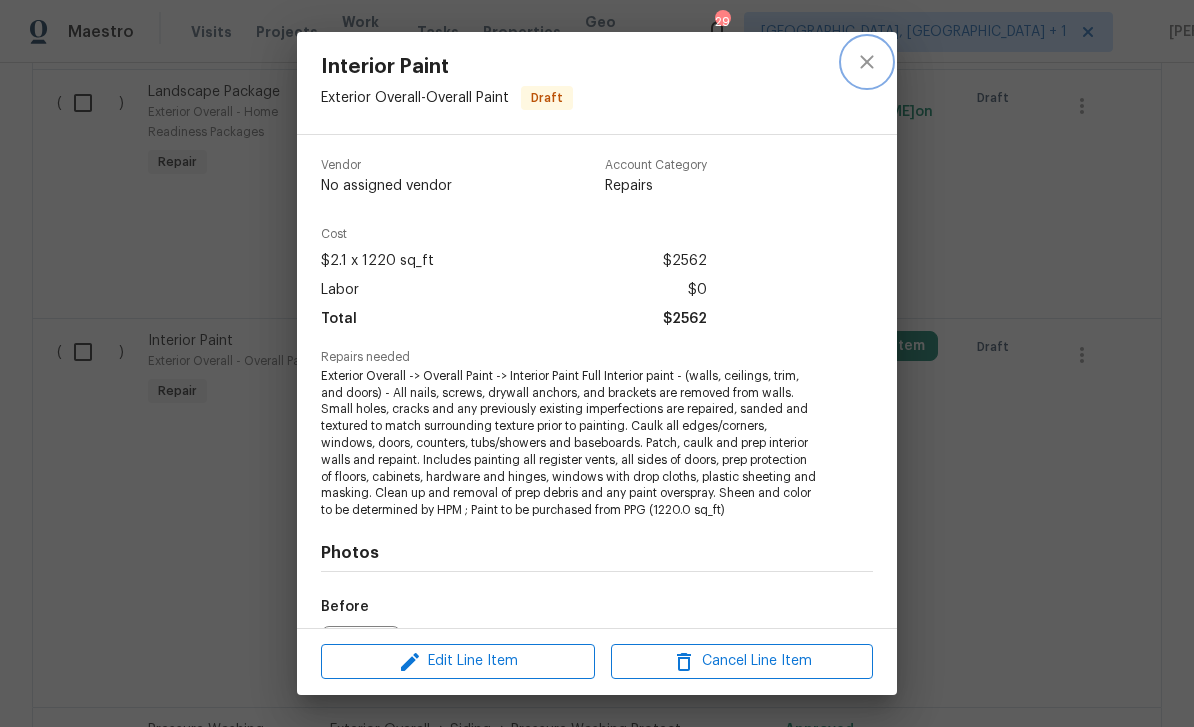 click at bounding box center (867, 62) 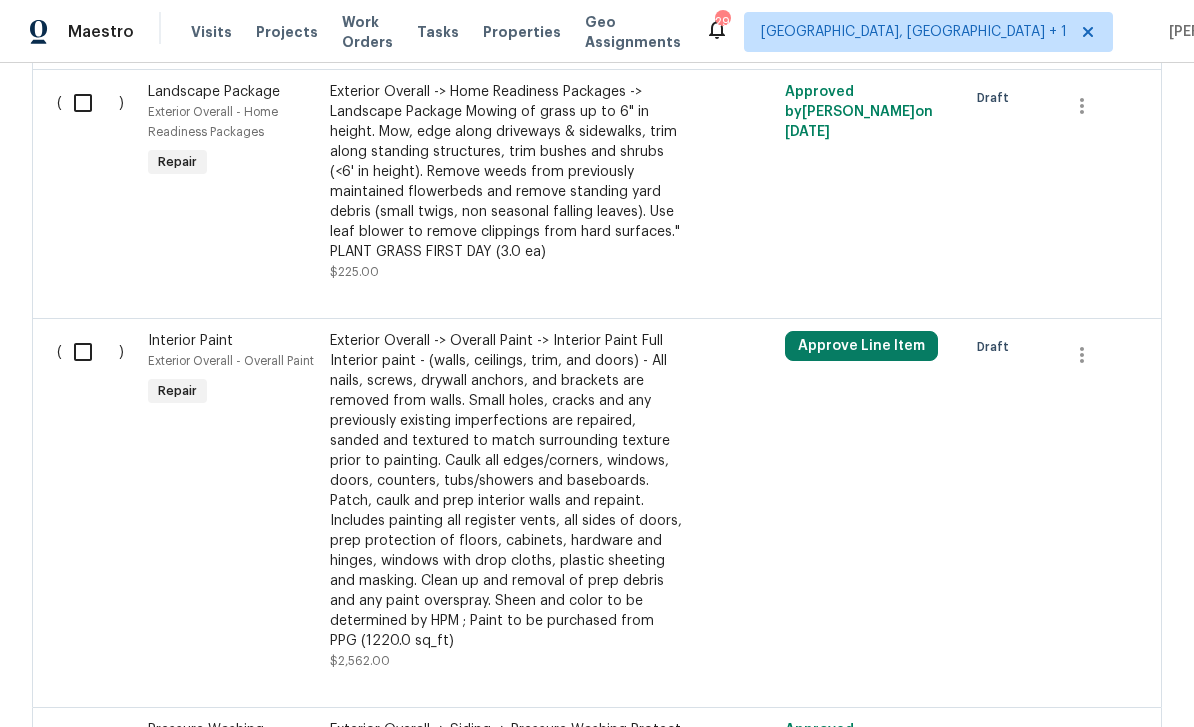click at bounding box center (90, 352) 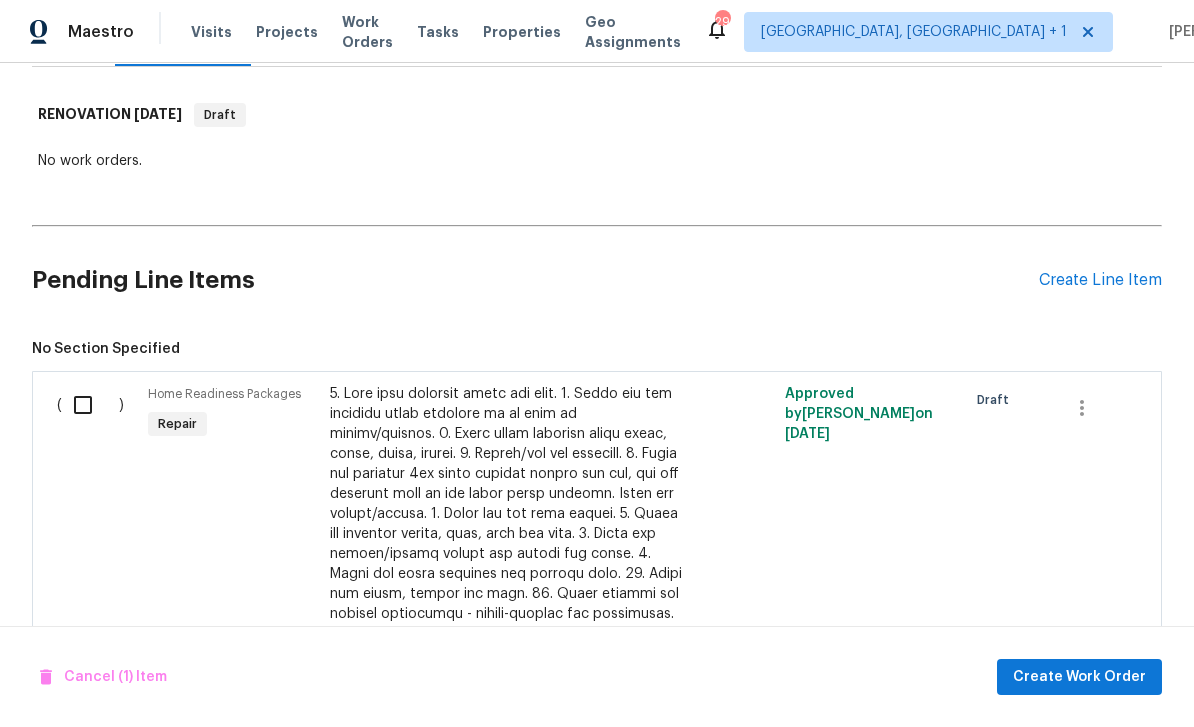 scroll, scrollTop: 284, scrollLeft: 0, axis: vertical 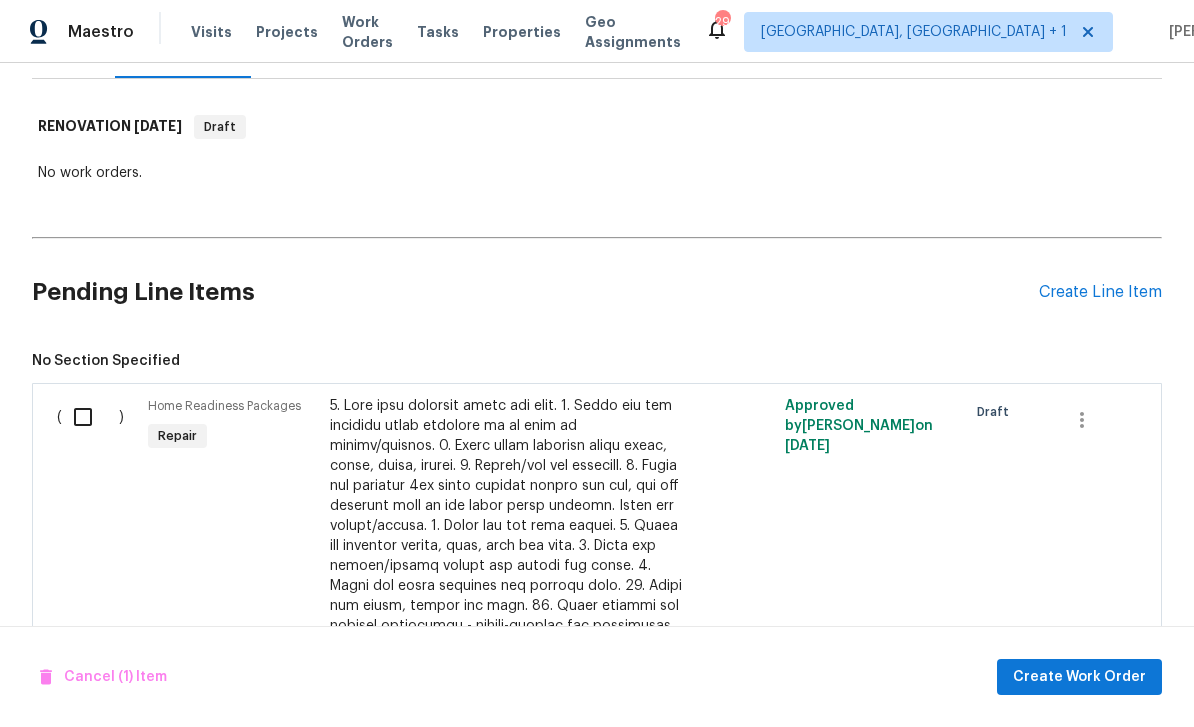 click at bounding box center [90, 417] 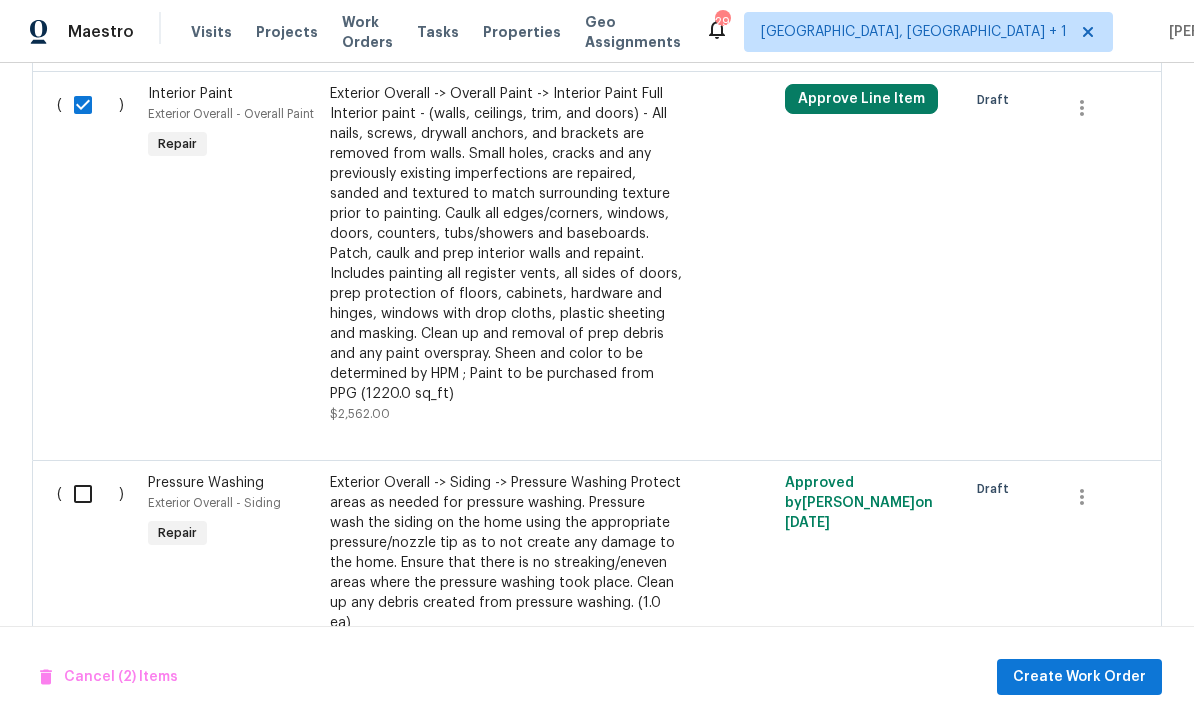 scroll, scrollTop: 2158, scrollLeft: 0, axis: vertical 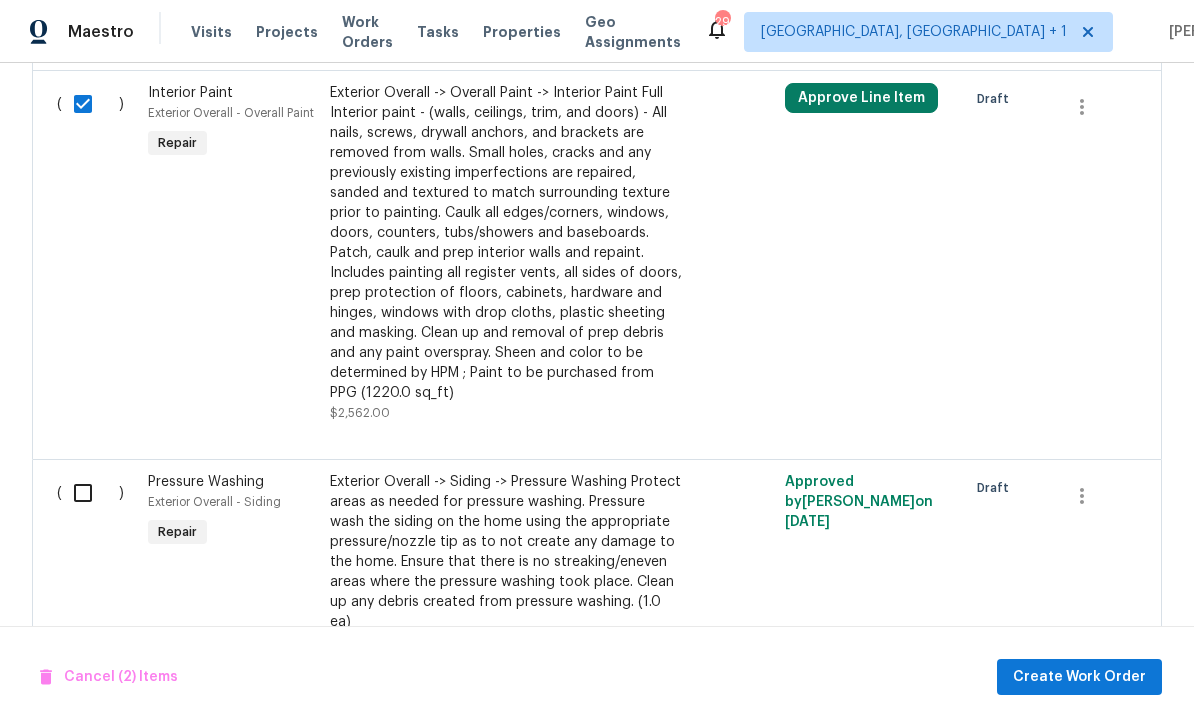click at bounding box center [90, 493] 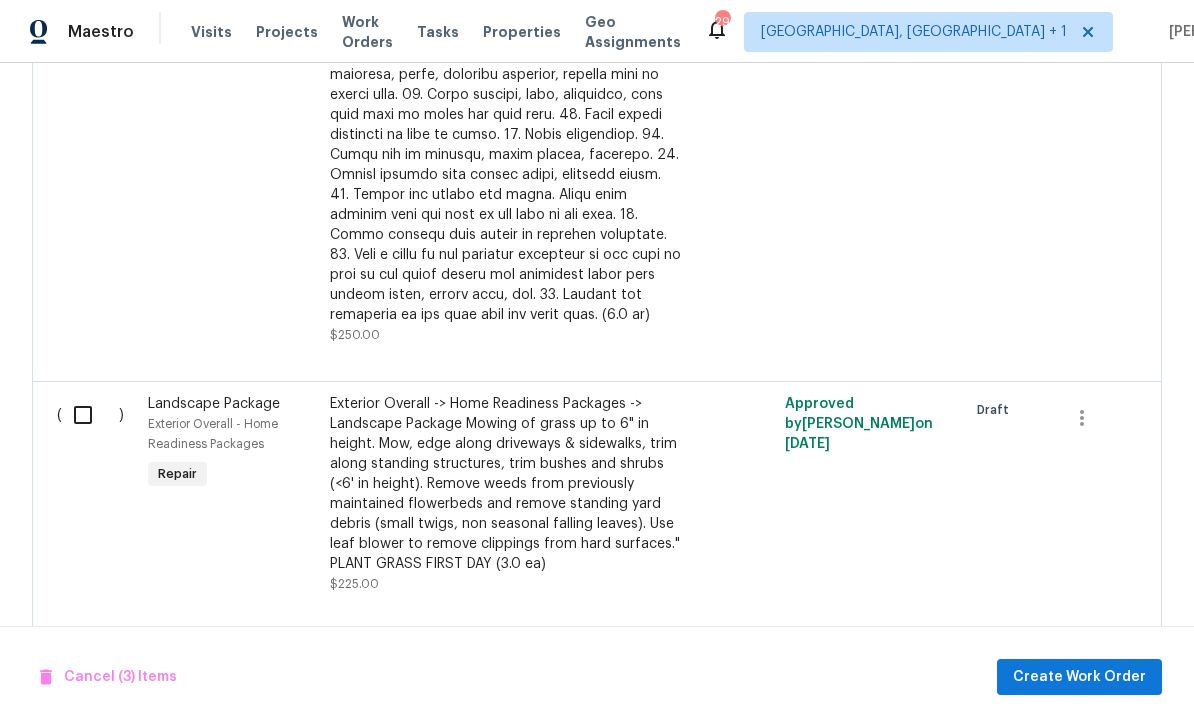 scroll, scrollTop: 1593, scrollLeft: 0, axis: vertical 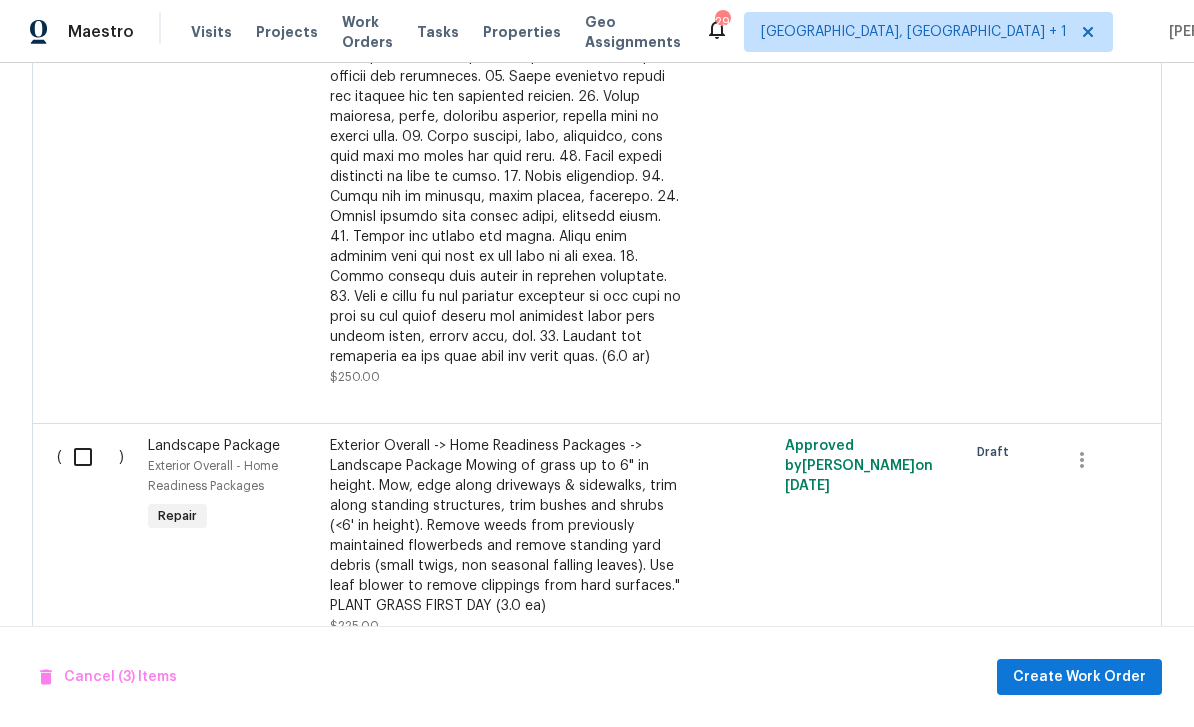 click at bounding box center [90, 457] 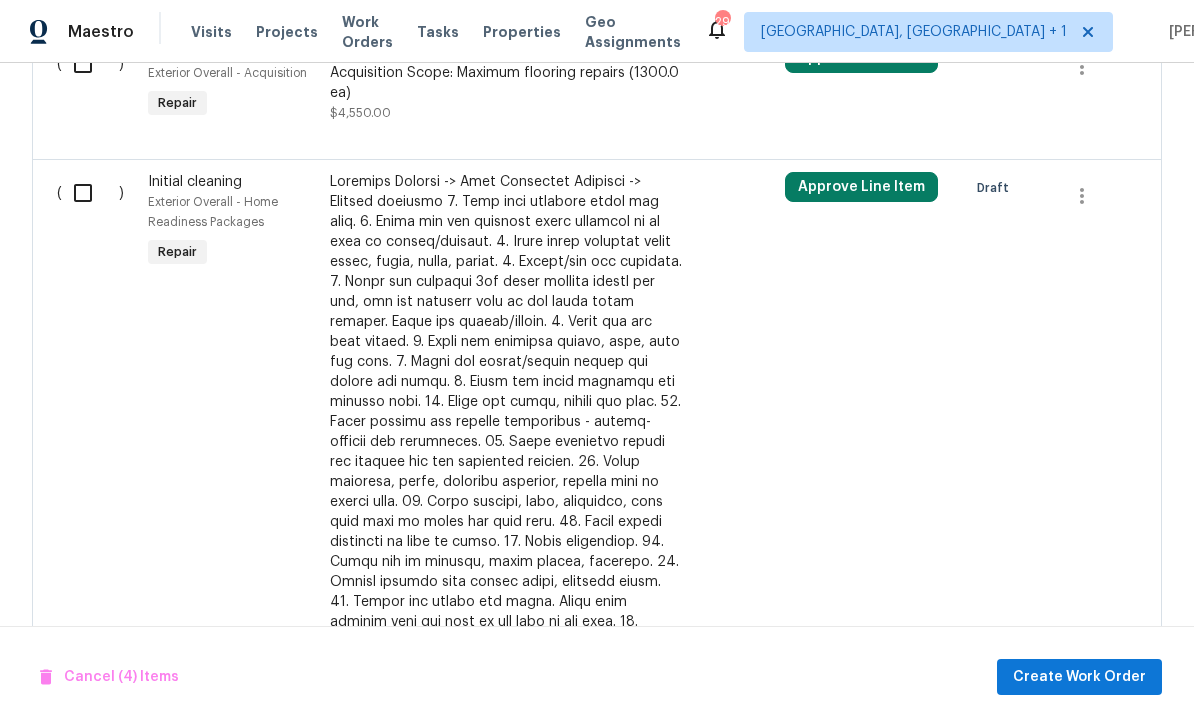 scroll, scrollTop: 1186, scrollLeft: 0, axis: vertical 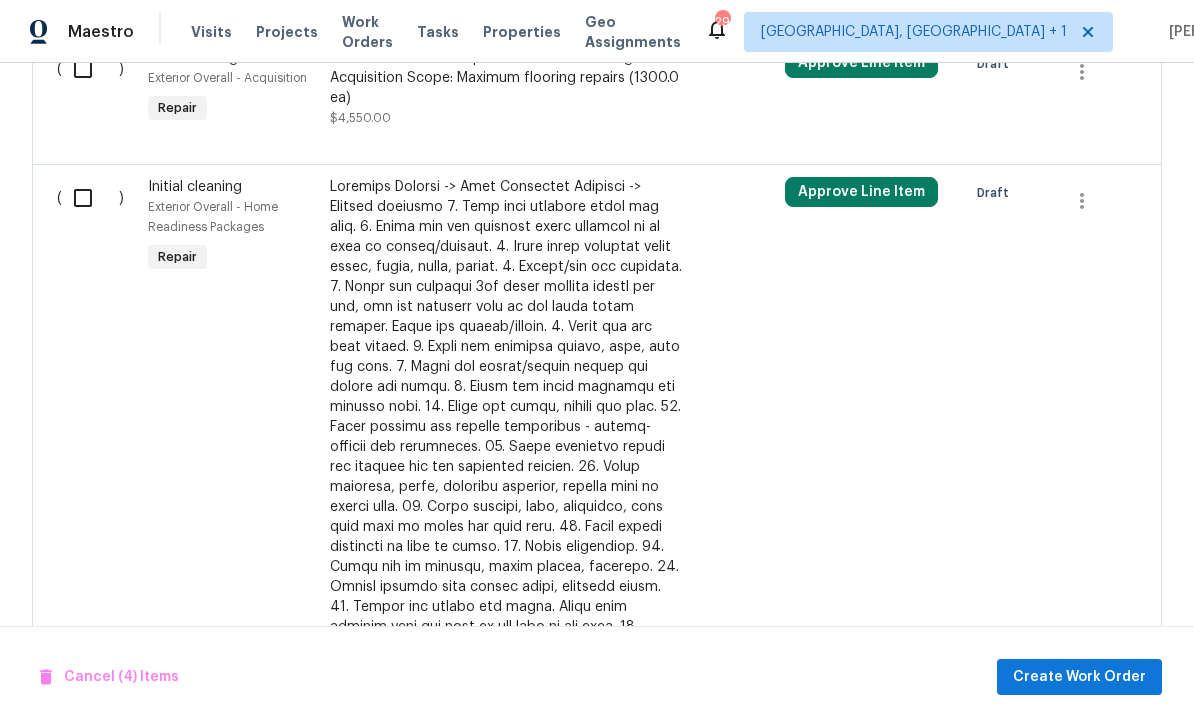 click at bounding box center (90, 198) 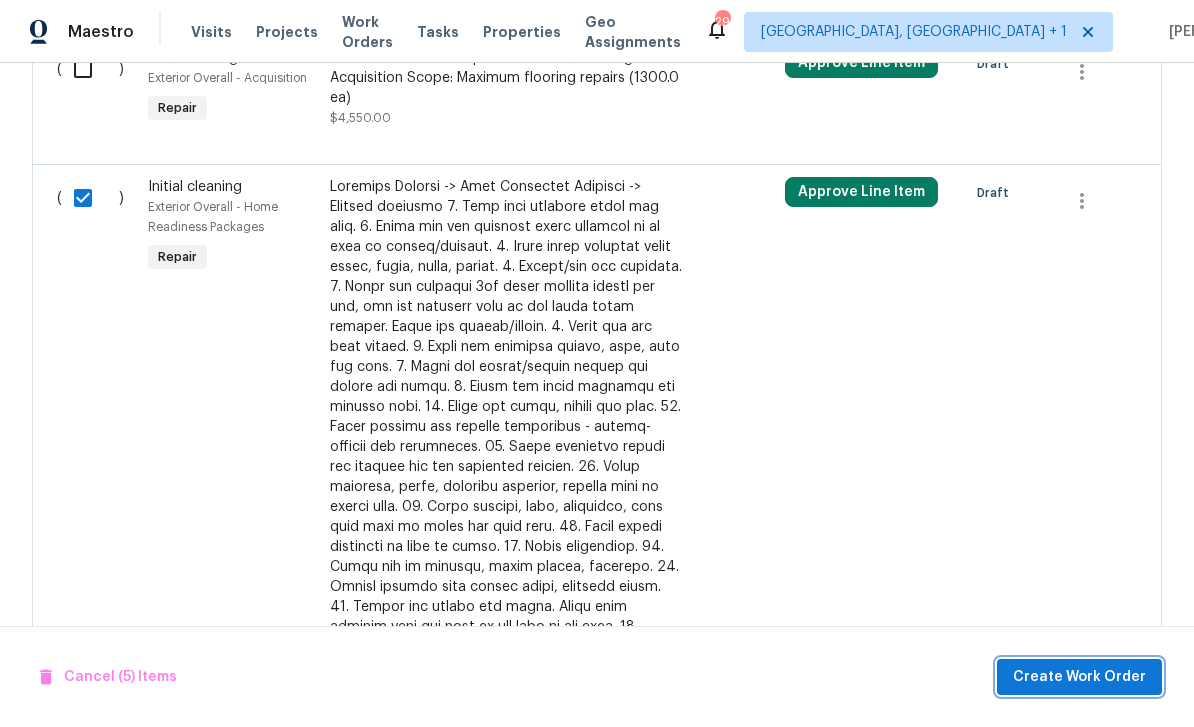 click on "Create Work Order" at bounding box center (1079, 677) 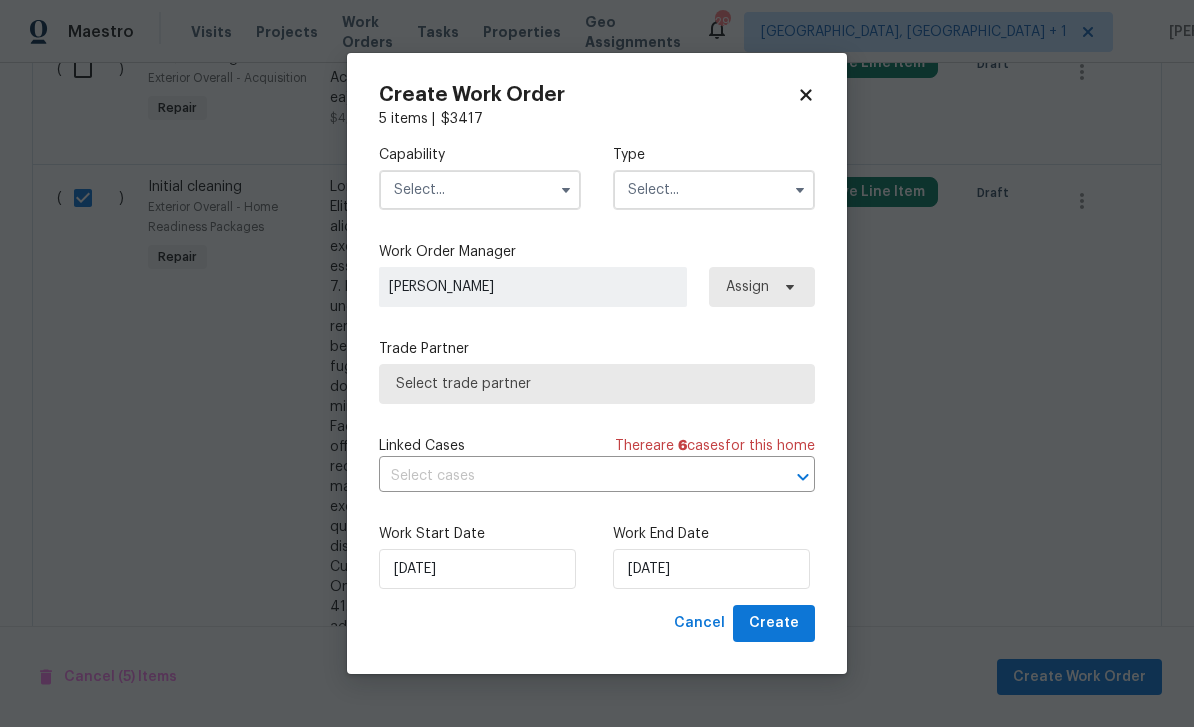 click on "Capability" at bounding box center [480, 177] 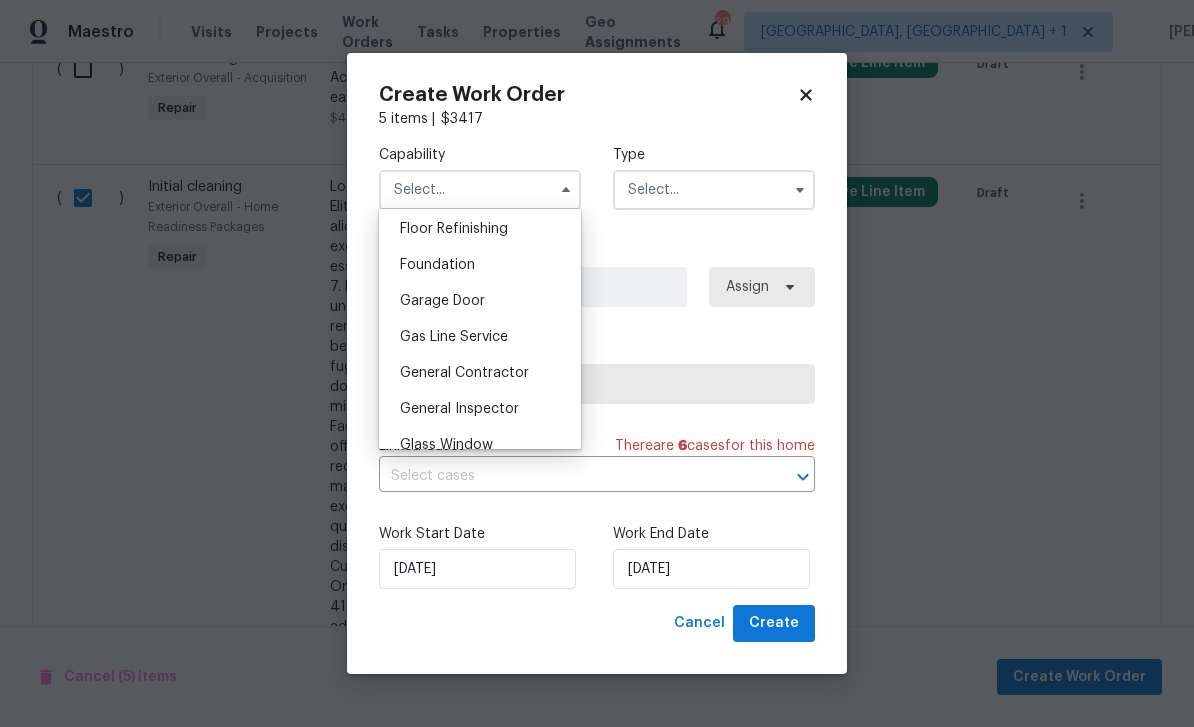 scroll, scrollTop: 829, scrollLeft: 0, axis: vertical 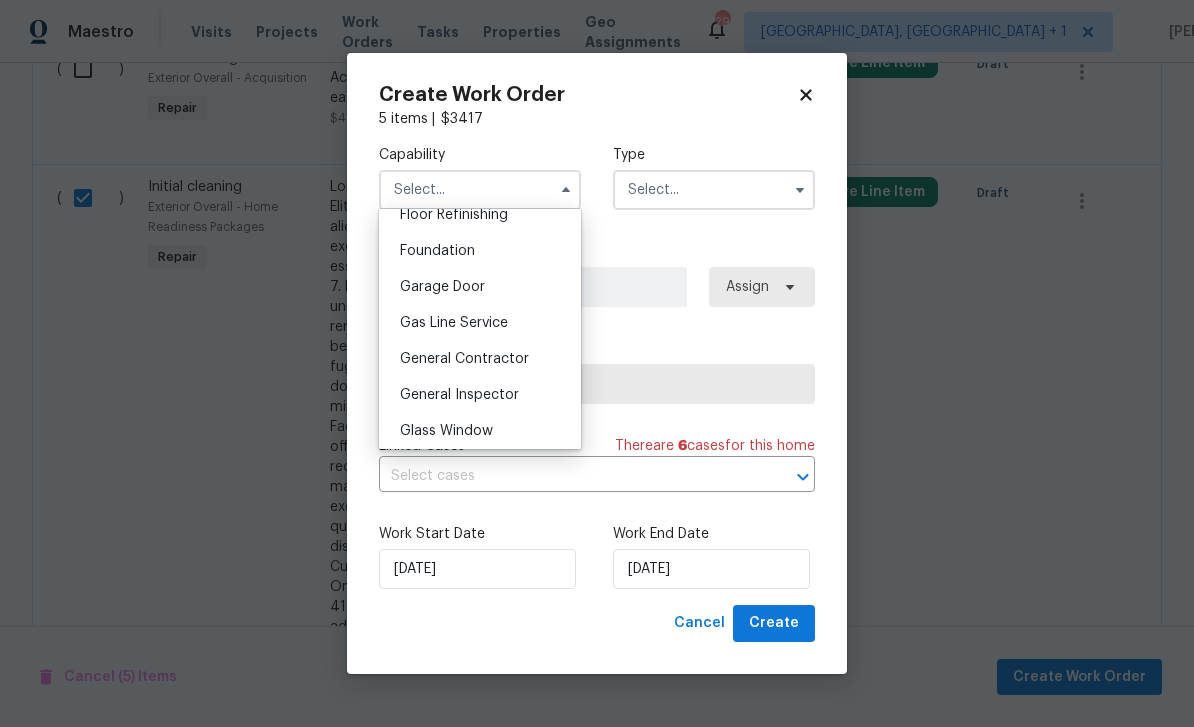 click on "General Contractor" at bounding box center [464, 359] 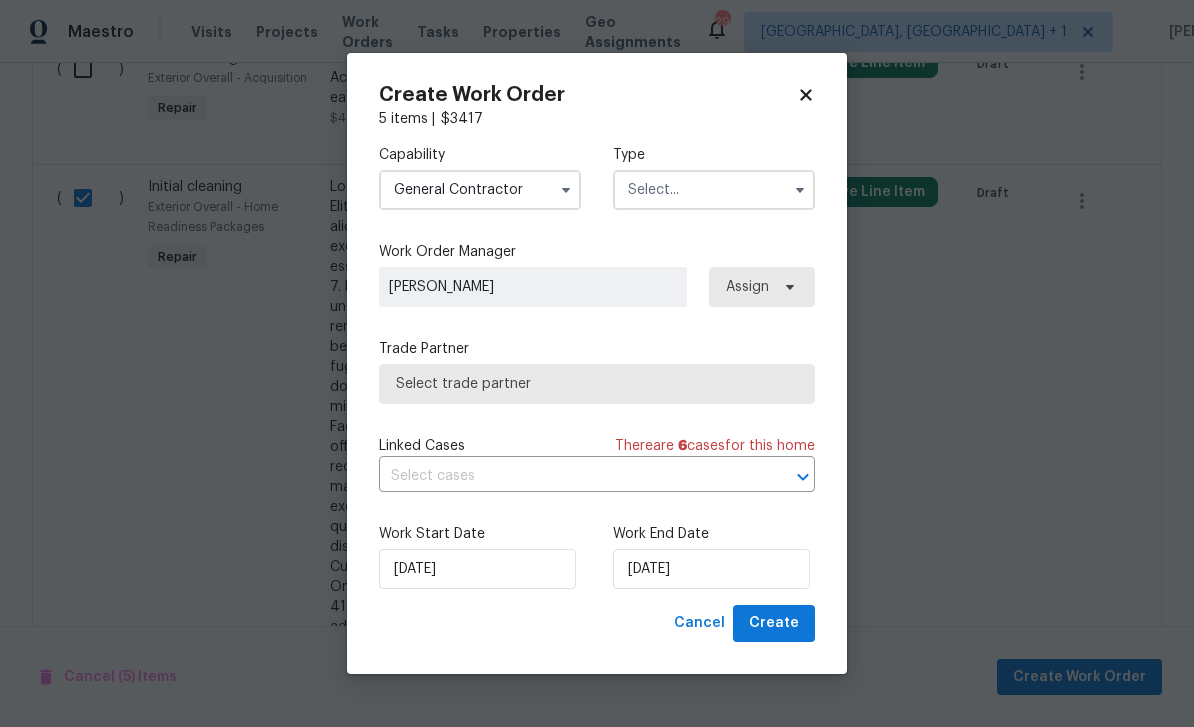 click at bounding box center (714, 190) 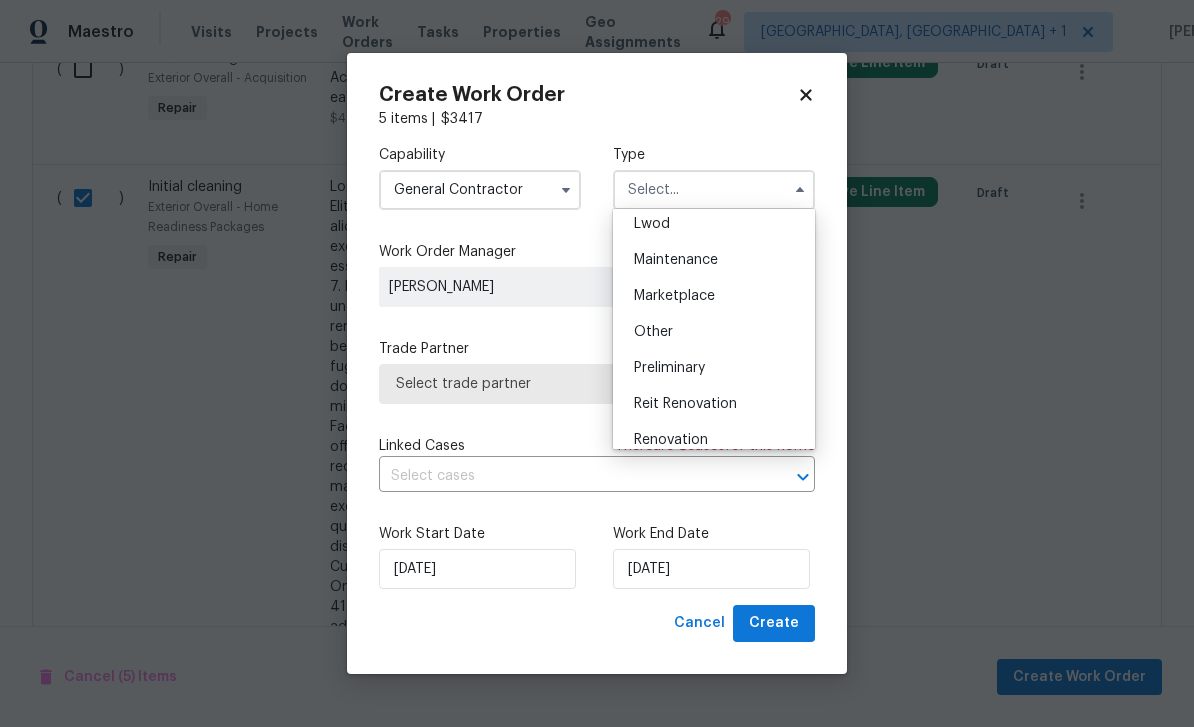 scroll, scrollTop: 297, scrollLeft: 0, axis: vertical 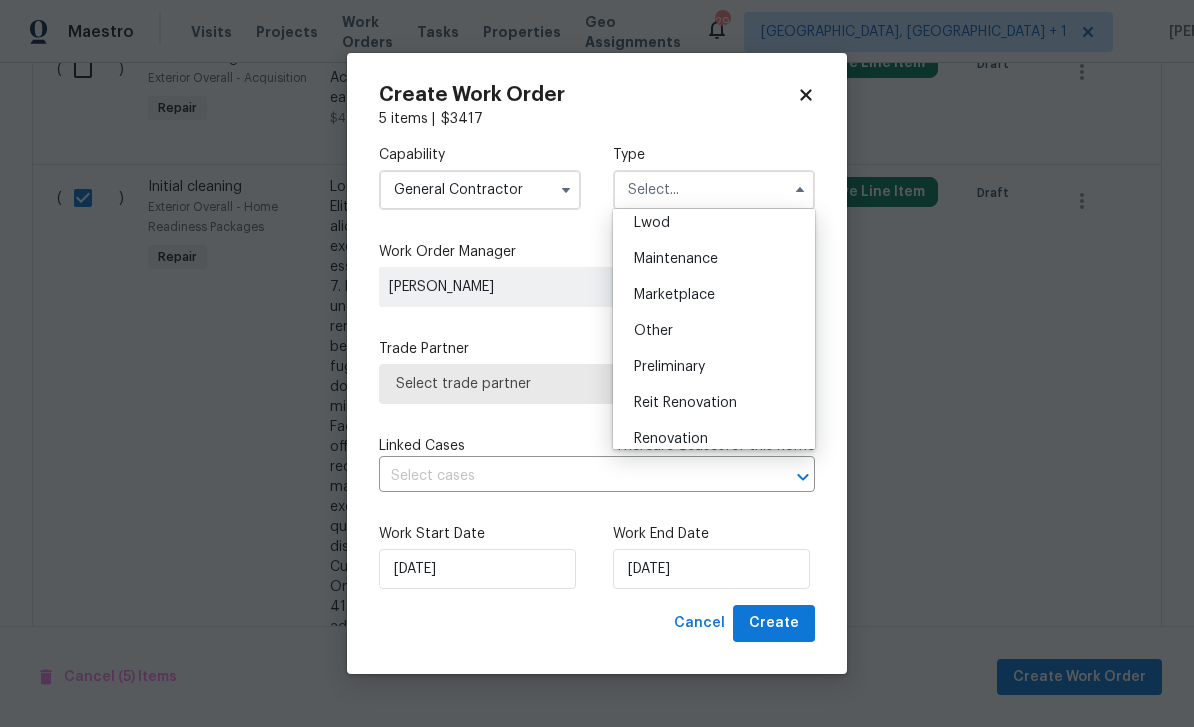 click on "Renovation" at bounding box center [671, 439] 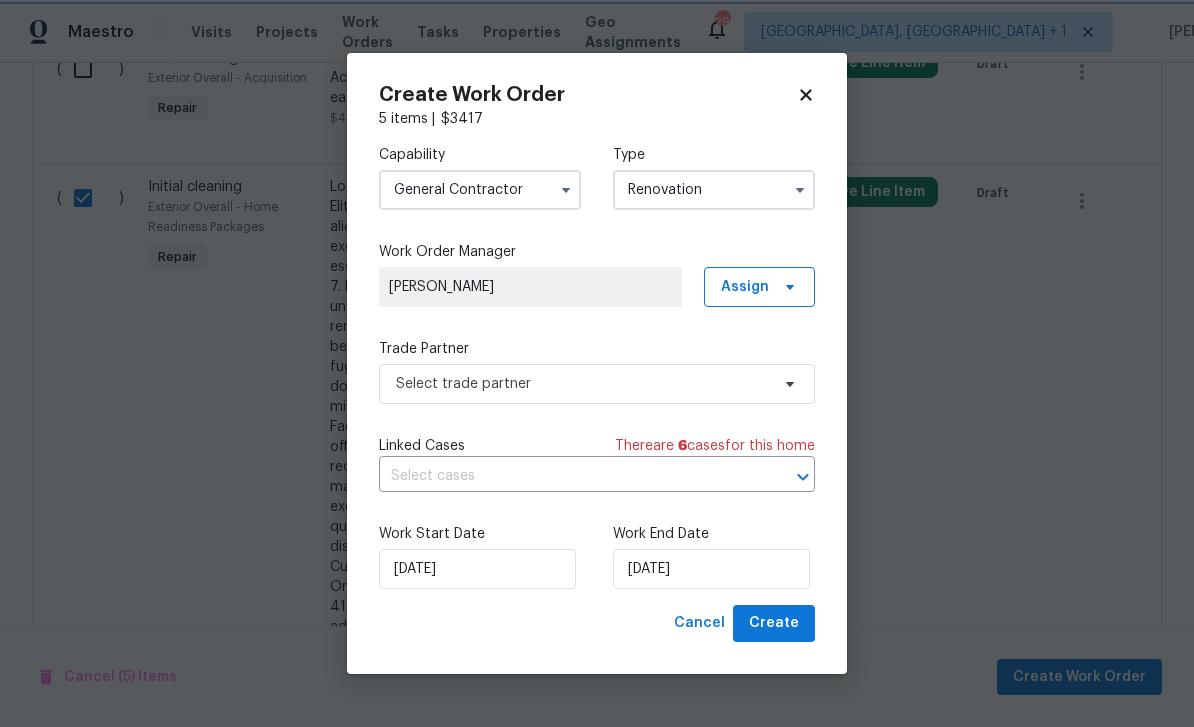 scroll, scrollTop: 0, scrollLeft: 0, axis: both 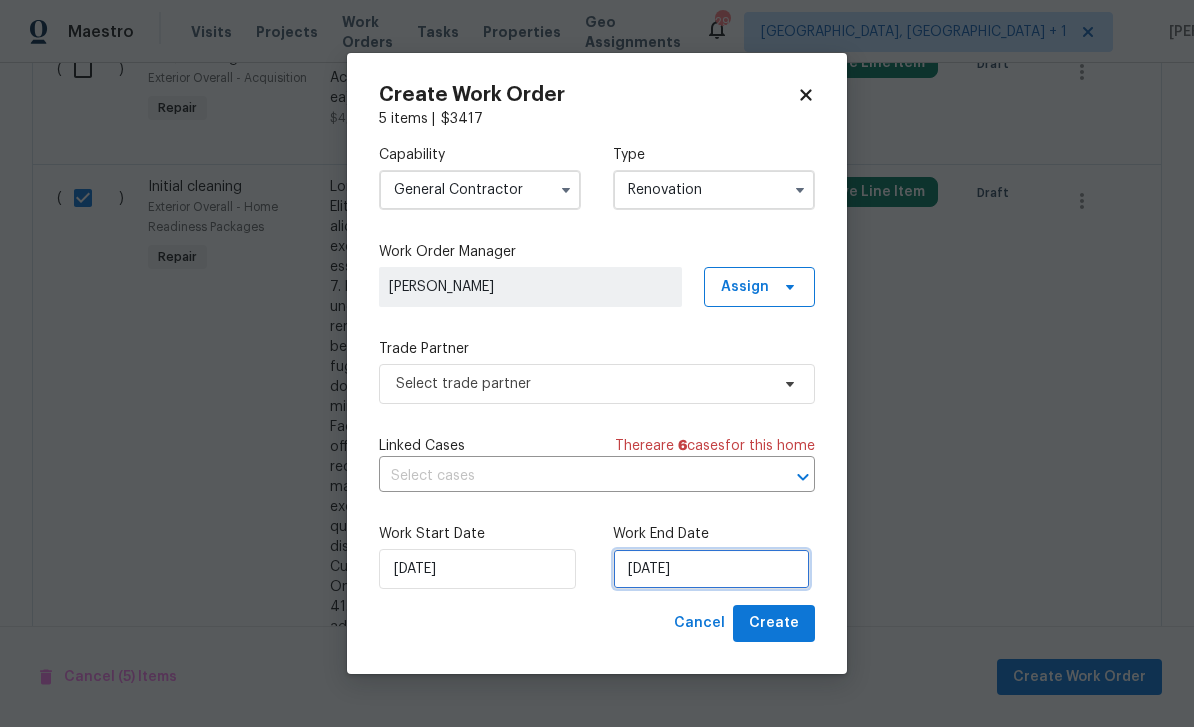 click on "[DATE]" at bounding box center [711, 569] 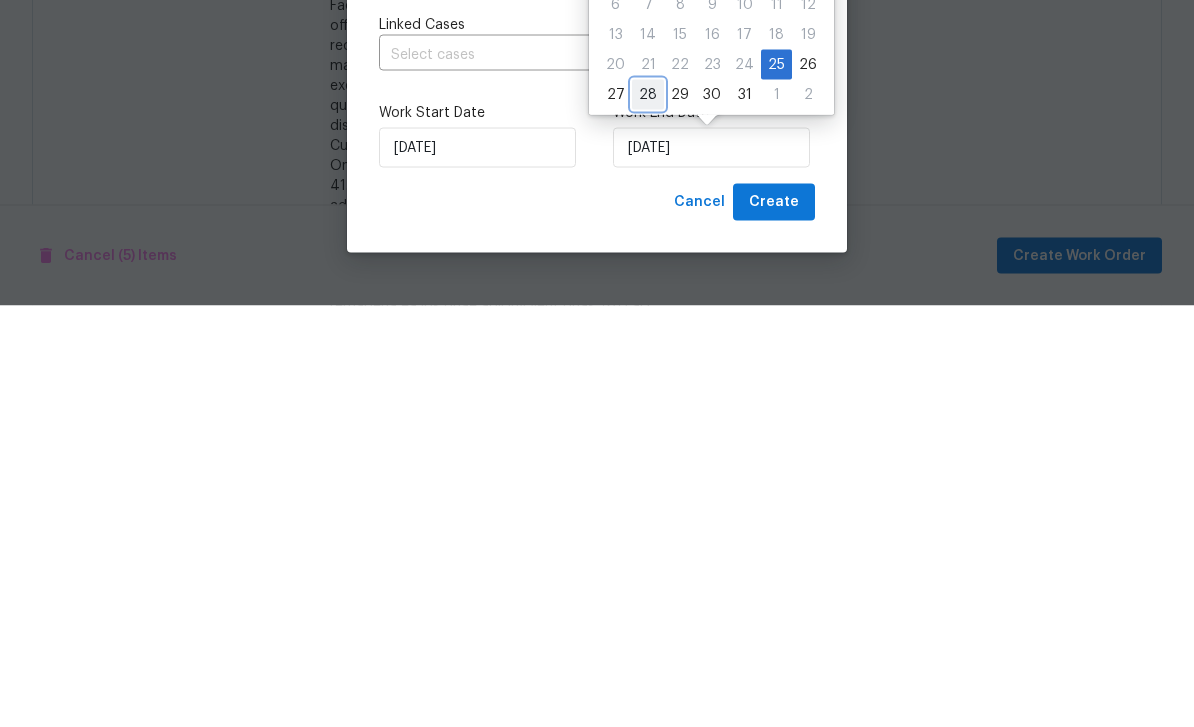 click on "28" at bounding box center (648, 516) 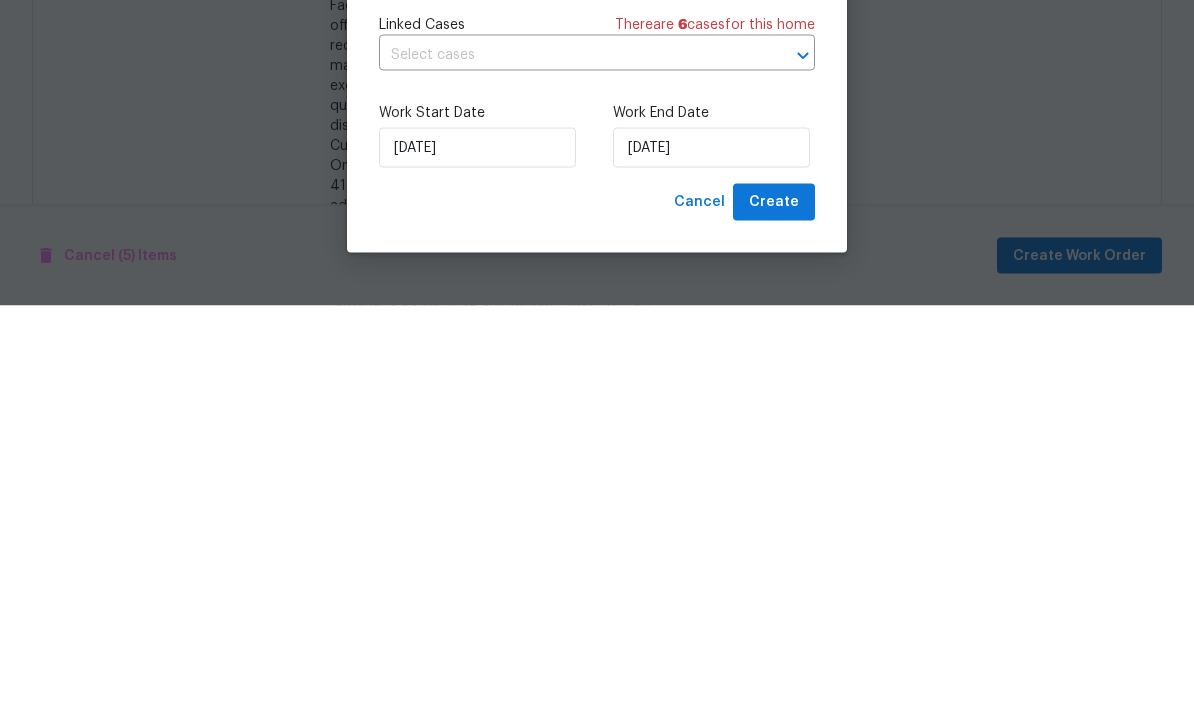 scroll, scrollTop: 64, scrollLeft: 0, axis: vertical 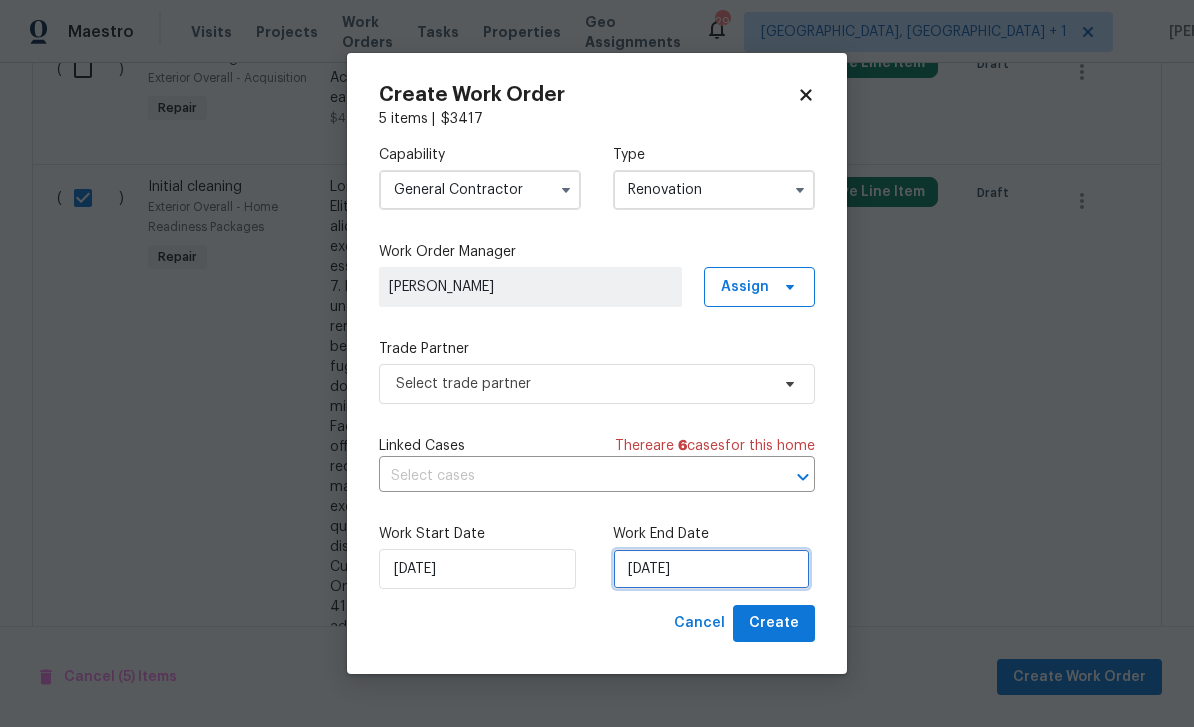 click on "[DATE]" at bounding box center [711, 569] 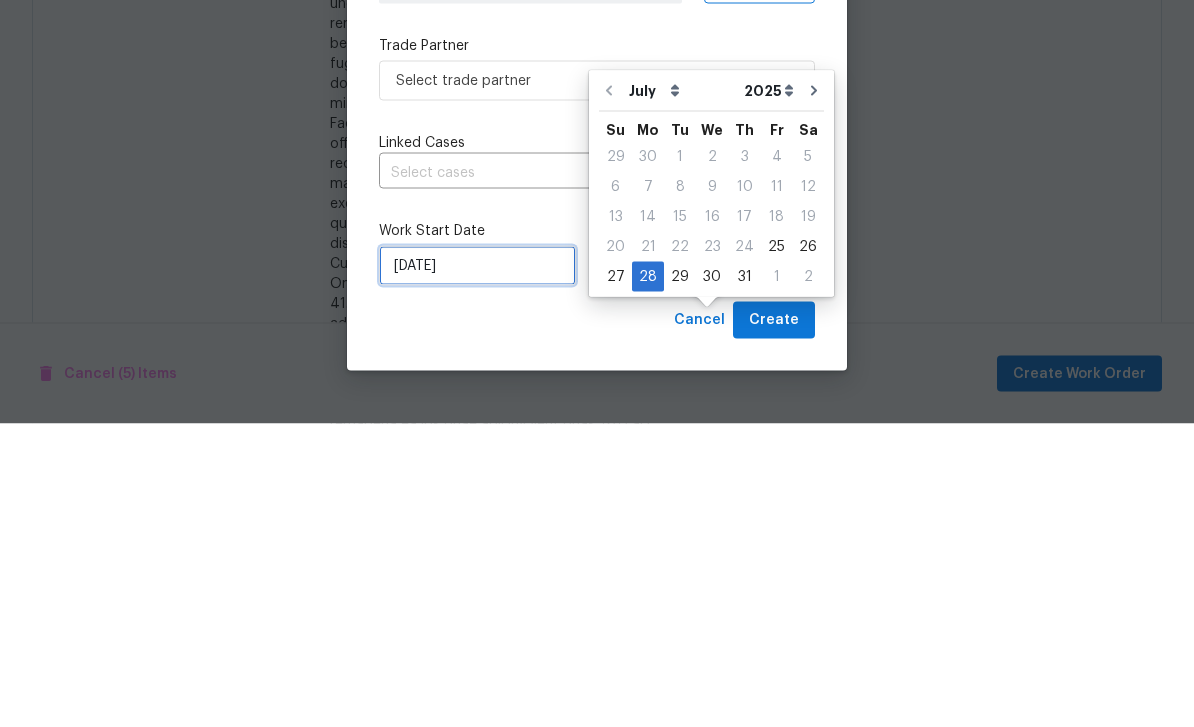click on "[DATE]" at bounding box center [477, 569] 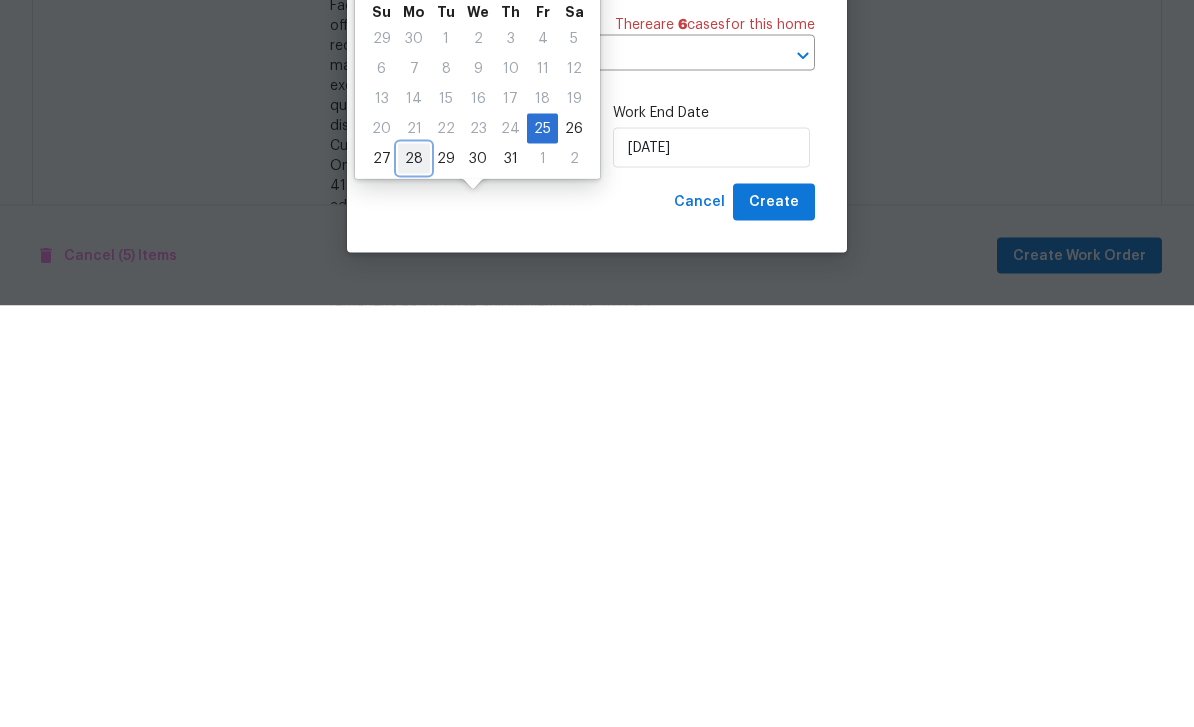 click on "28" at bounding box center [414, 580] 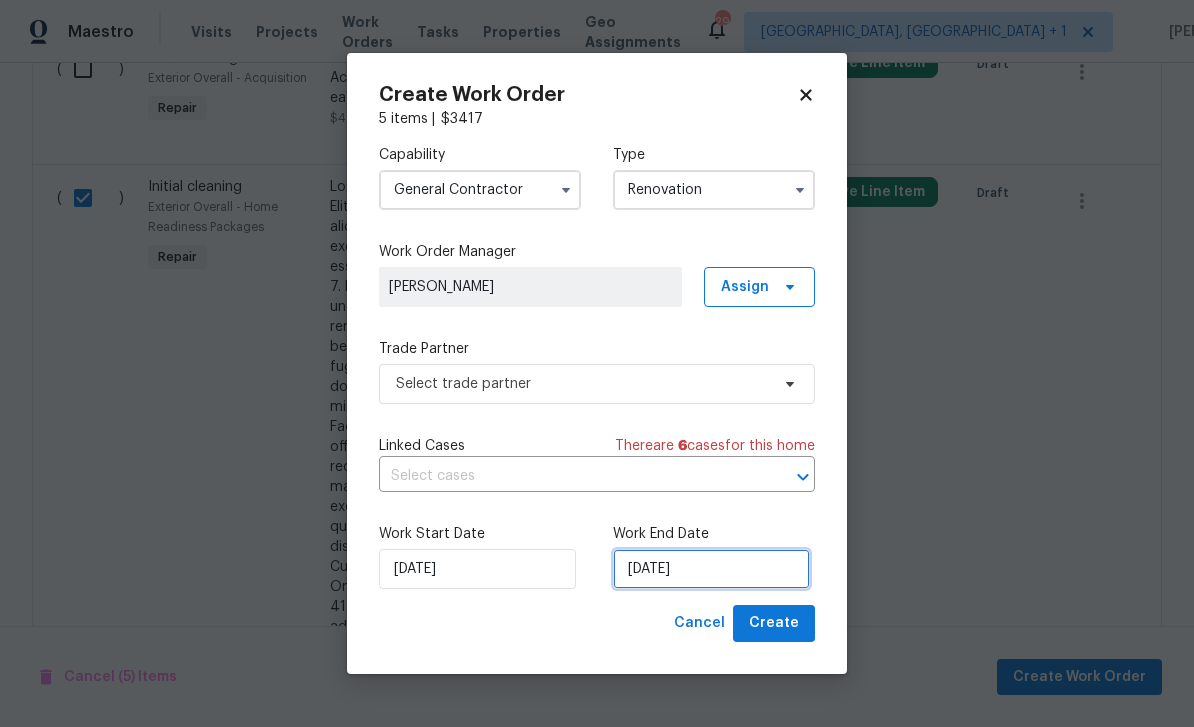 click on "[DATE]" at bounding box center [711, 569] 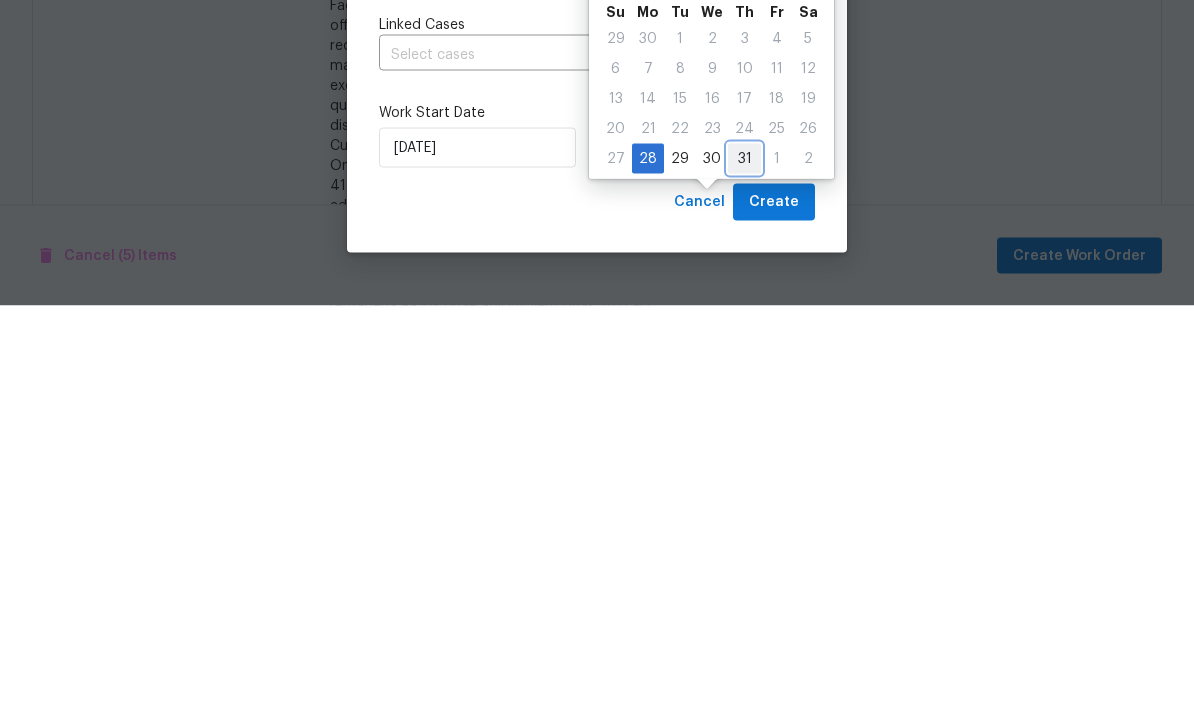 click on "31" at bounding box center [744, 580] 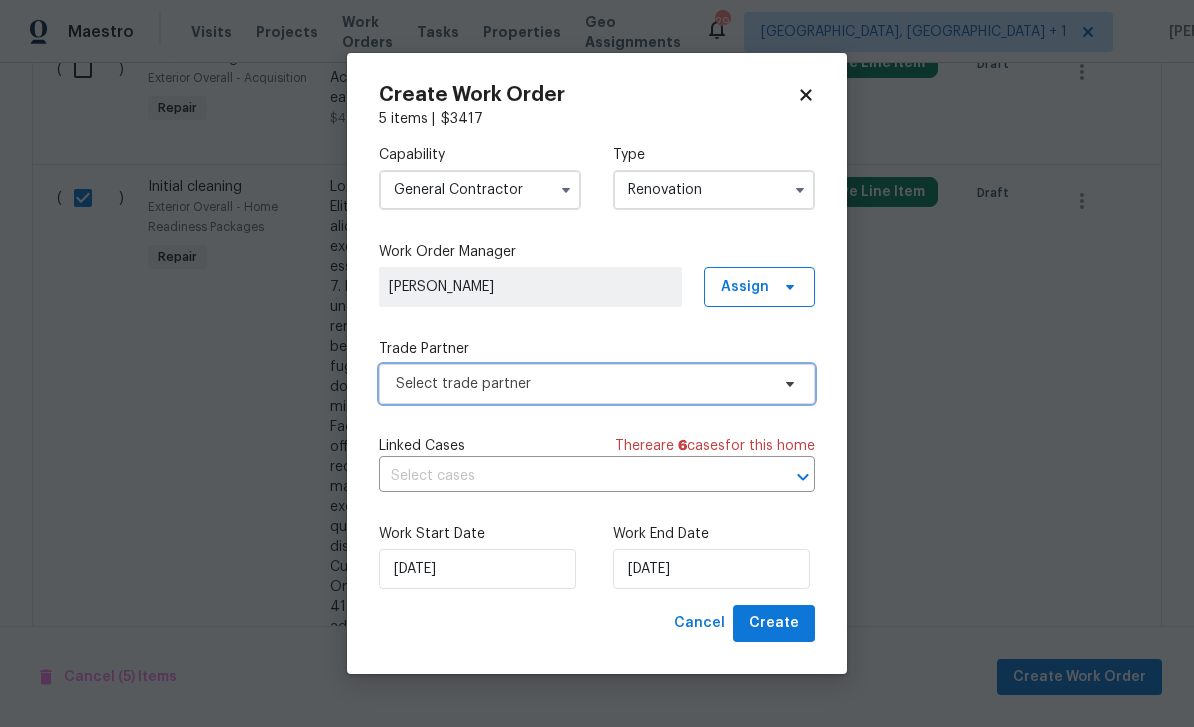 click 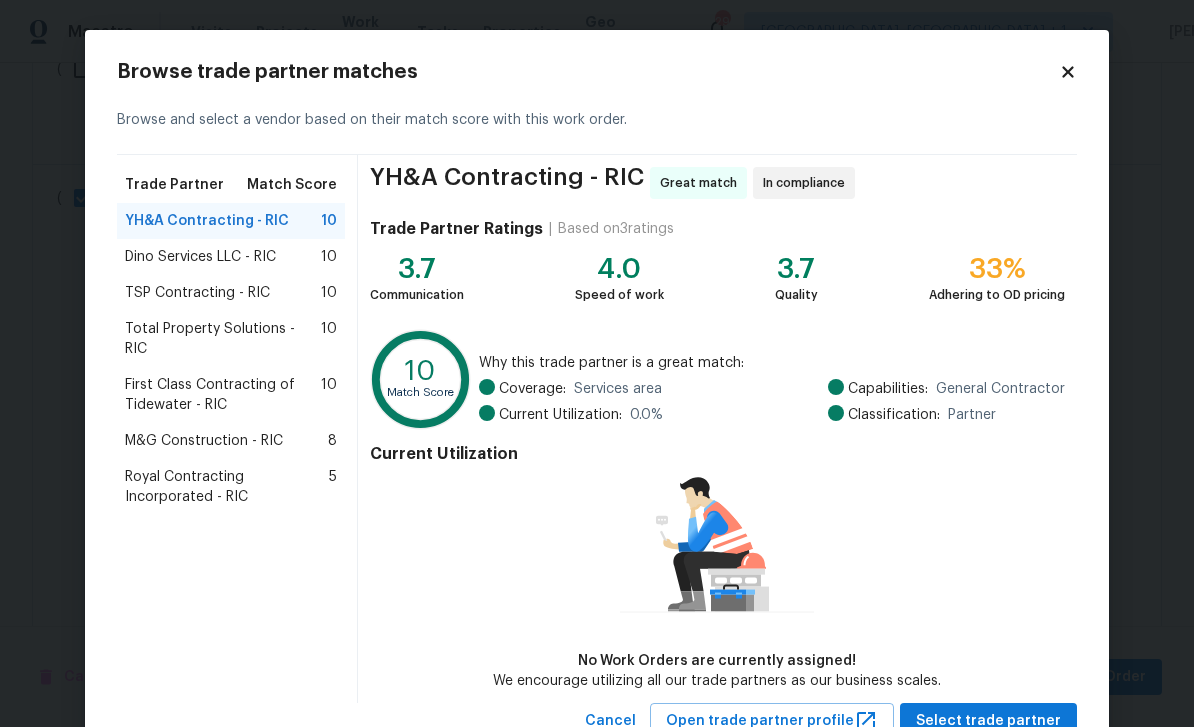 click on "TSP Contracting - RIC 10" at bounding box center [231, 293] 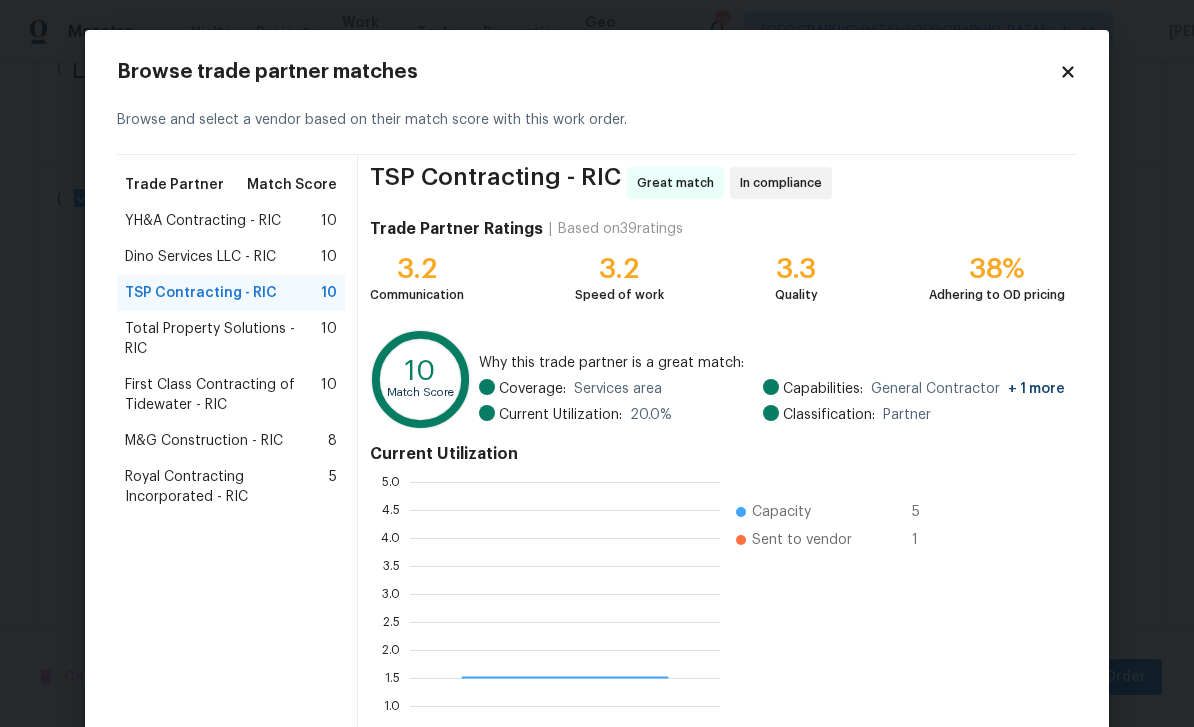scroll, scrollTop: 2, scrollLeft: 2, axis: both 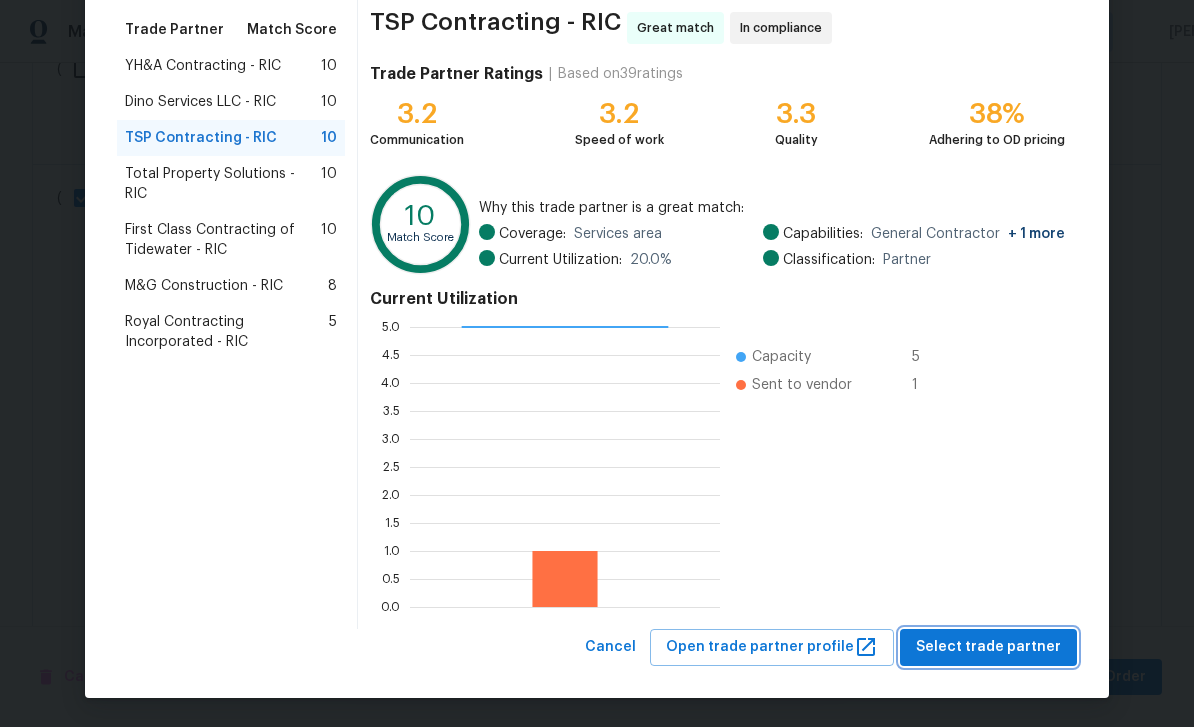 click on "Select trade partner" at bounding box center (988, 647) 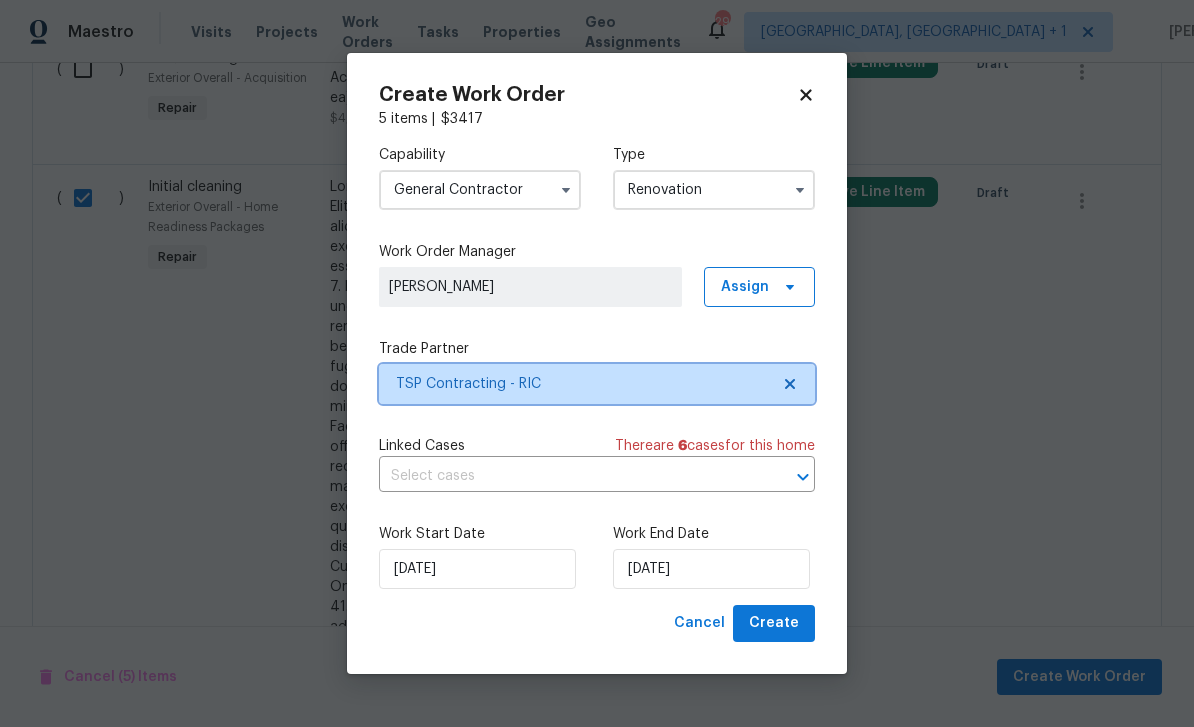 scroll, scrollTop: 0, scrollLeft: 0, axis: both 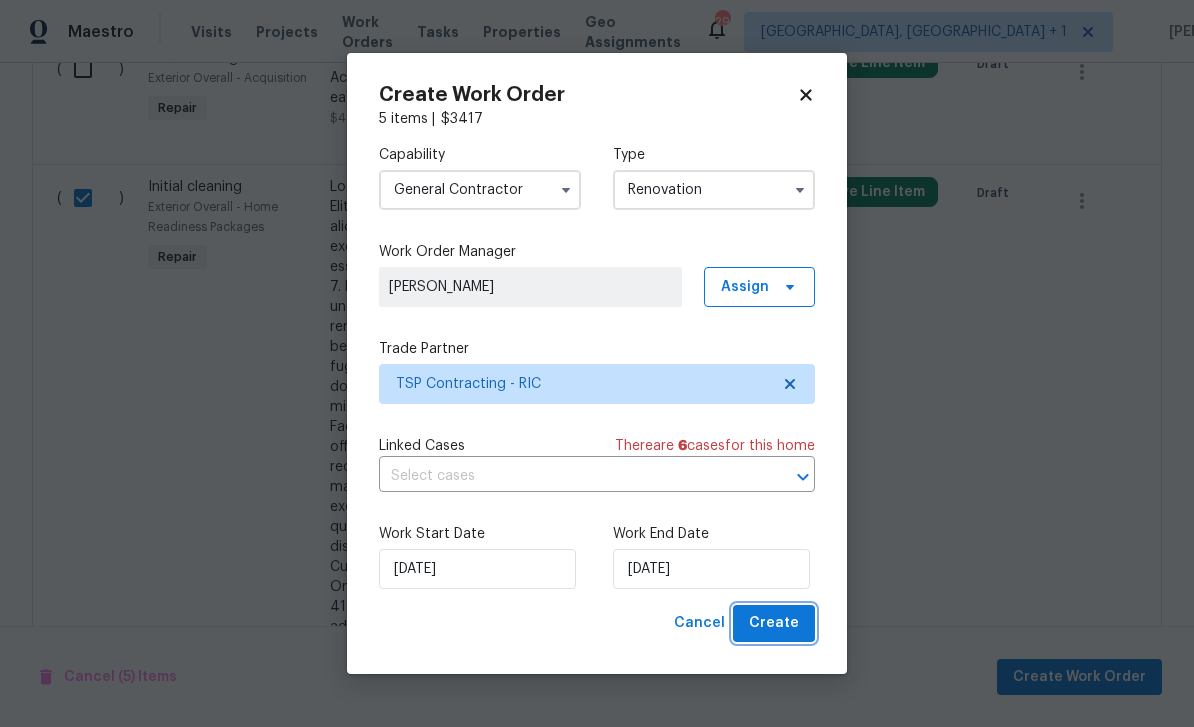click on "Create" at bounding box center [774, 623] 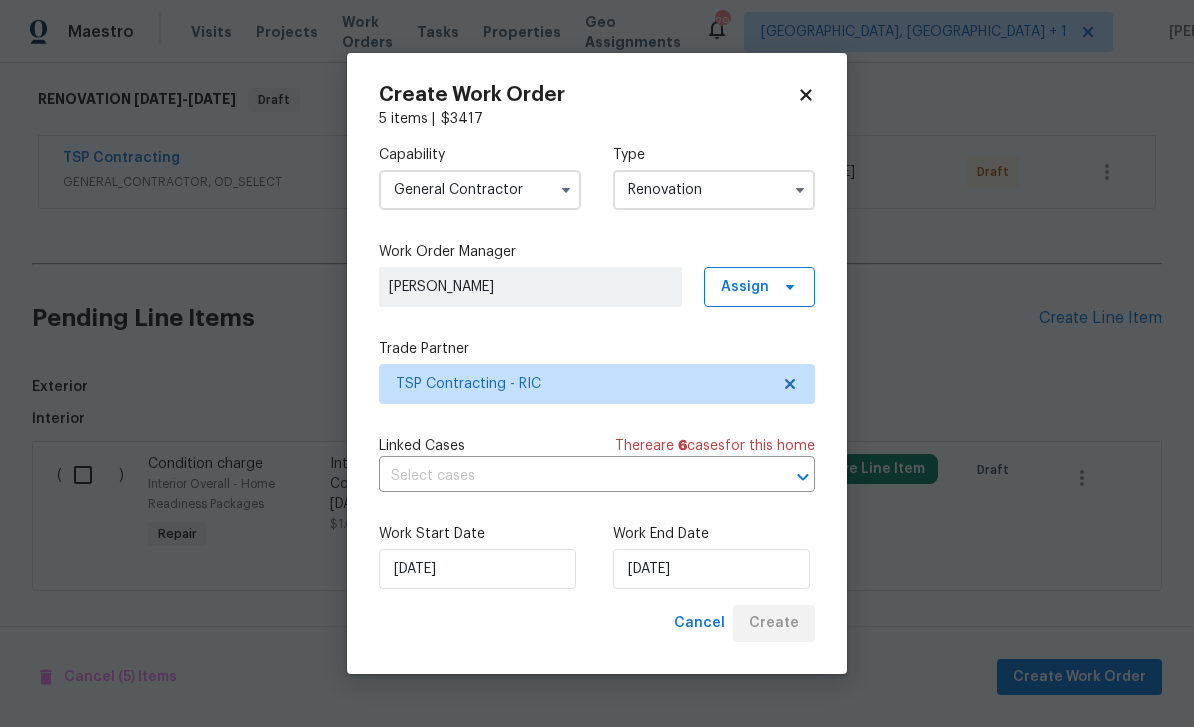 scroll, scrollTop: 248, scrollLeft: 0, axis: vertical 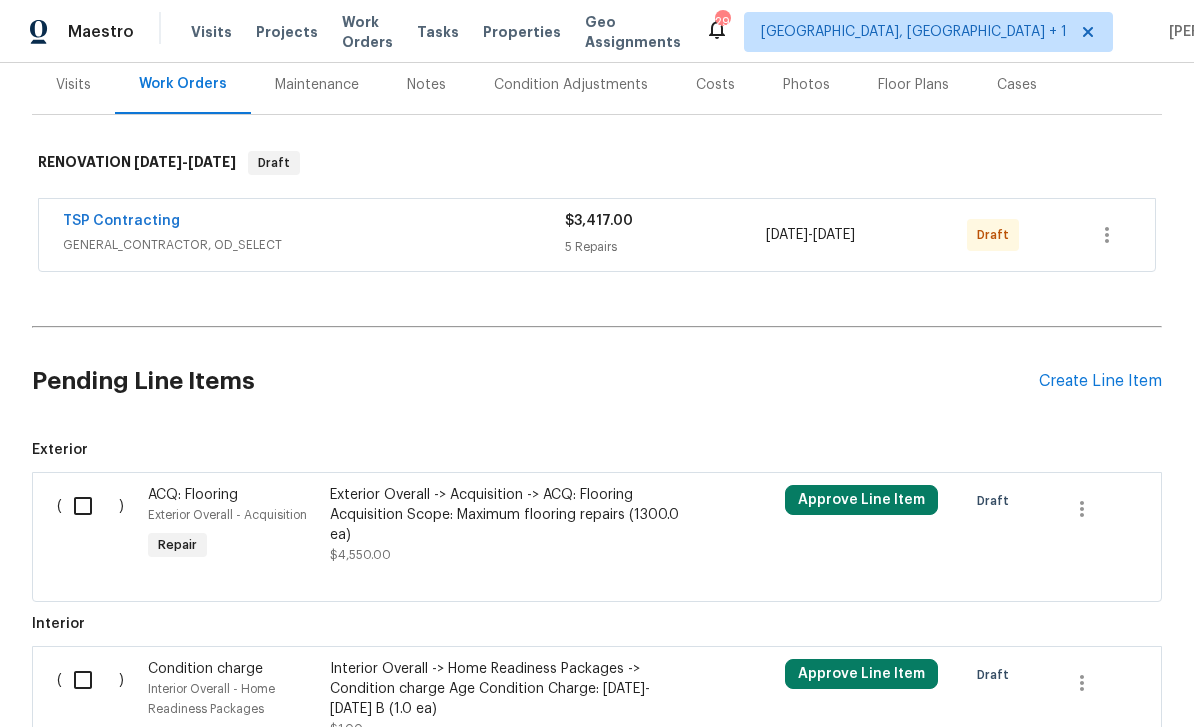 click on "GENERAL_CONTRACTOR, OD_SELECT" at bounding box center [314, 245] 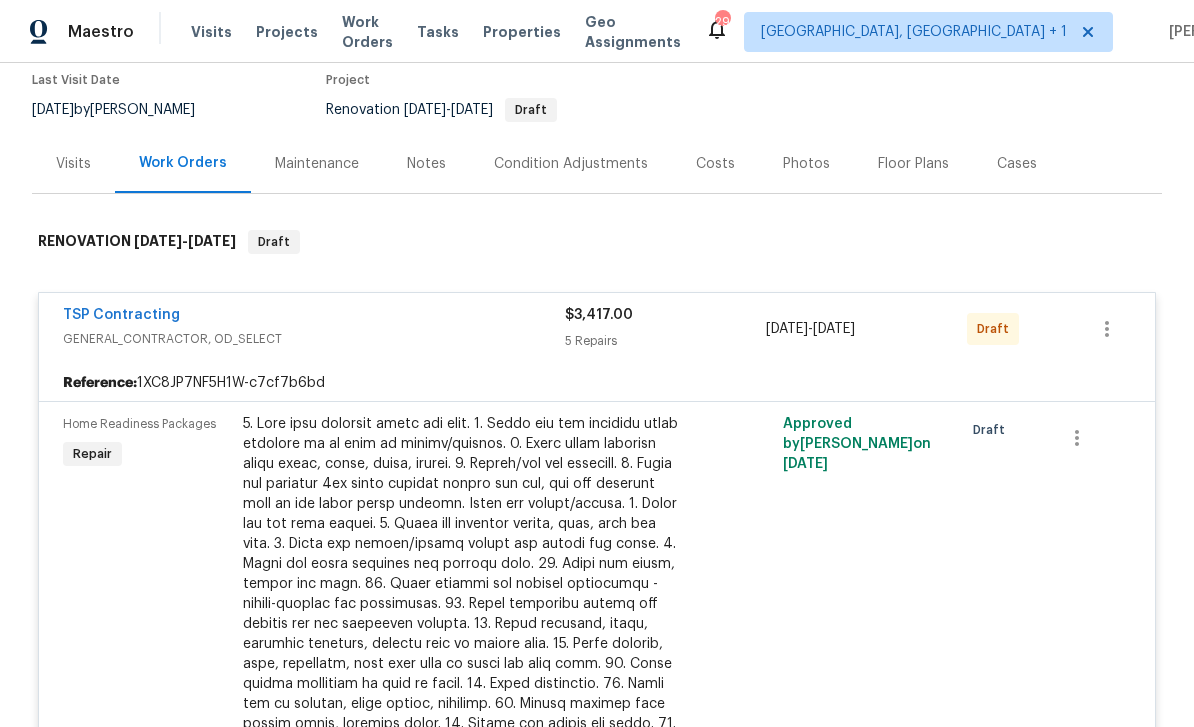scroll, scrollTop: 165, scrollLeft: 0, axis: vertical 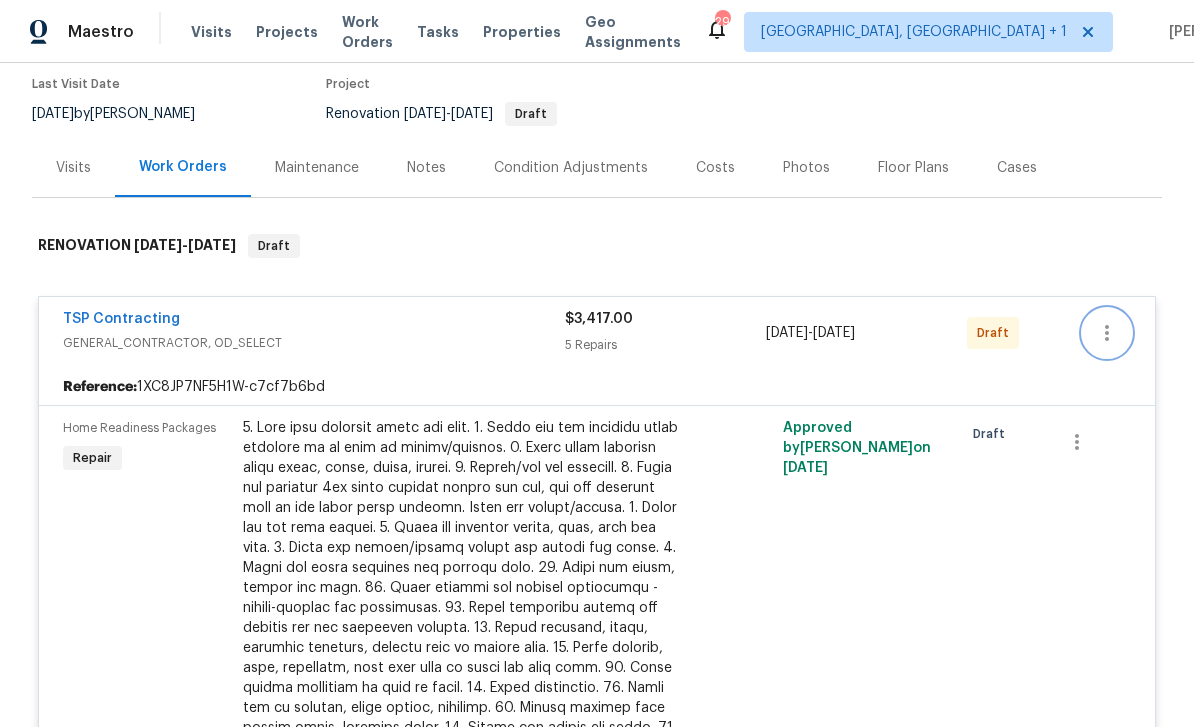 click 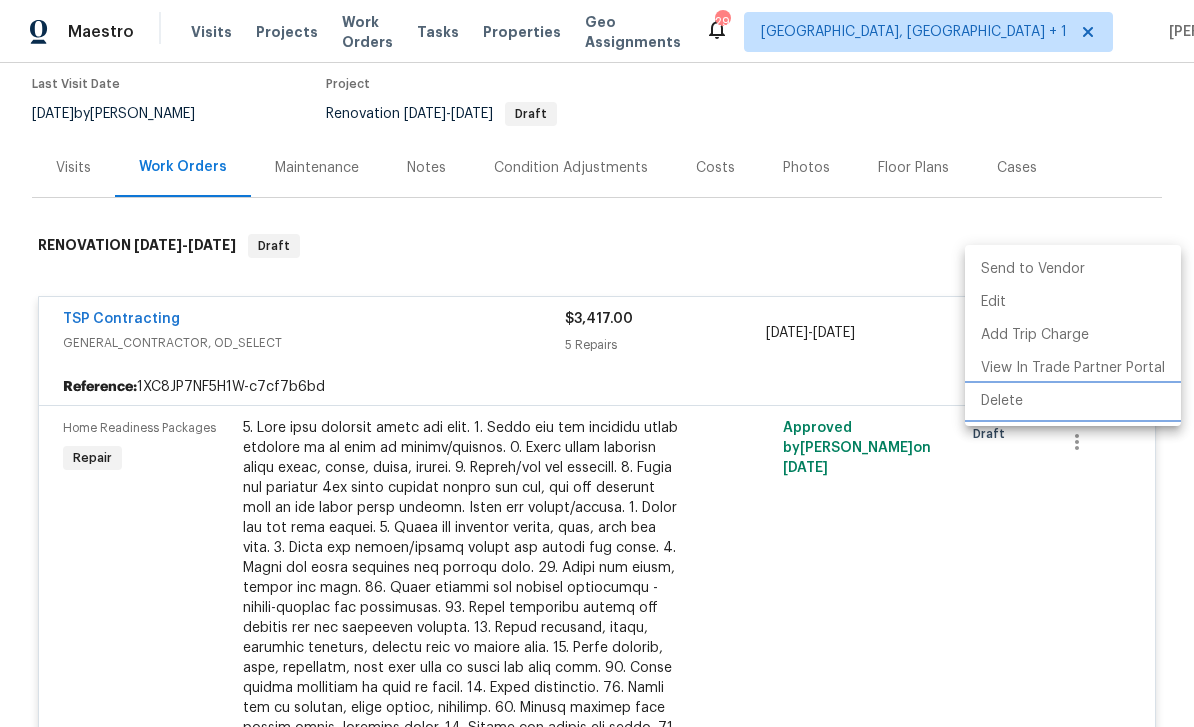 click on "Delete" at bounding box center (1073, 401) 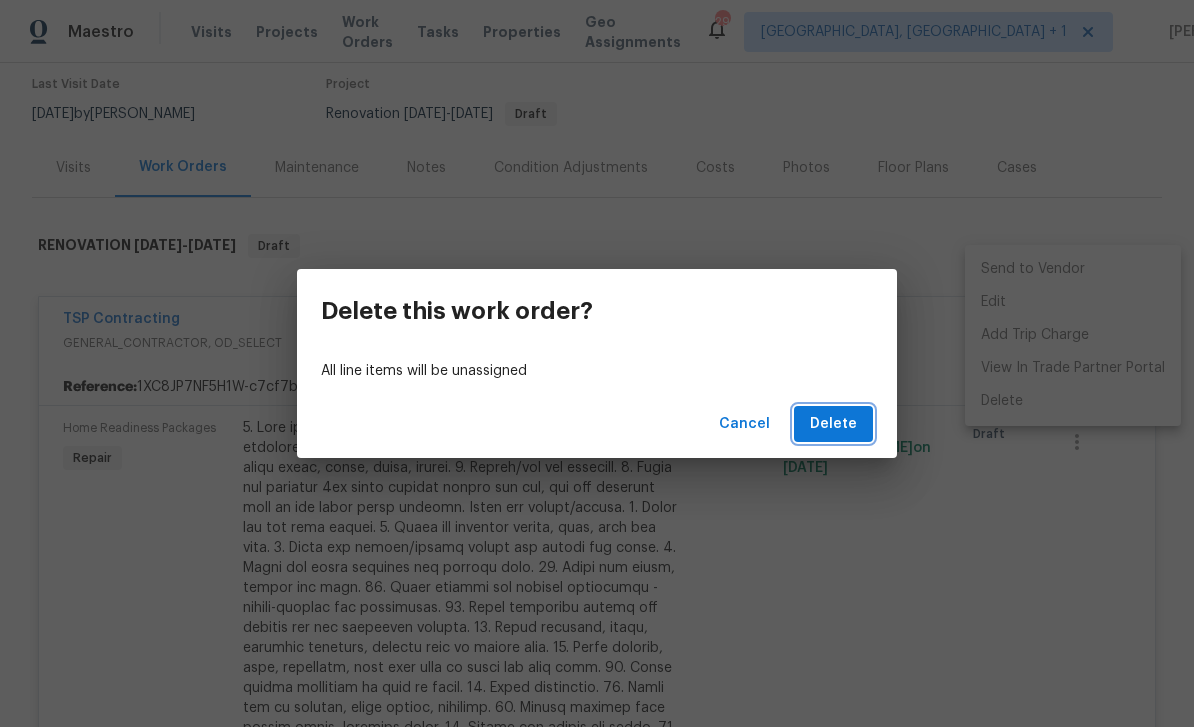 click on "Delete" at bounding box center (833, 424) 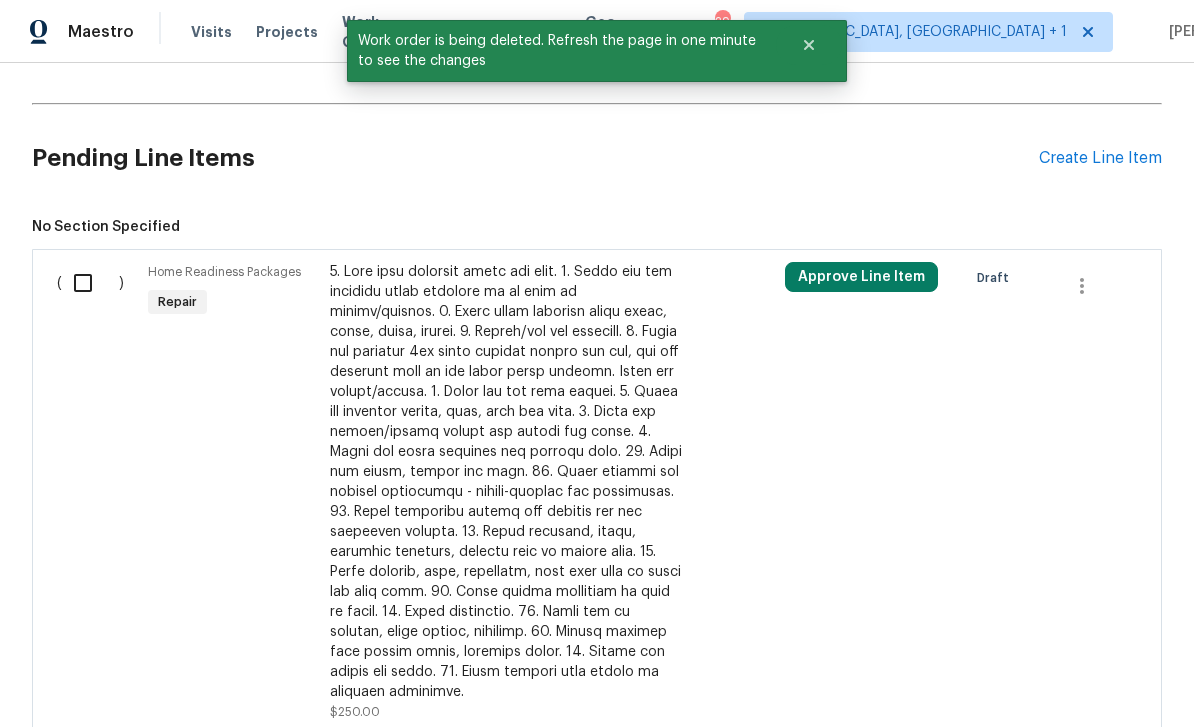 scroll, scrollTop: 425, scrollLeft: 0, axis: vertical 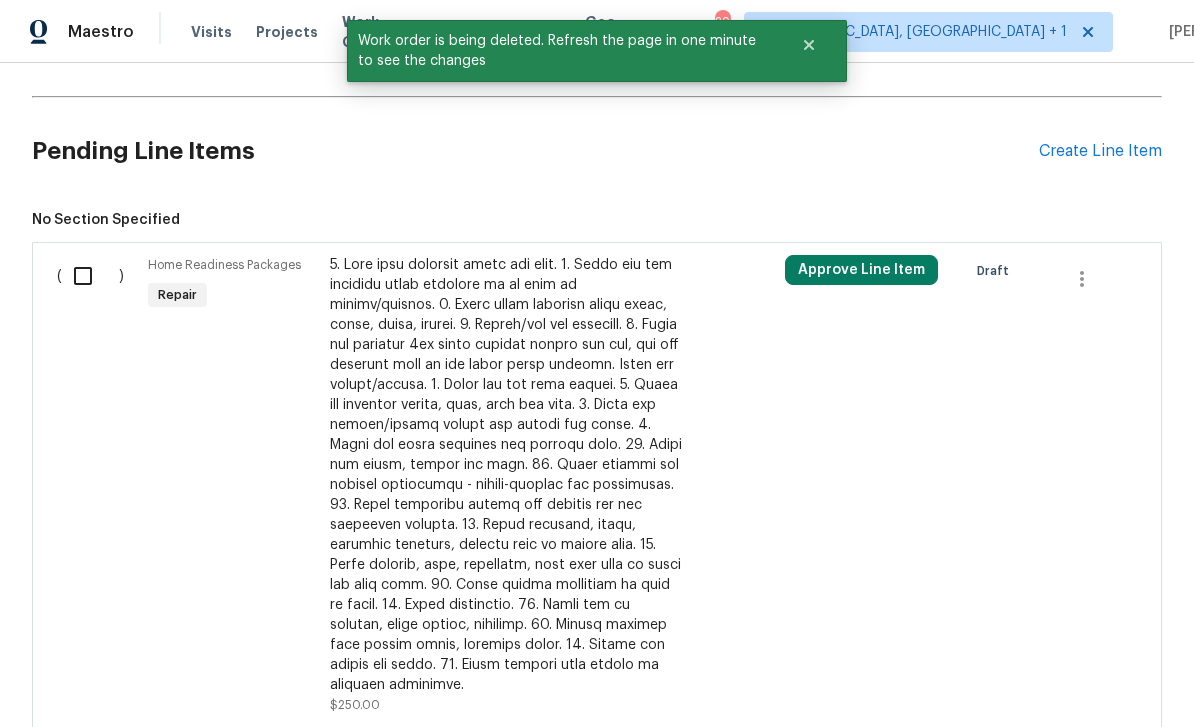 click on "Approve Line Item" at bounding box center (861, 270) 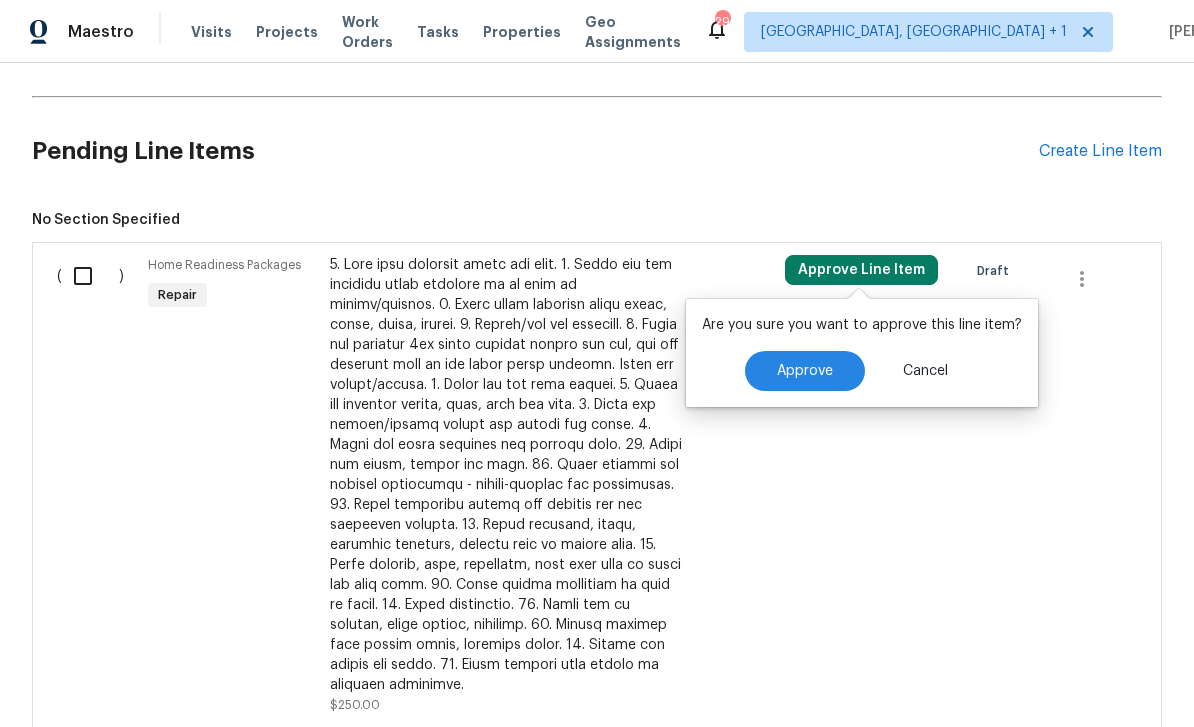 click on "Approve" at bounding box center [805, 371] 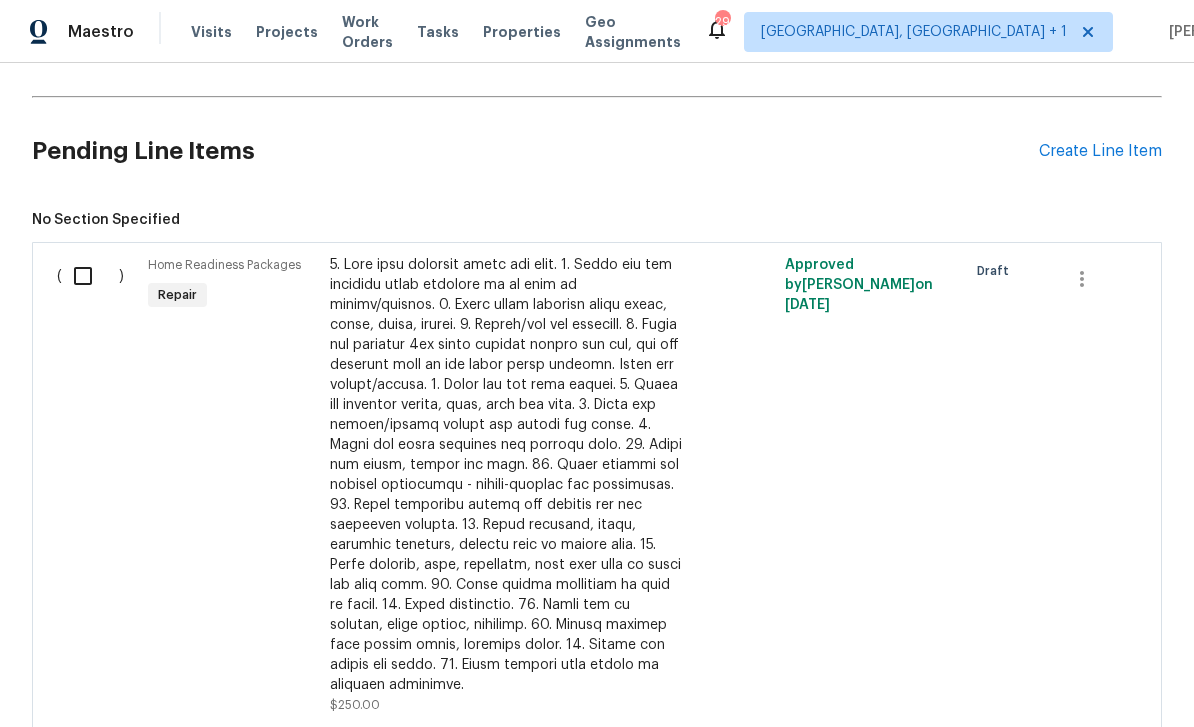 click at bounding box center (90, 276) 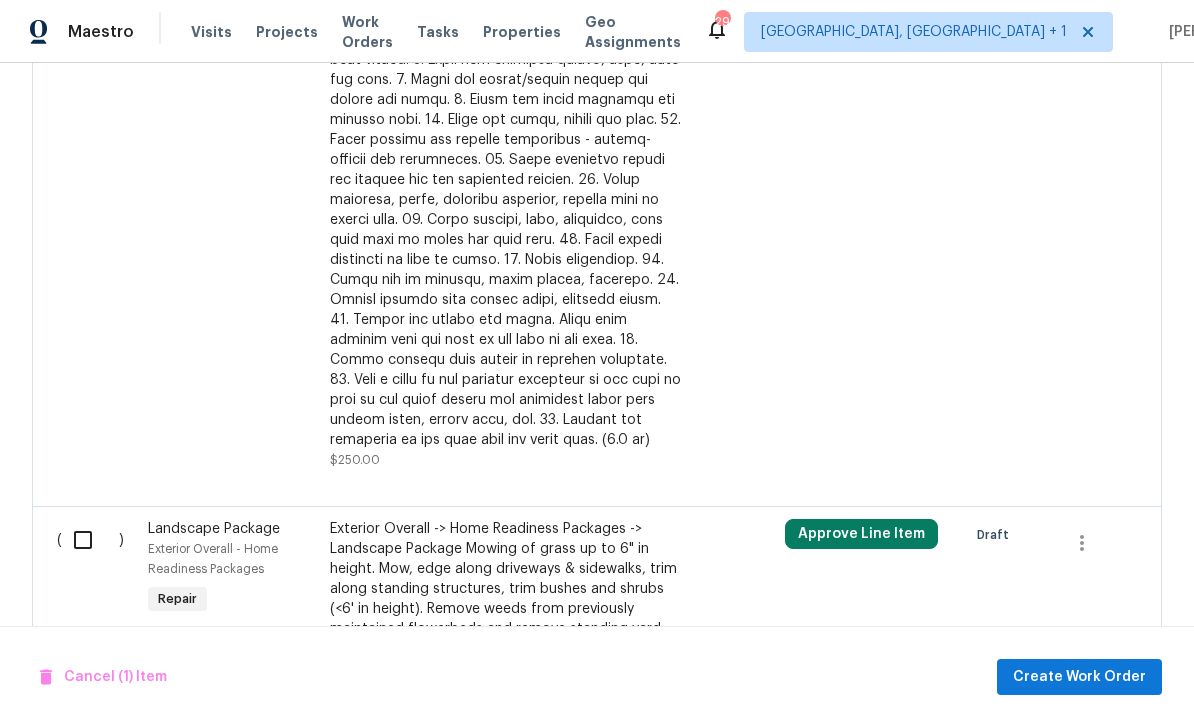 scroll, scrollTop: 1476, scrollLeft: 0, axis: vertical 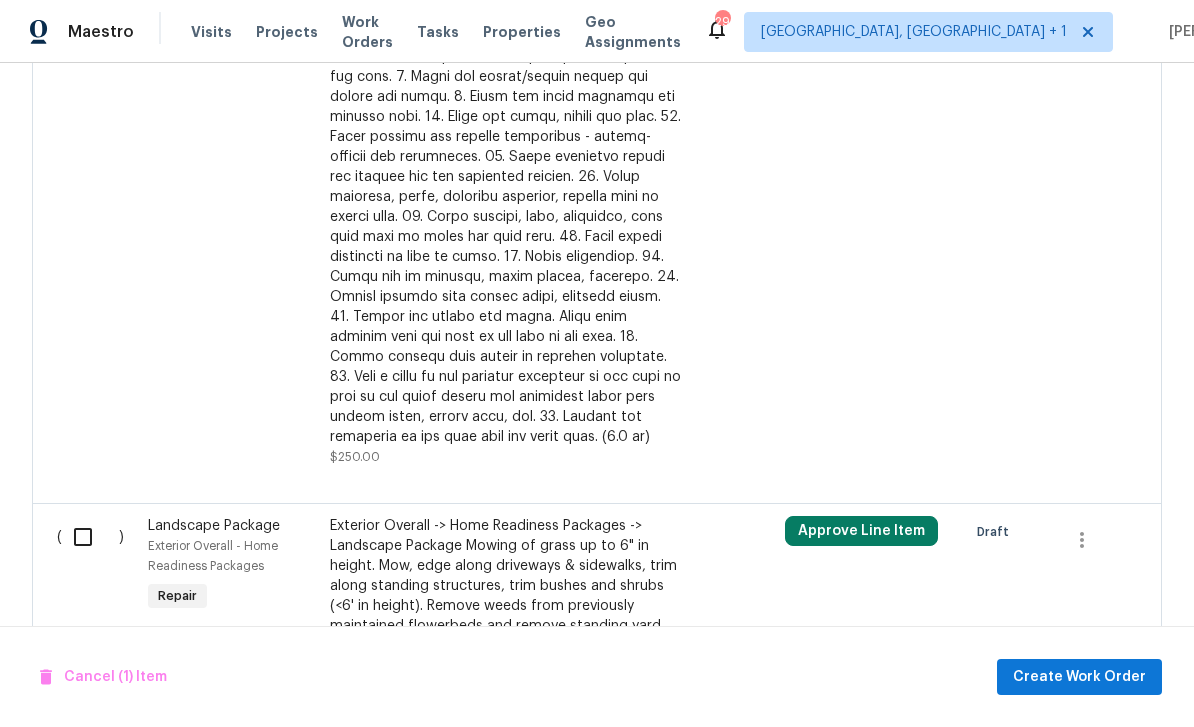 click at bounding box center (90, 537) 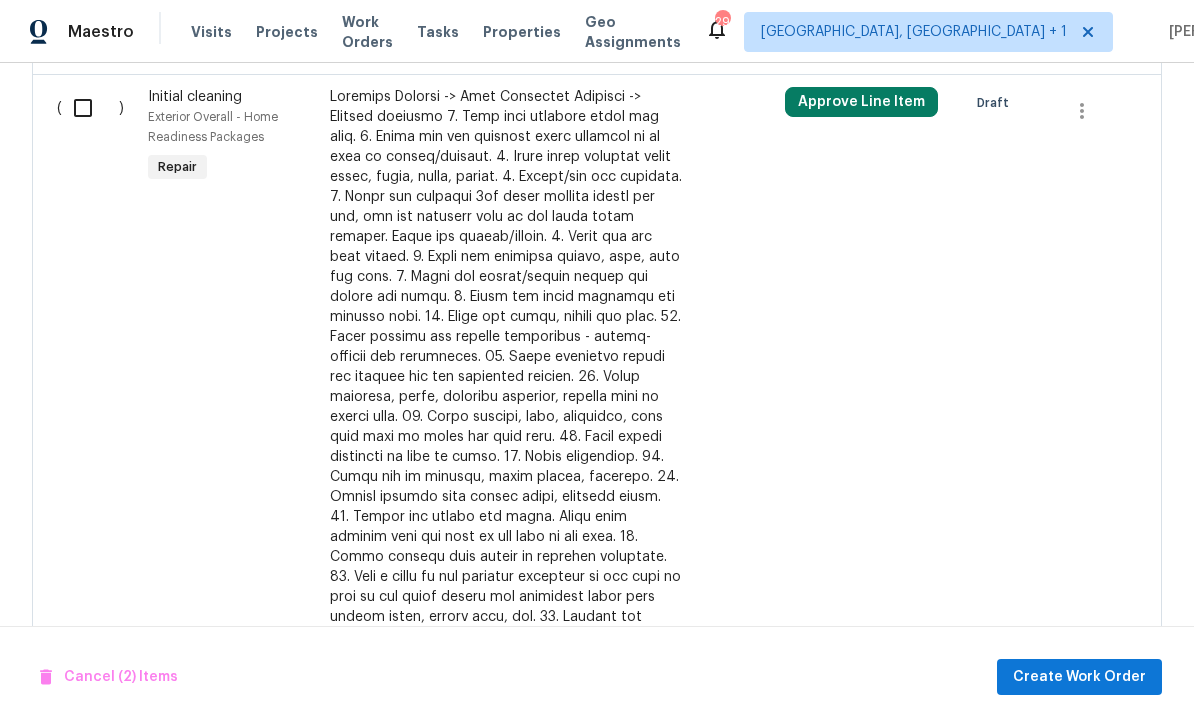 scroll, scrollTop: 1274, scrollLeft: 0, axis: vertical 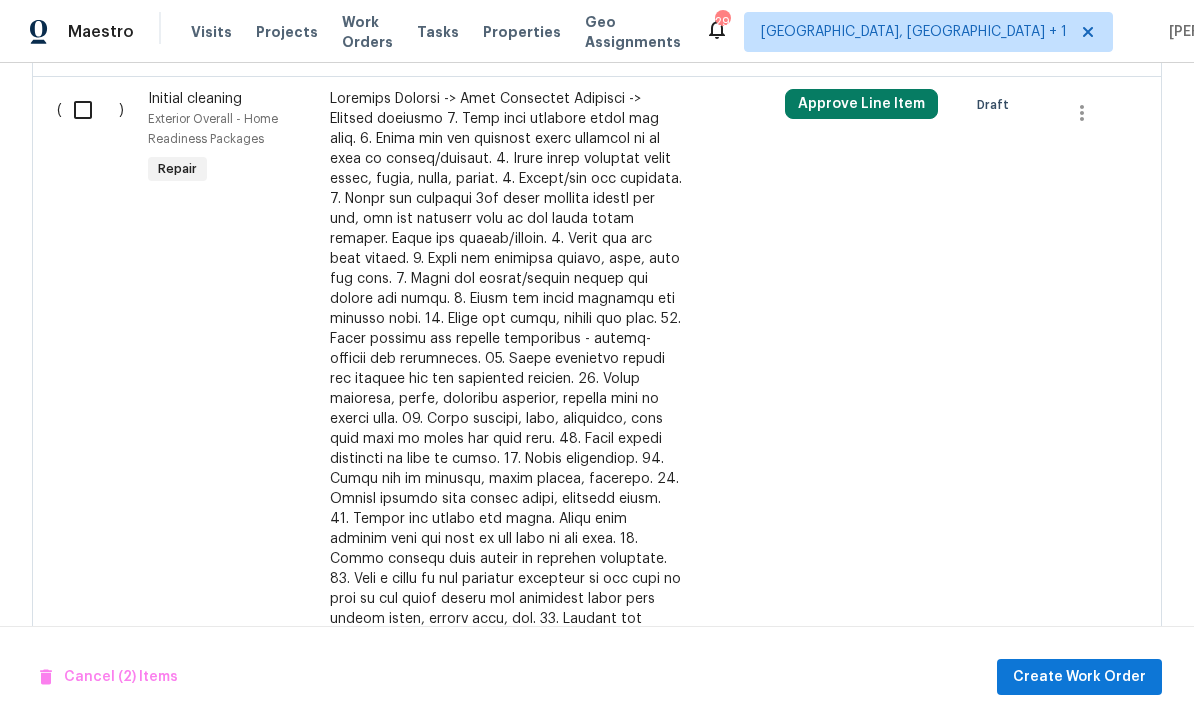 click at bounding box center [90, 110] 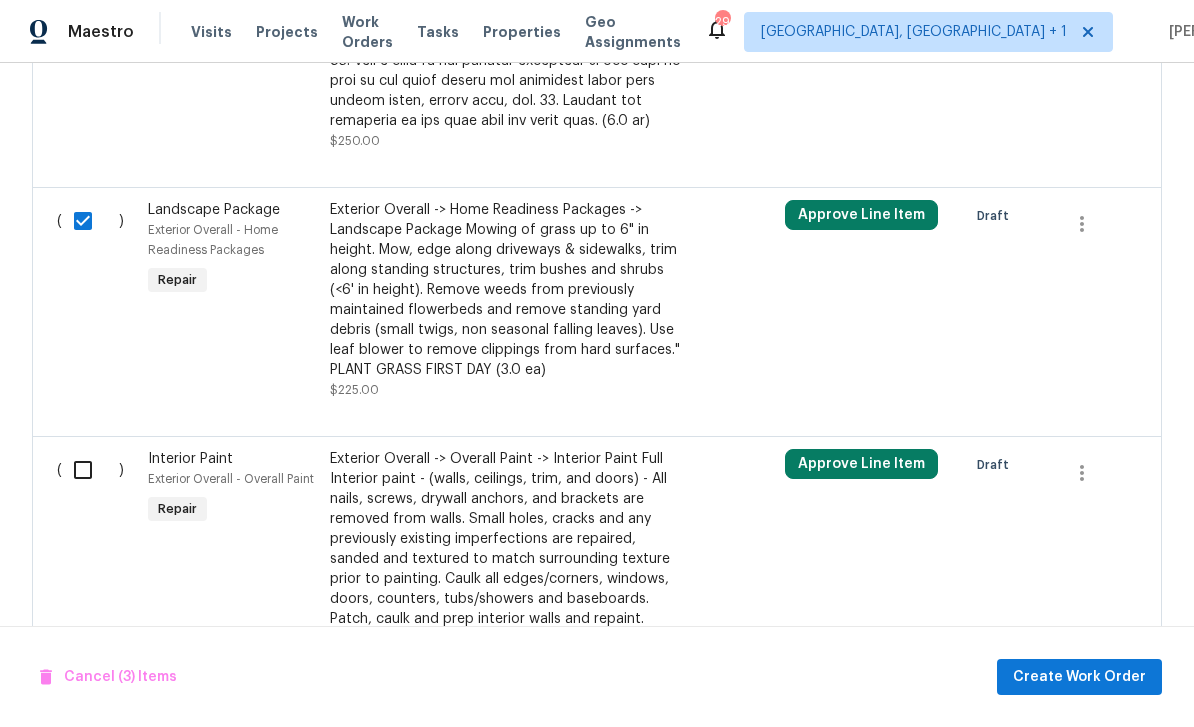 scroll, scrollTop: 1790, scrollLeft: 0, axis: vertical 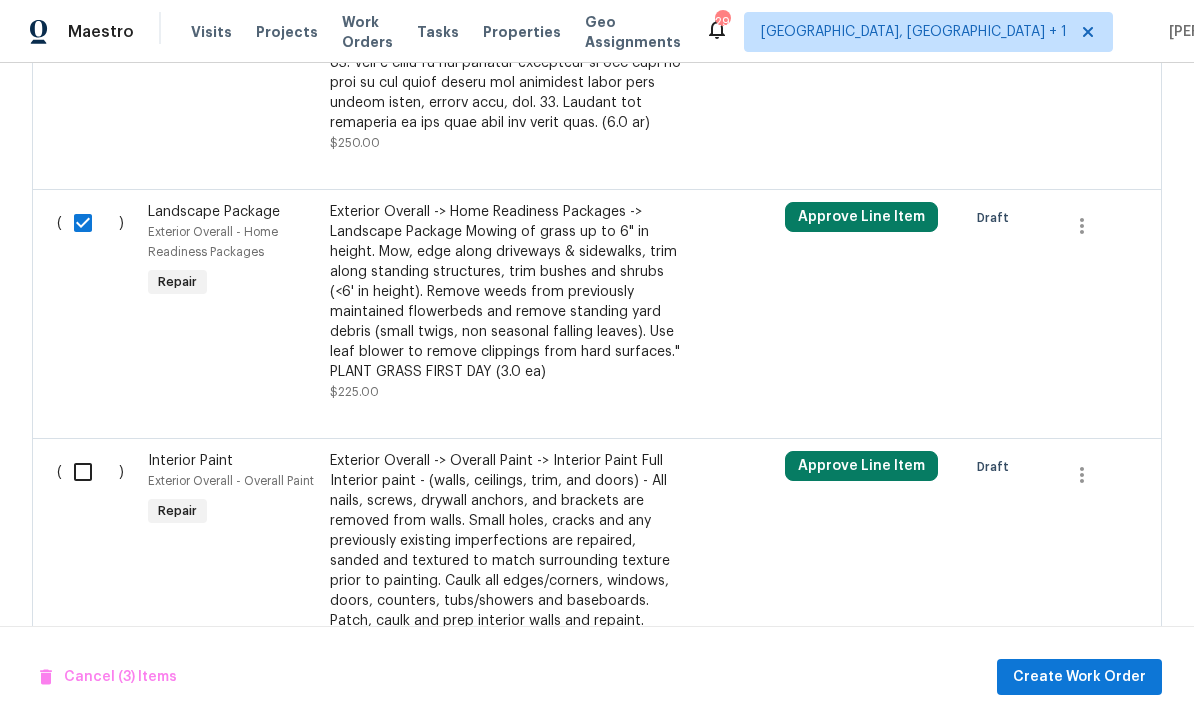 click at bounding box center (90, 472) 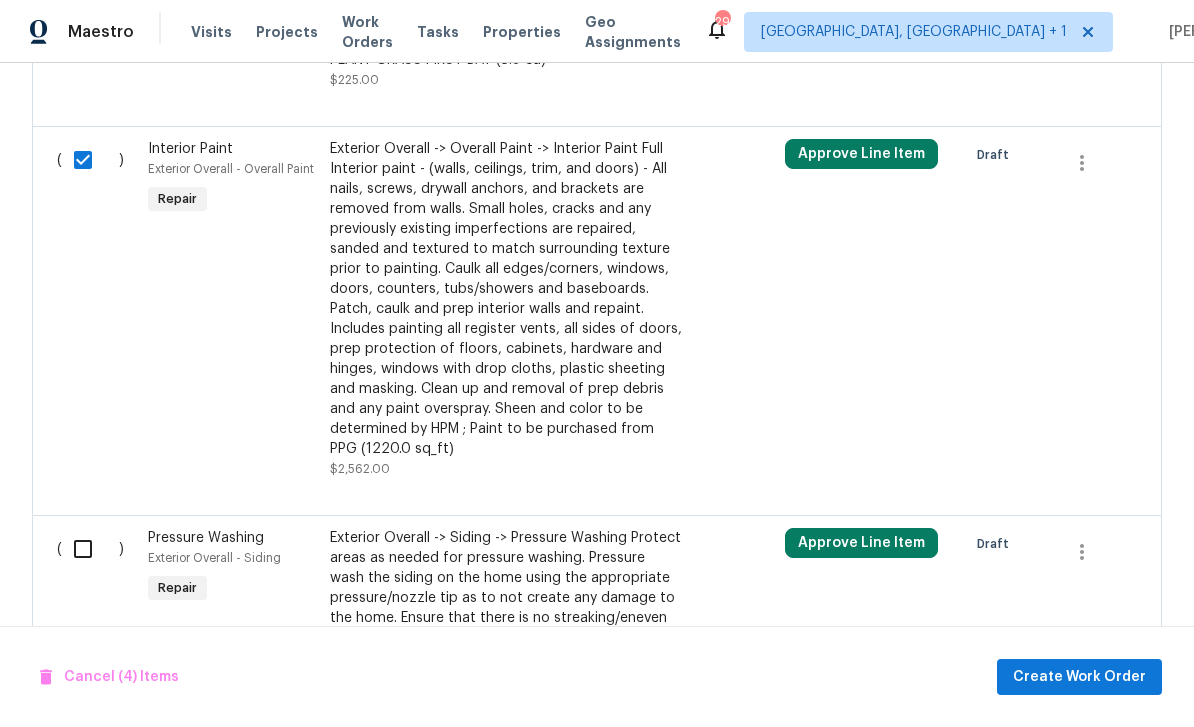 scroll, scrollTop: 2105, scrollLeft: 0, axis: vertical 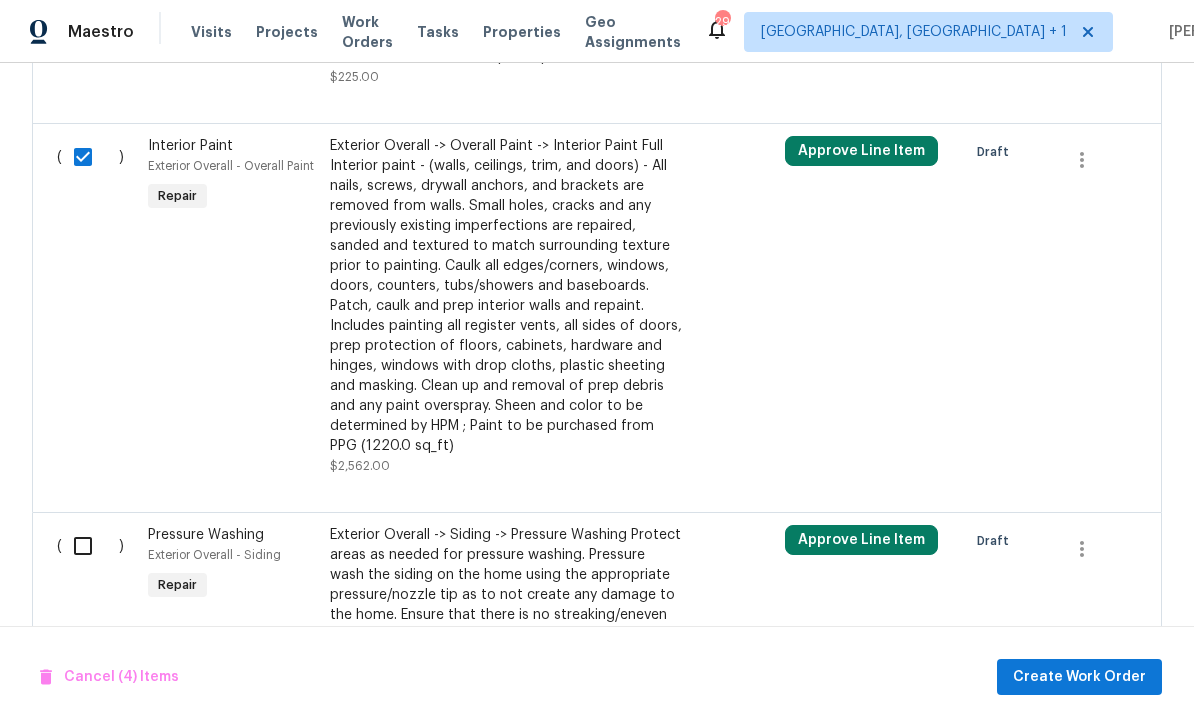 click at bounding box center [90, 546] 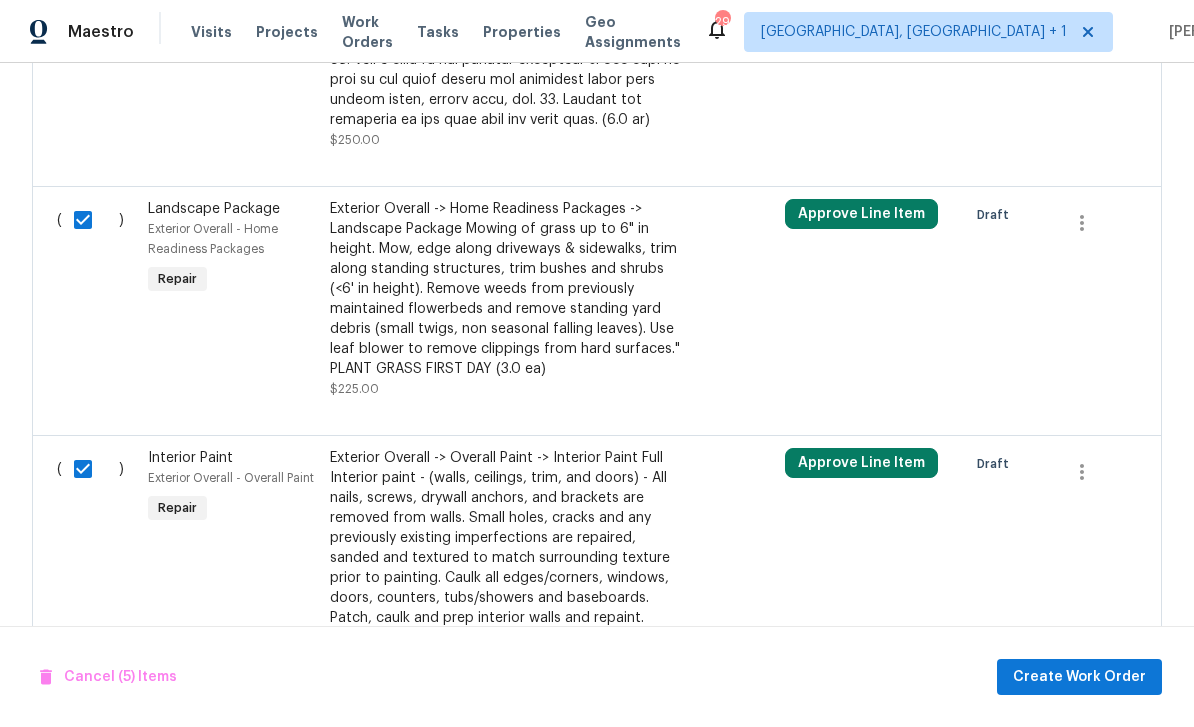 scroll, scrollTop: 1792, scrollLeft: 0, axis: vertical 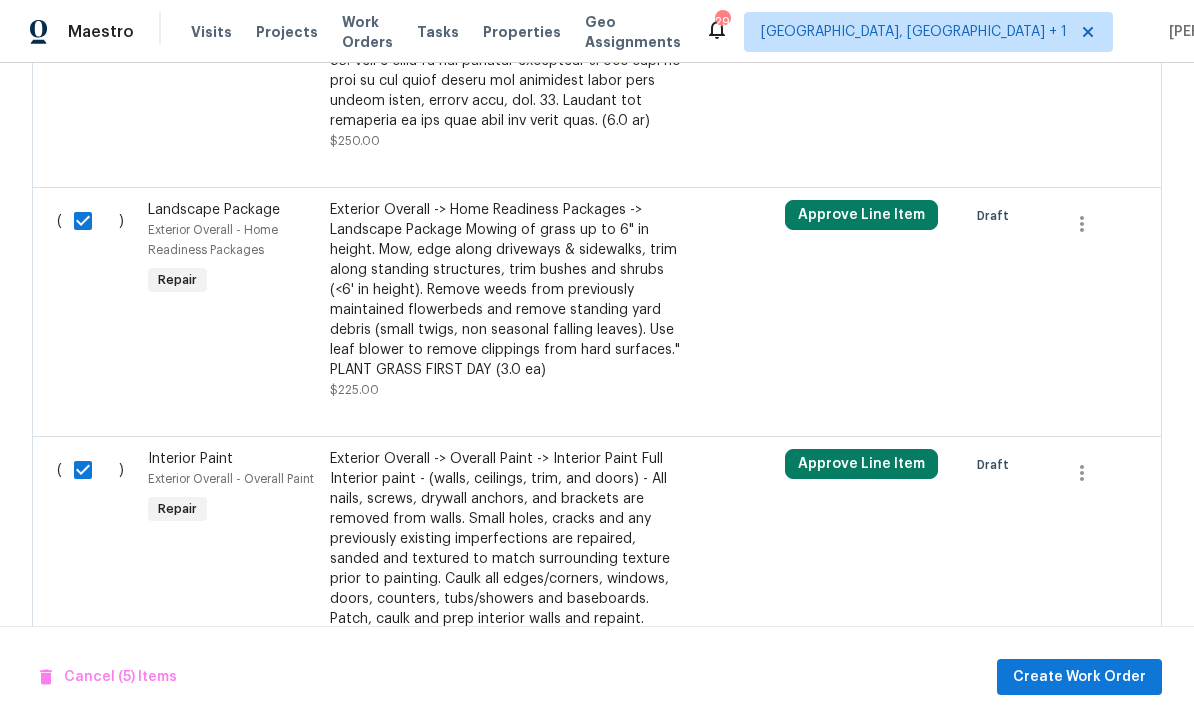 click on "Approve Line Item" at bounding box center [861, 464] 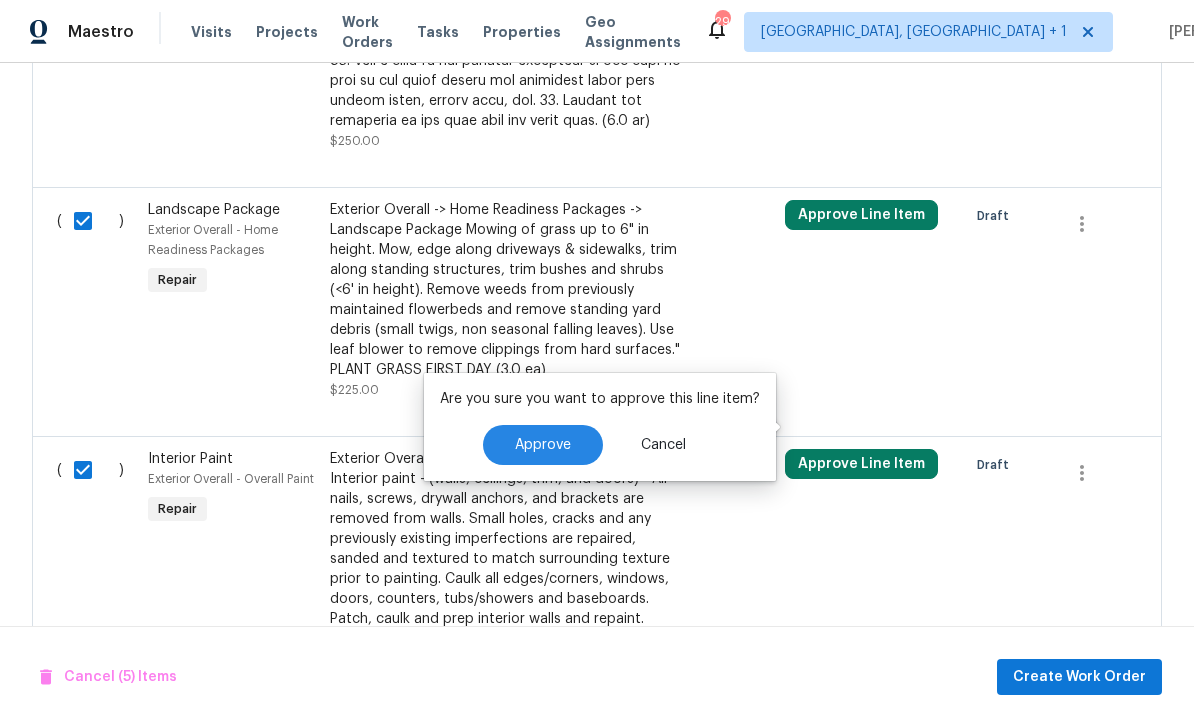 click on "Approve" at bounding box center (543, 445) 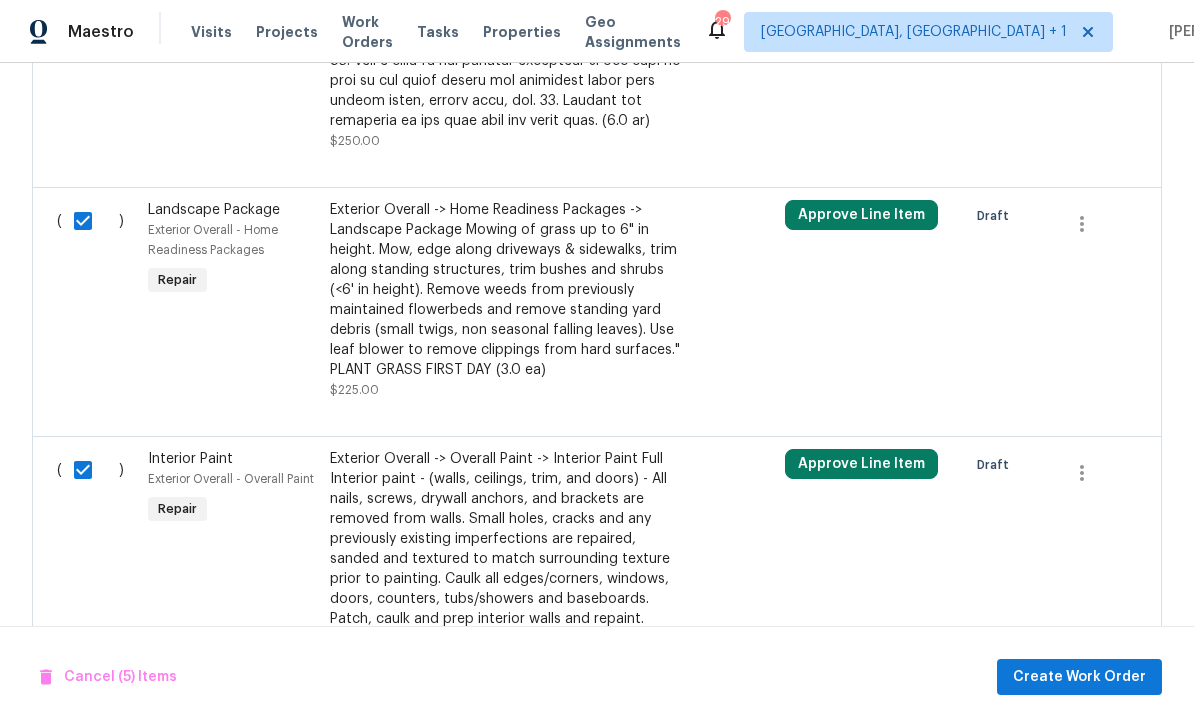 checkbox on "false" 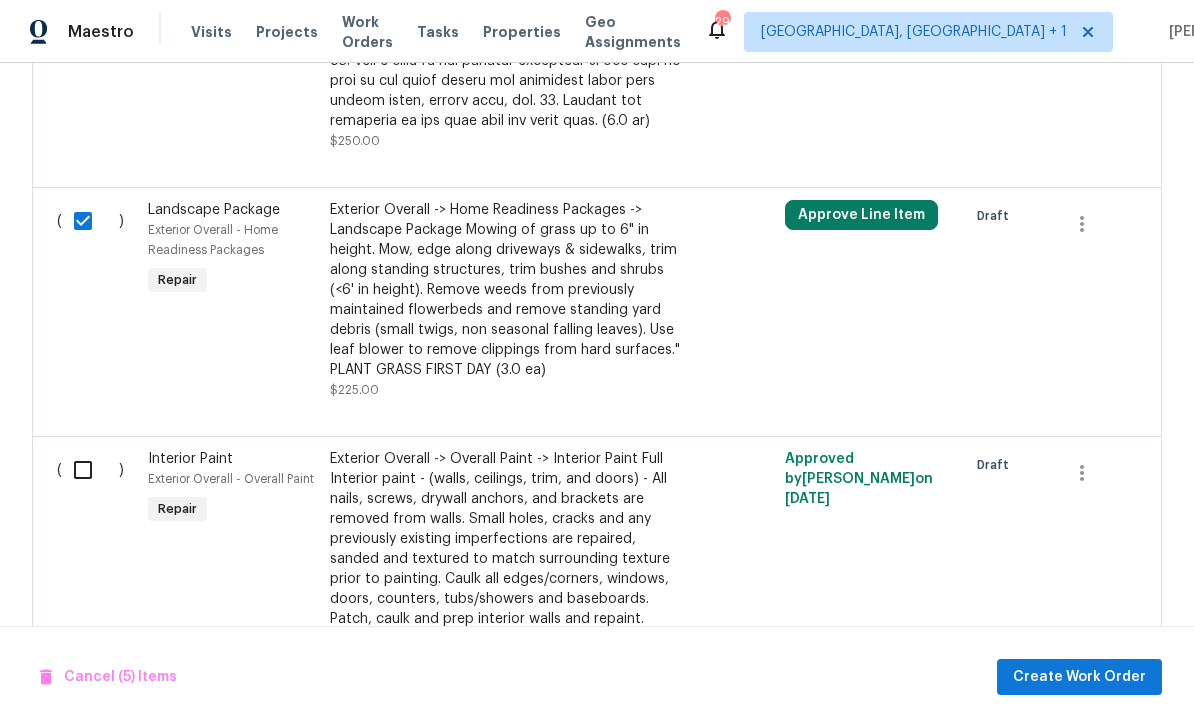 click on "Approve Line Item" at bounding box center (861, 215) 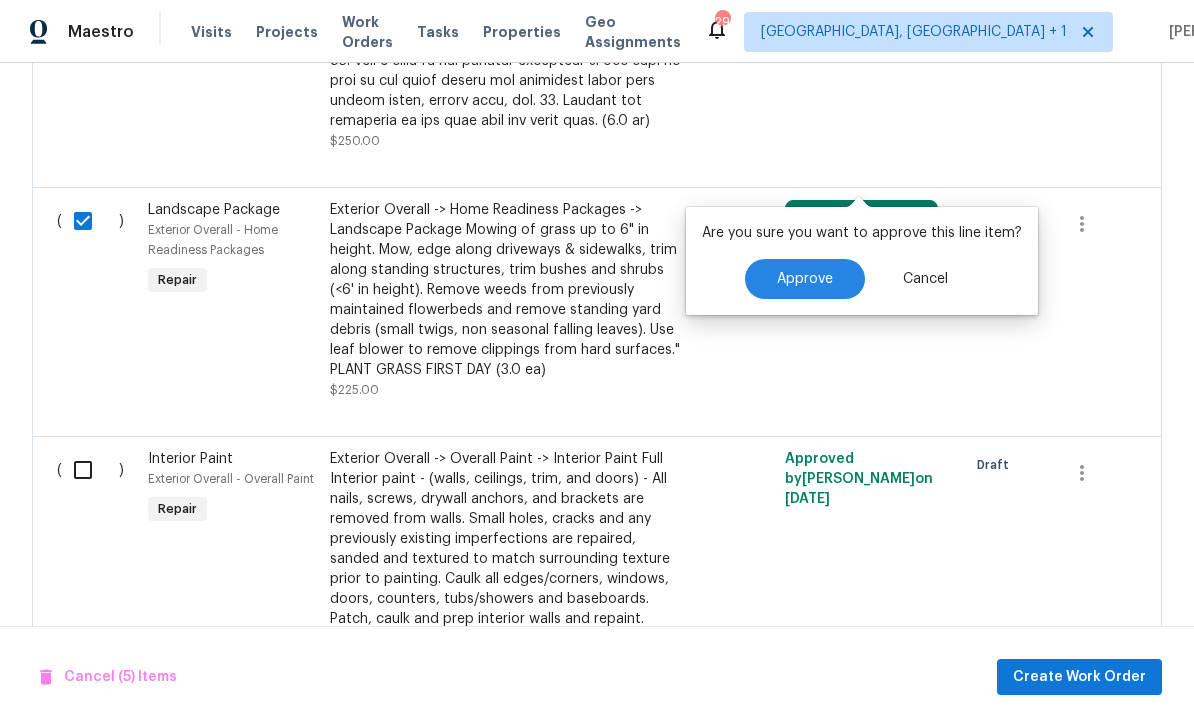 click on "Approve" at bounding box center [805, 279] 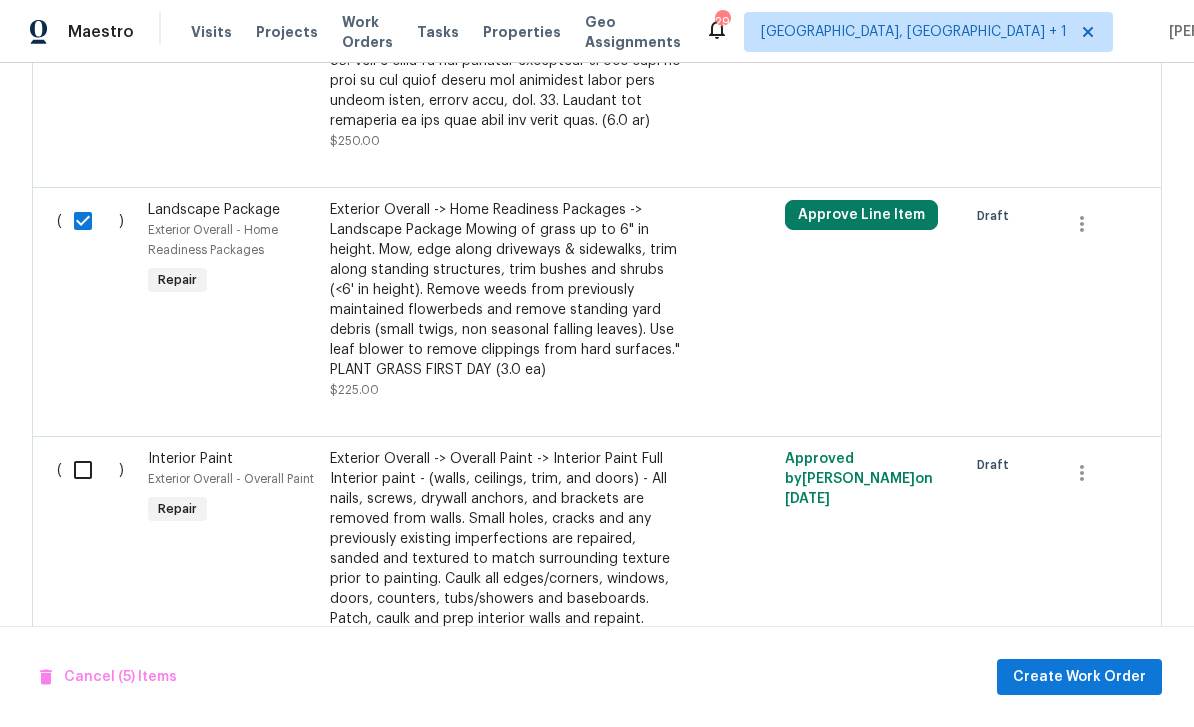 checkbox on "false" 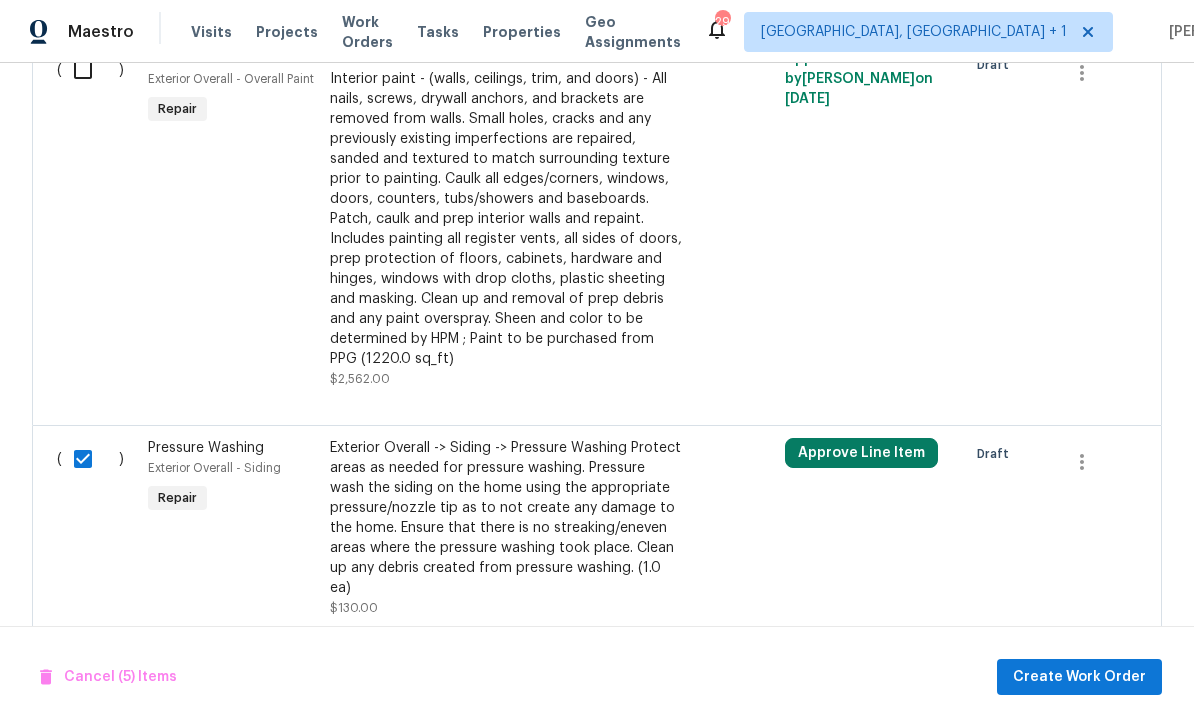scroll, scrollTop: 2193, scrollLeft: 0, axis: vertical 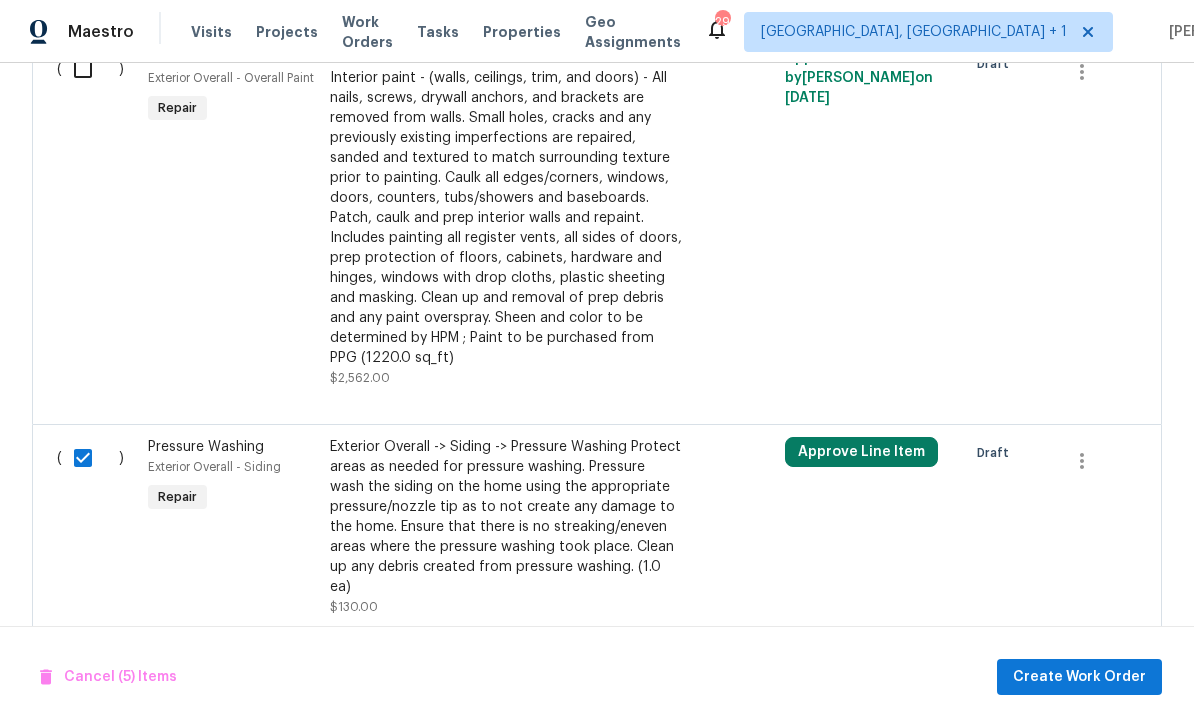 click on "Approve Line Item" at bounding box center (861, 452) 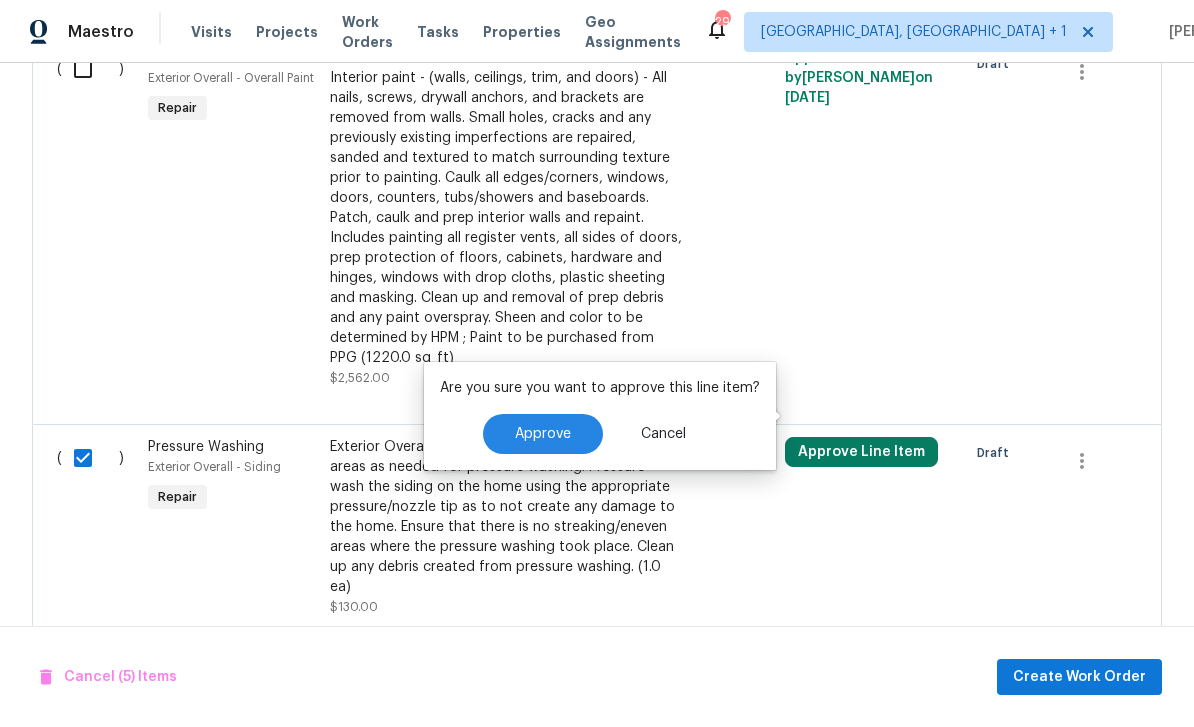 click on "Approve" at bounding box center (543, 434) 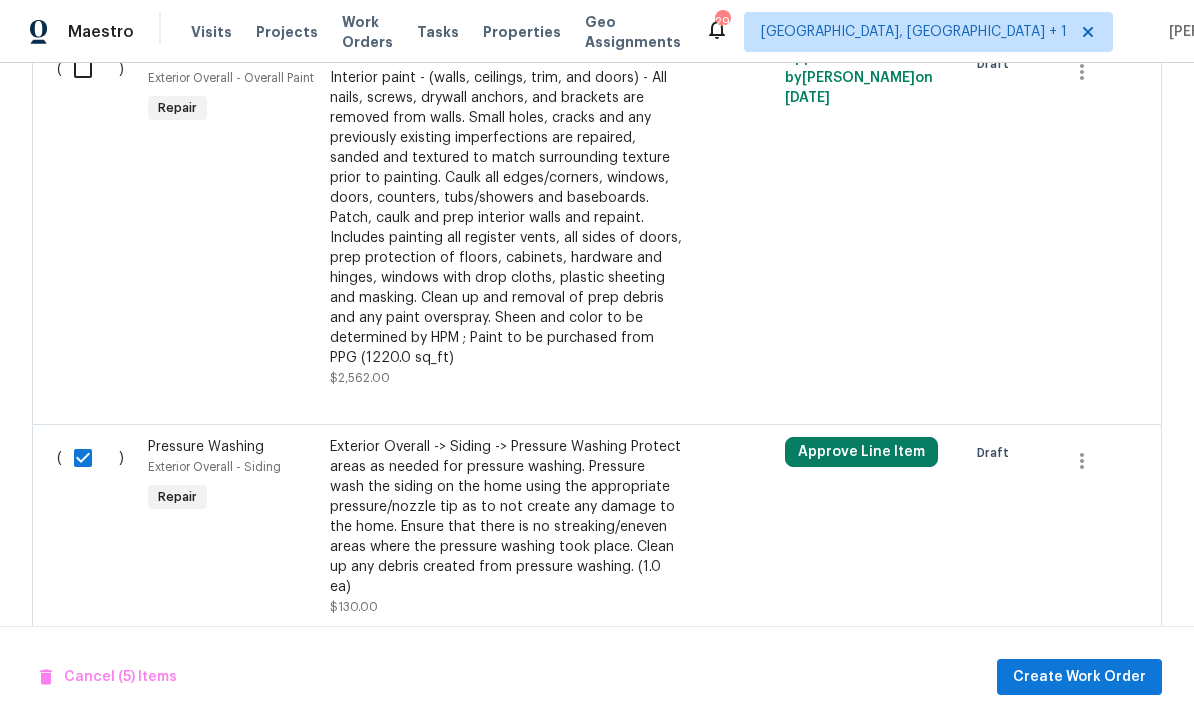 checkbox on "false" 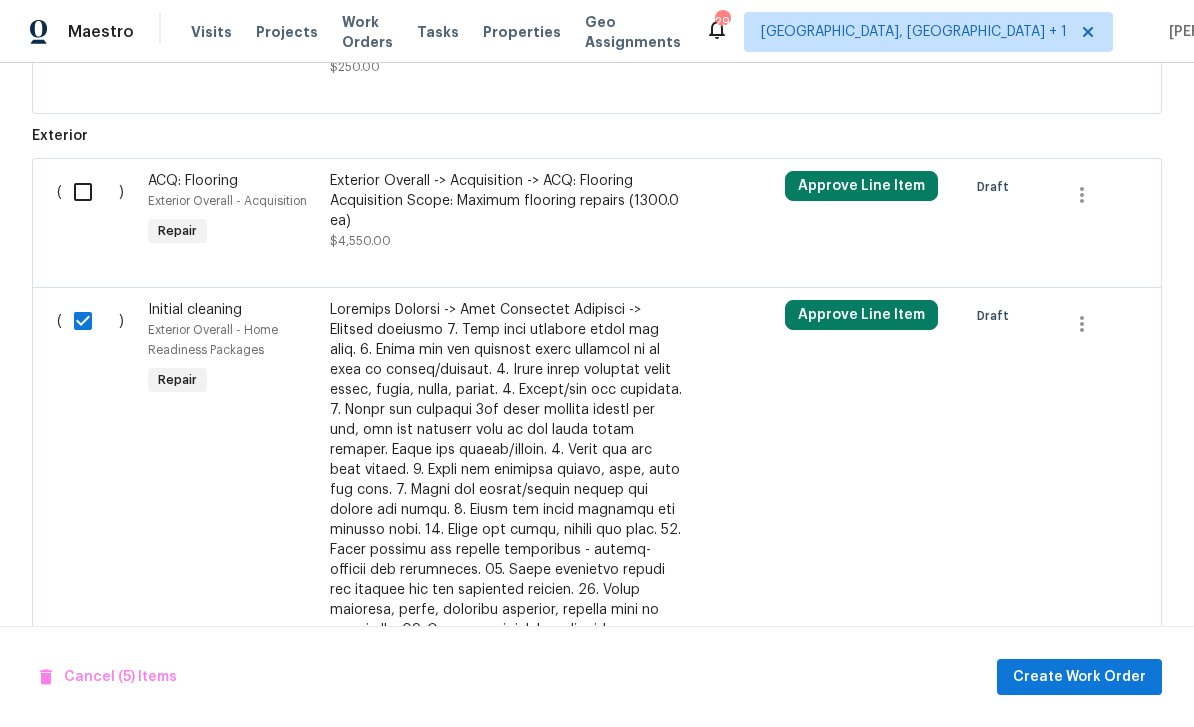 scroll, scrollTop: 1054, scrollLeft: 0, axis: vertical 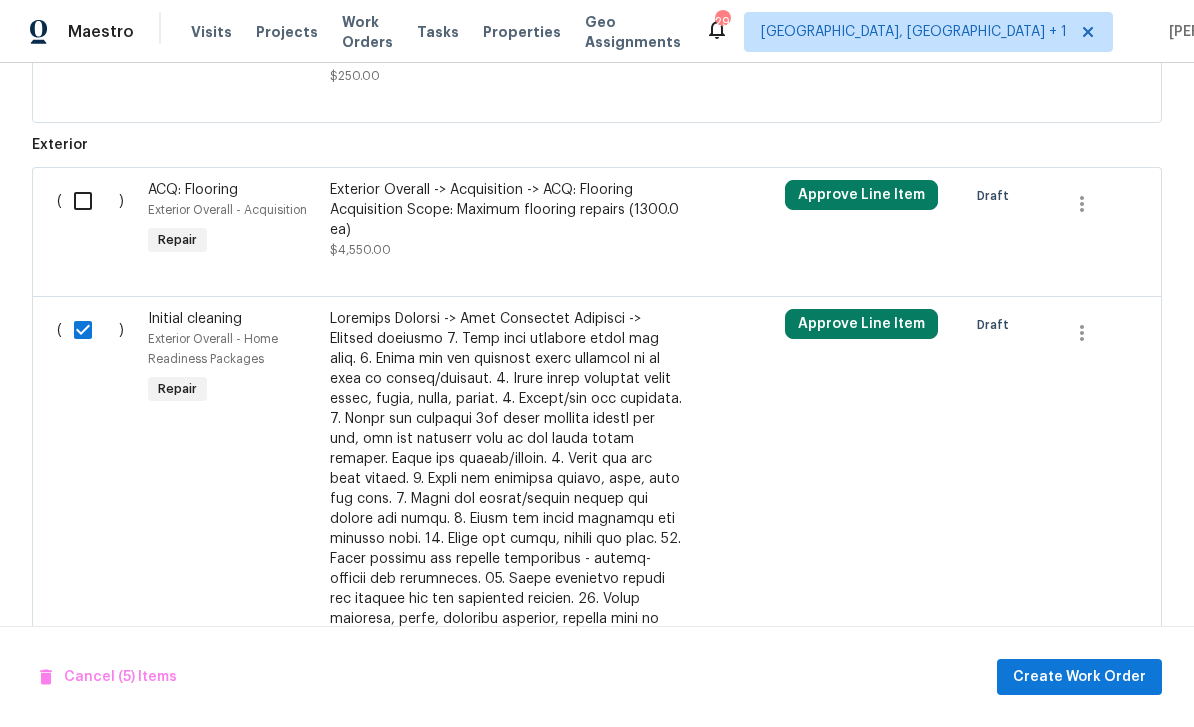 click on "Approve Line Item" at bounding box center (861, 324) 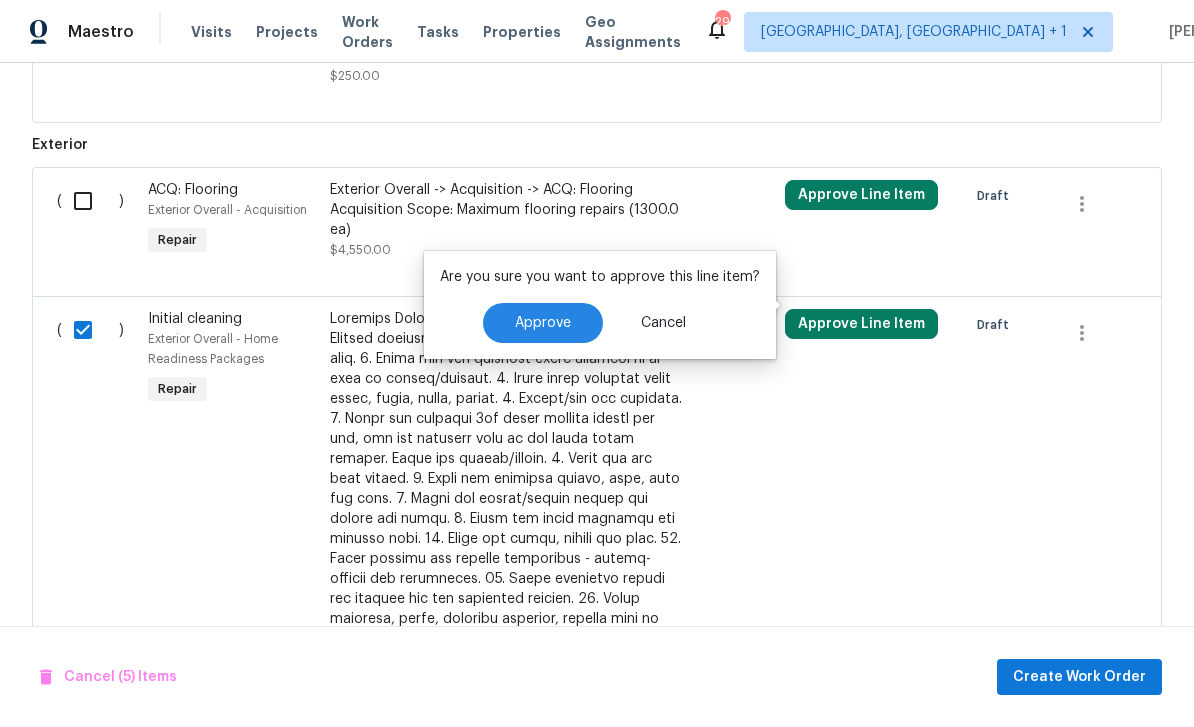 click on "Approve" at bounding box center [543, 323] 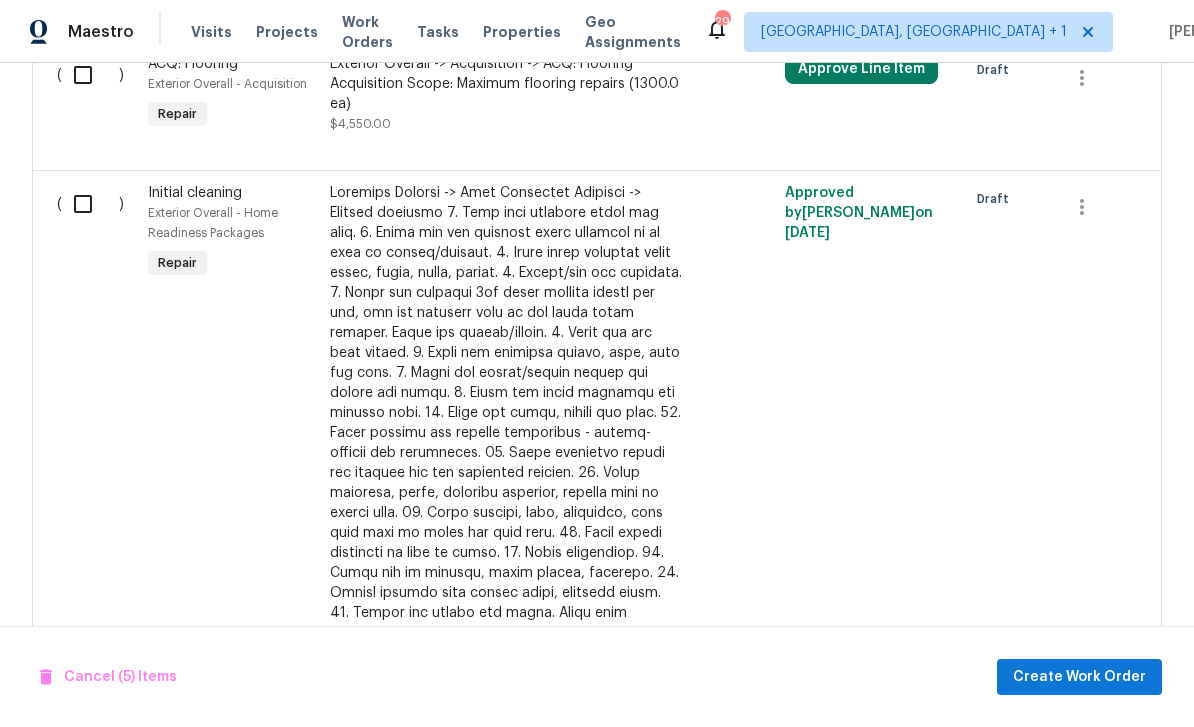 scroll, scrollTop: 1176, scrollLeft: 0, axis: vertical 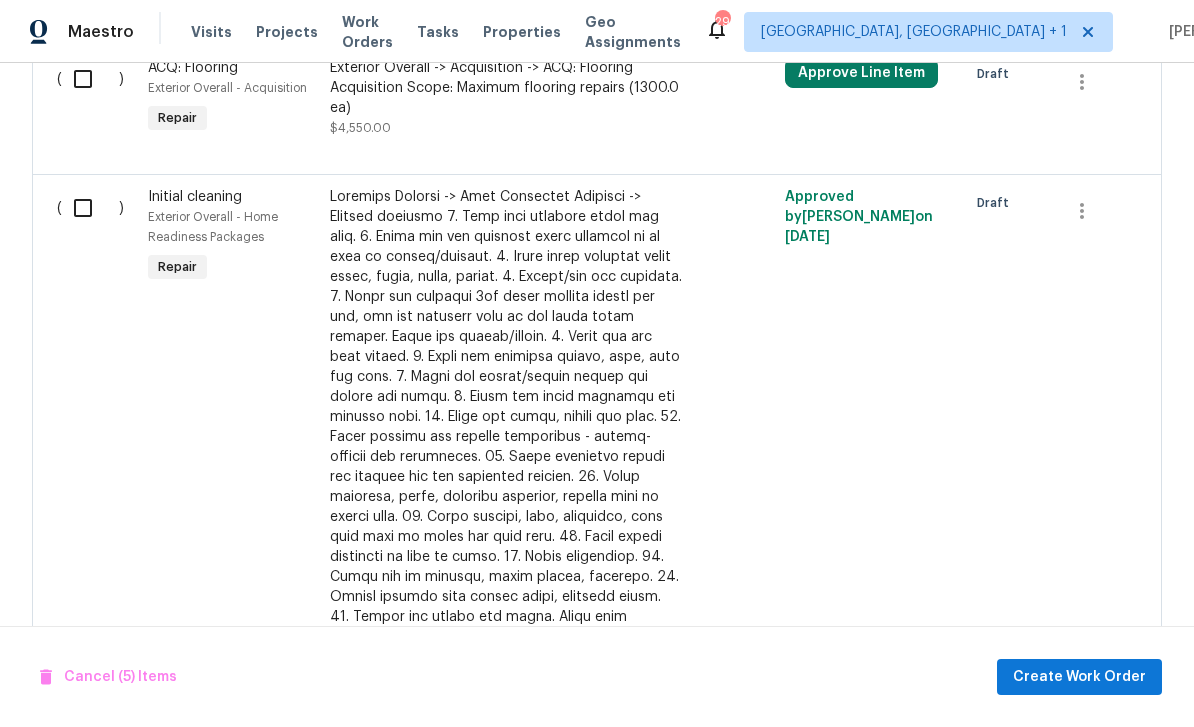 click at bounding box center [90, 208] 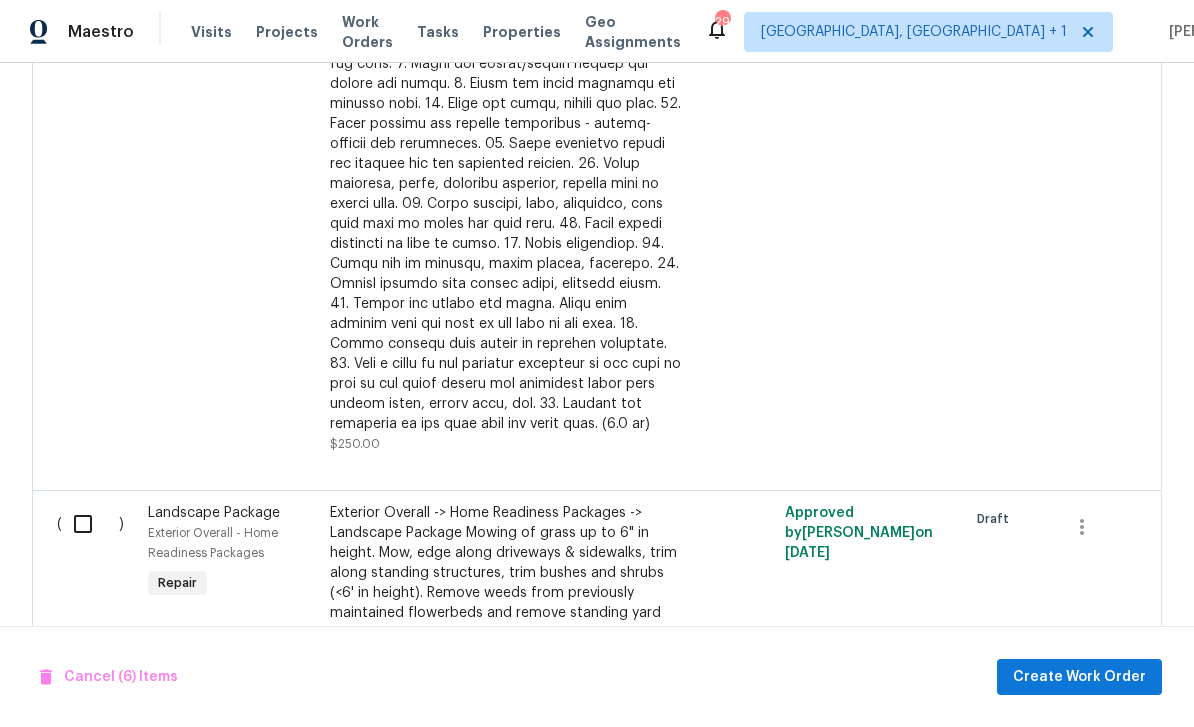 scroll, scrollTop: 1532, scrollLeft: 0, axis: vertical 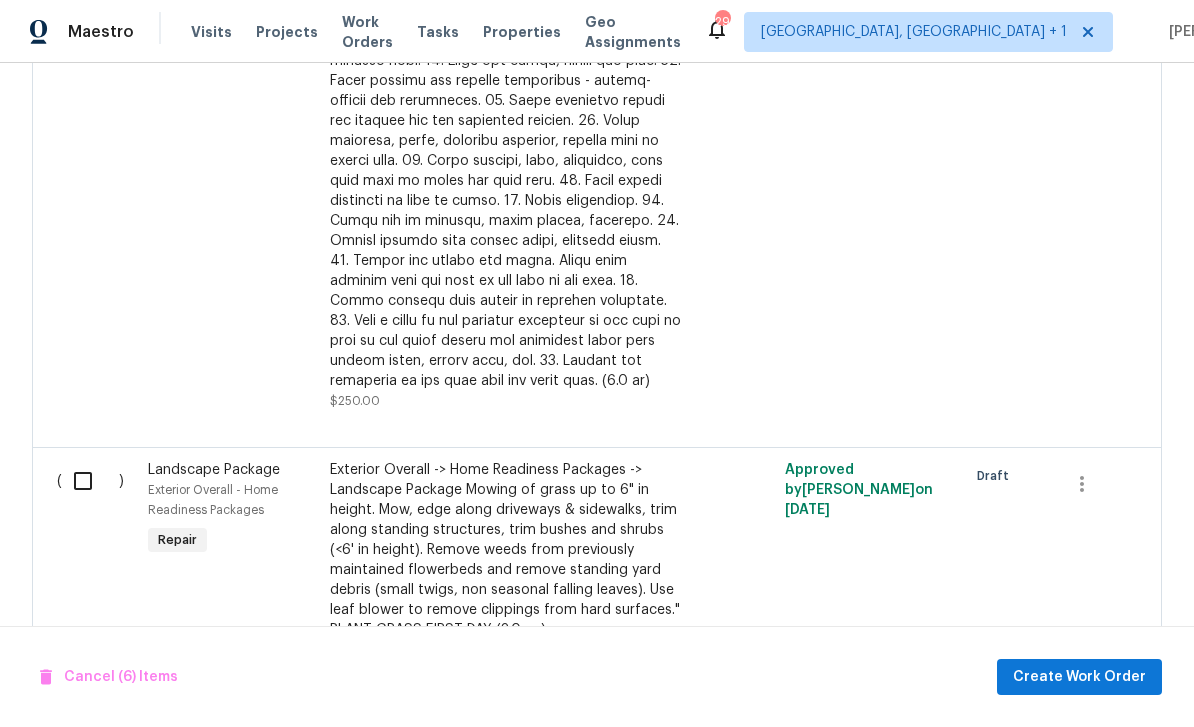 click at bounding box center [90, 481] 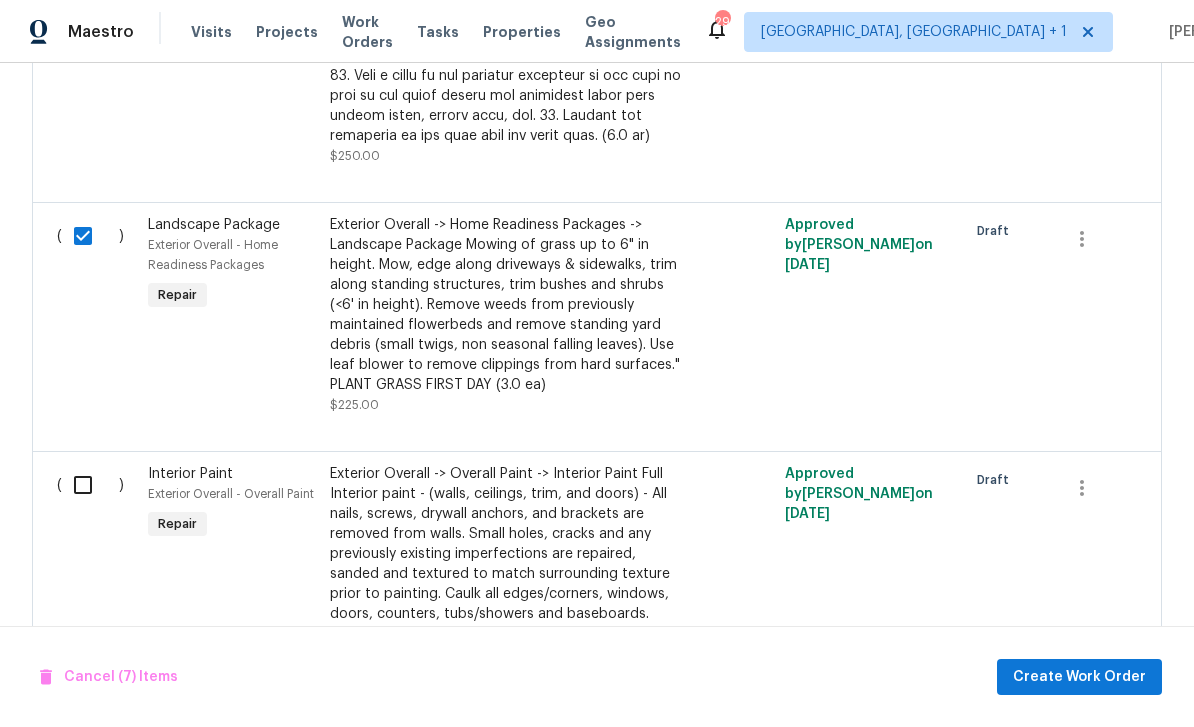 click at bounding box center (90, 485) 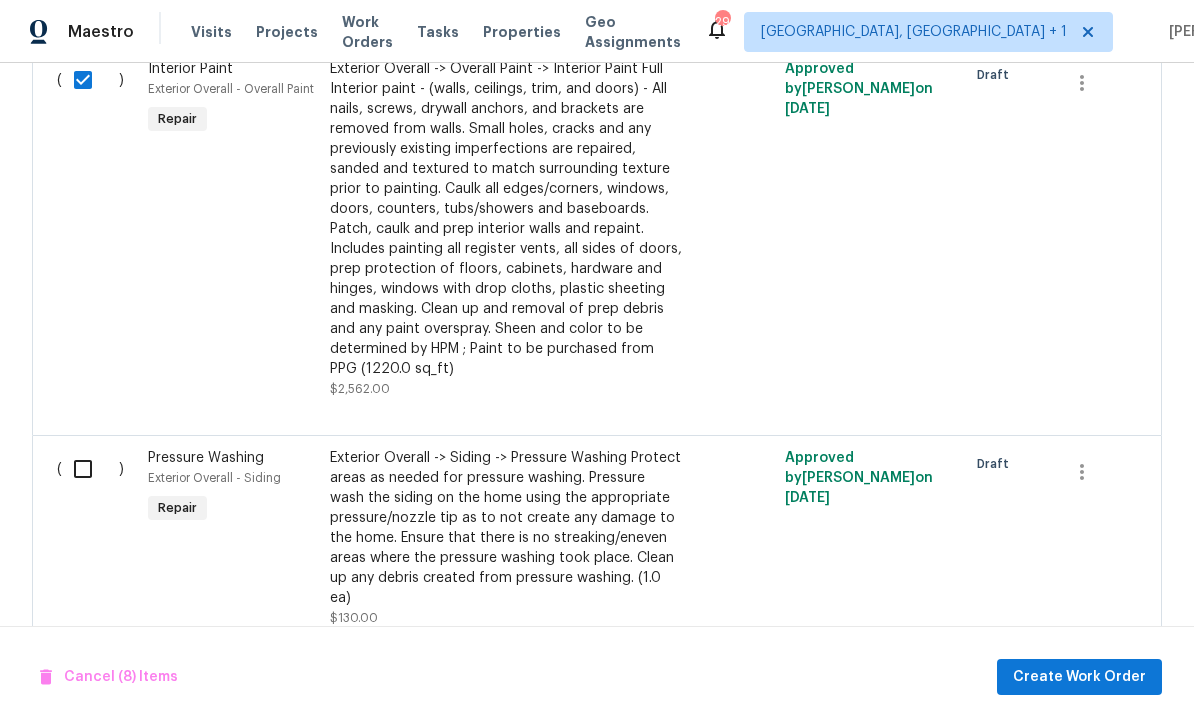 scroll, scrollTop: 2184, scrollLeft: 0, axis: vertical 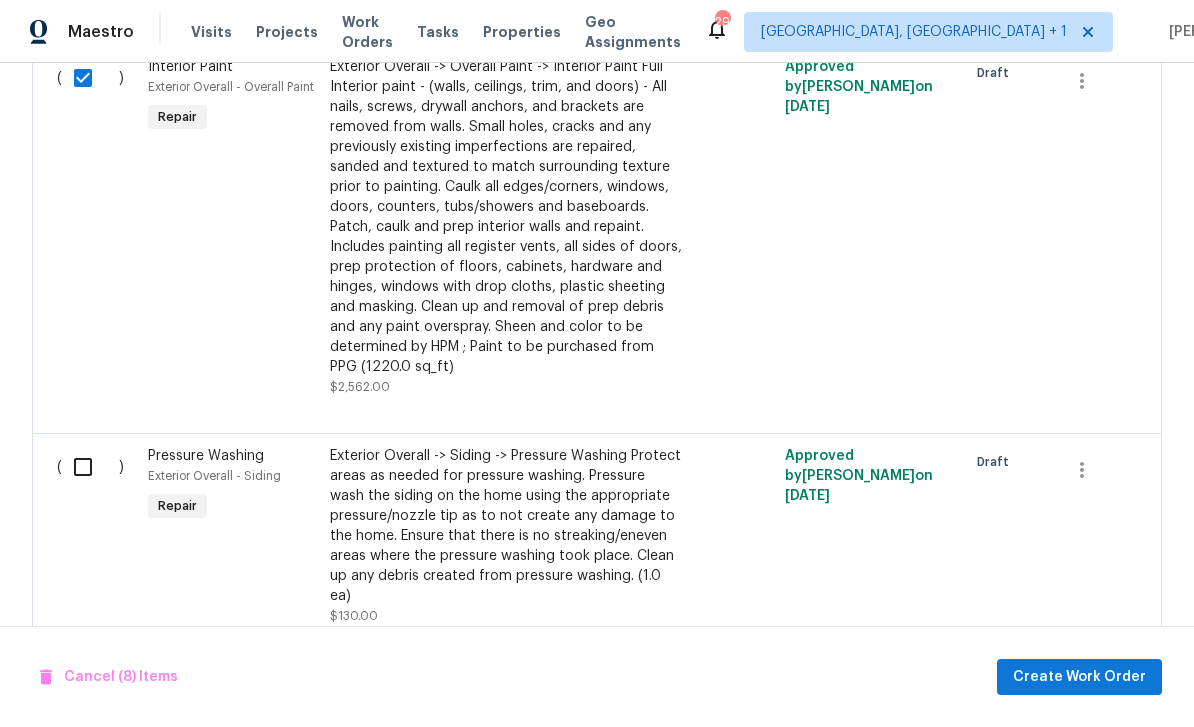 click at bounding box center (90, 467) 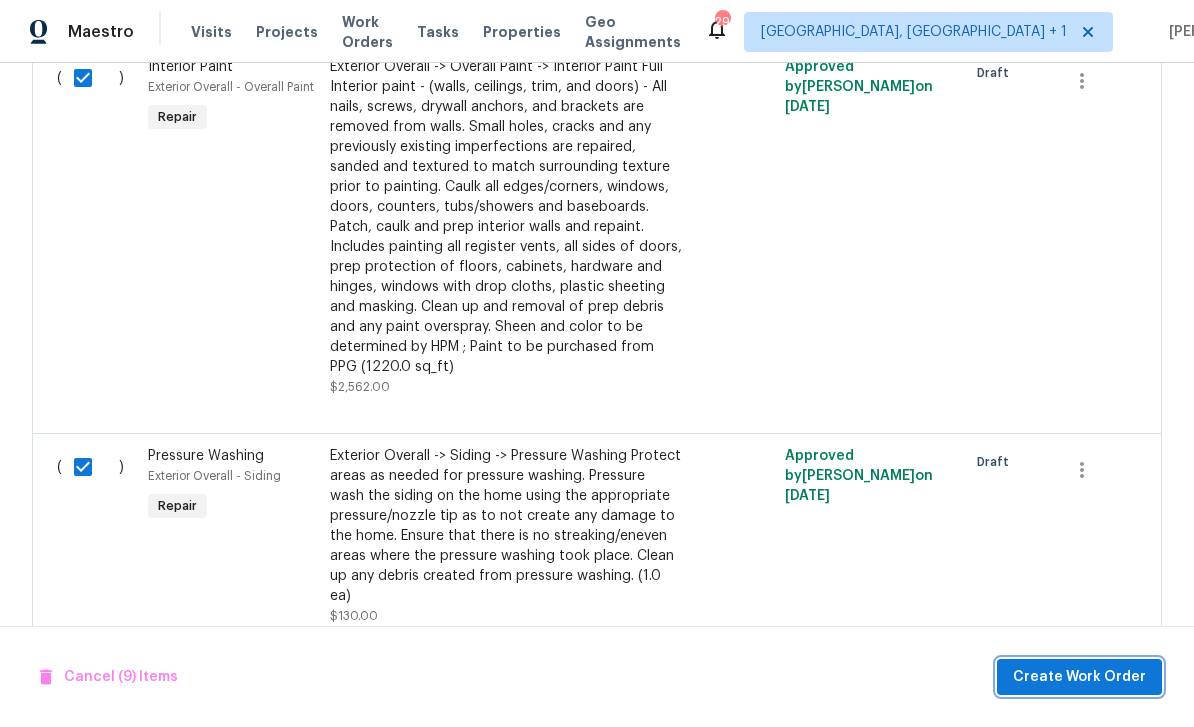 click on "Create Work Order" at bounding box center (1079, 677) 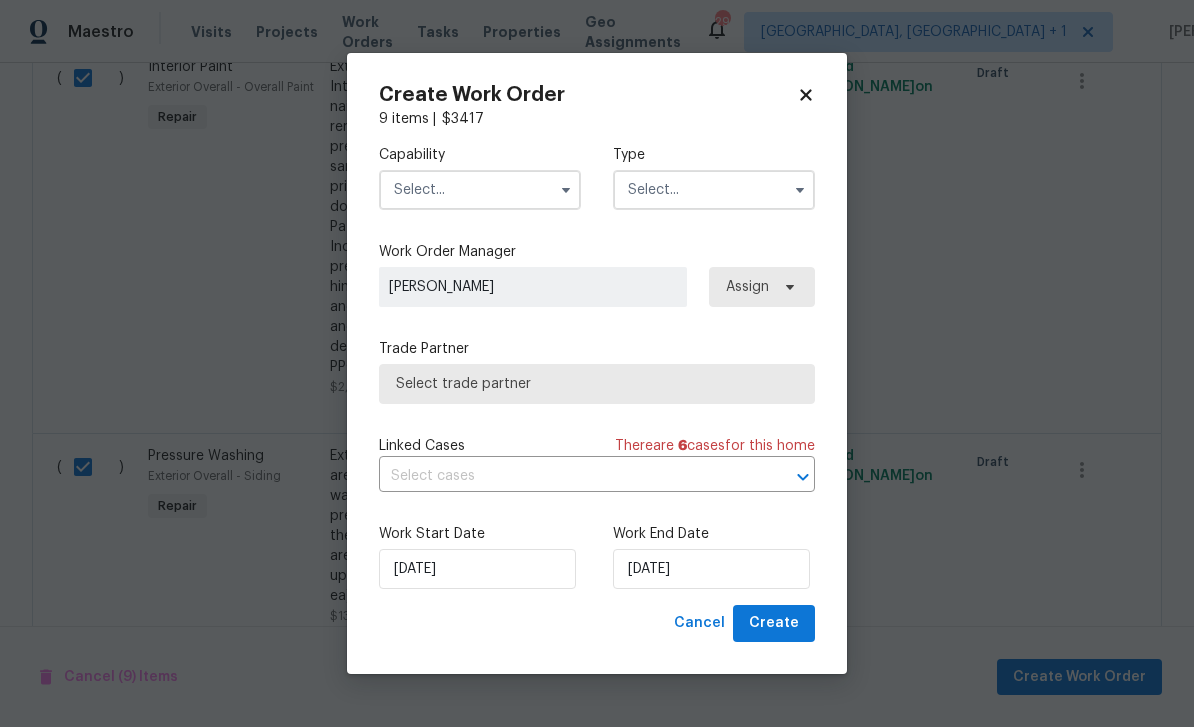 click at bounding box center [480, 190] 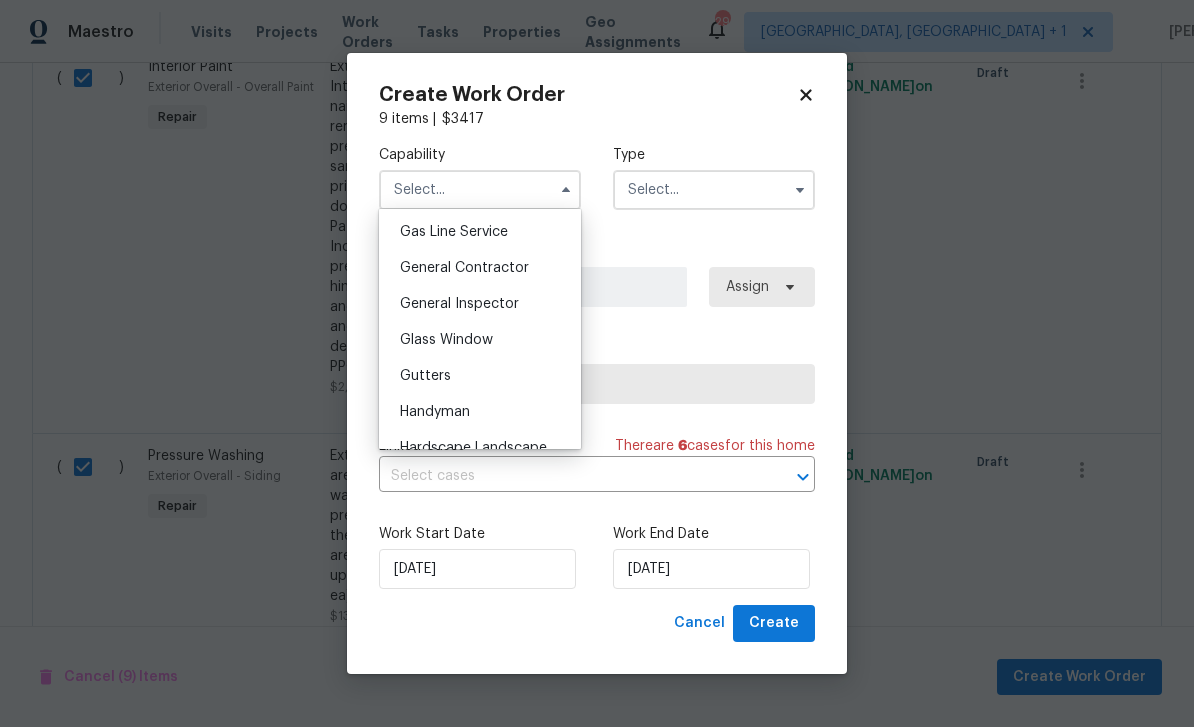 scroll, scrollTop: 907, scrollLeft: 0, axis: vertical 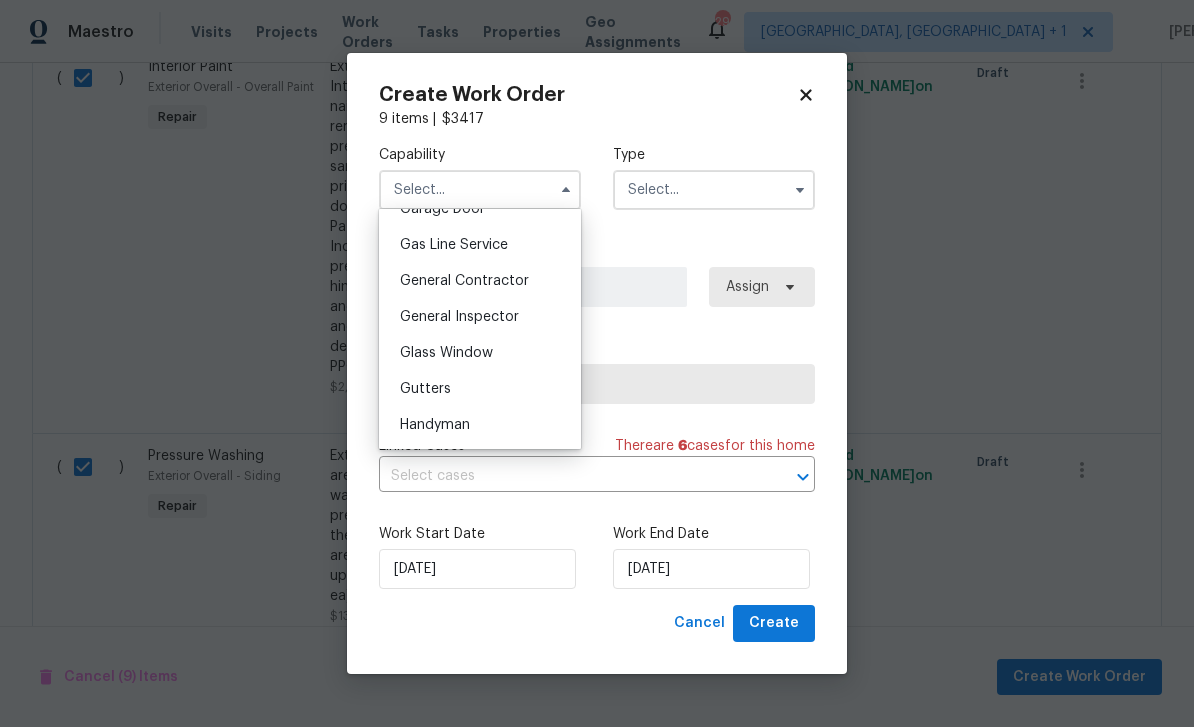 click on "General Contractor" at bounding box center [464, 281] 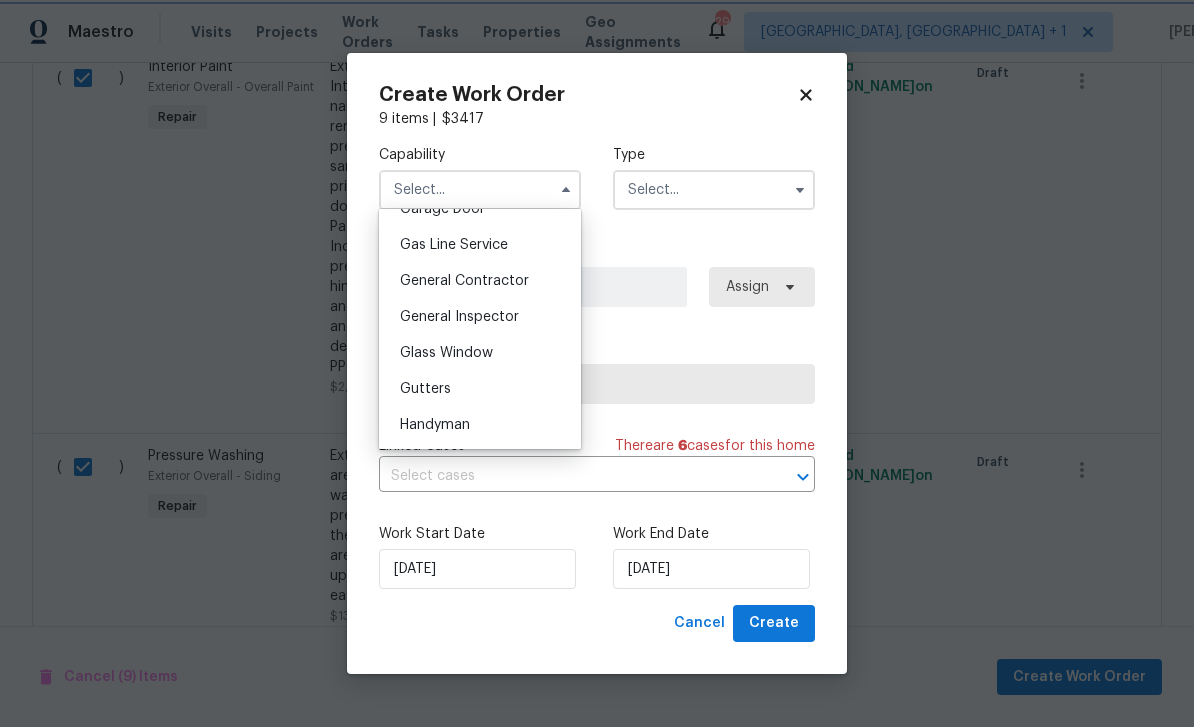 type on "General Contractor" 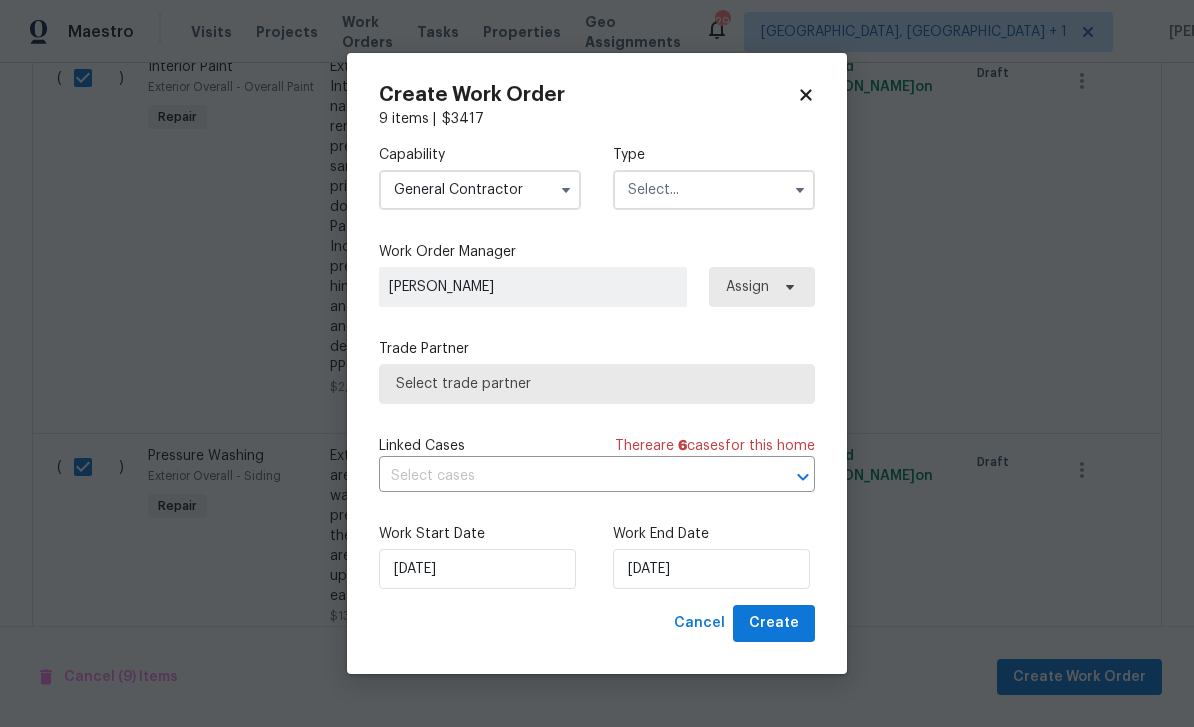click at bounding box center [714, 190] 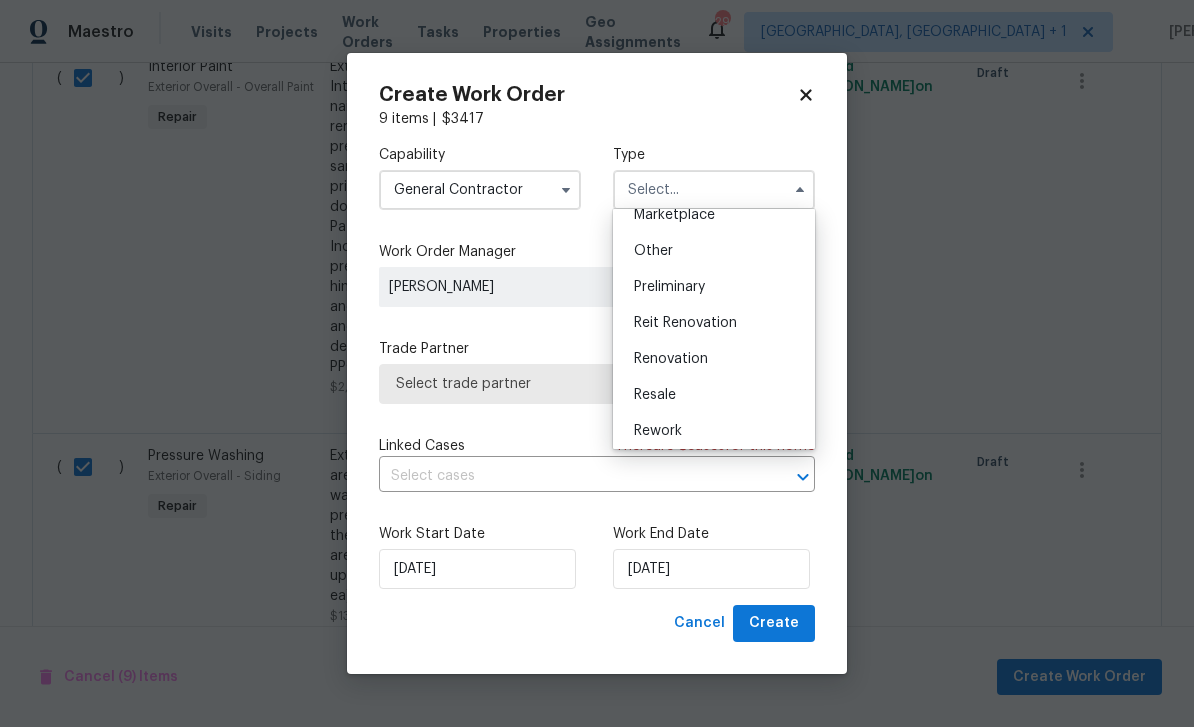 scroll, scrollTop: 393, scrollLeft: 0, axis: vertical 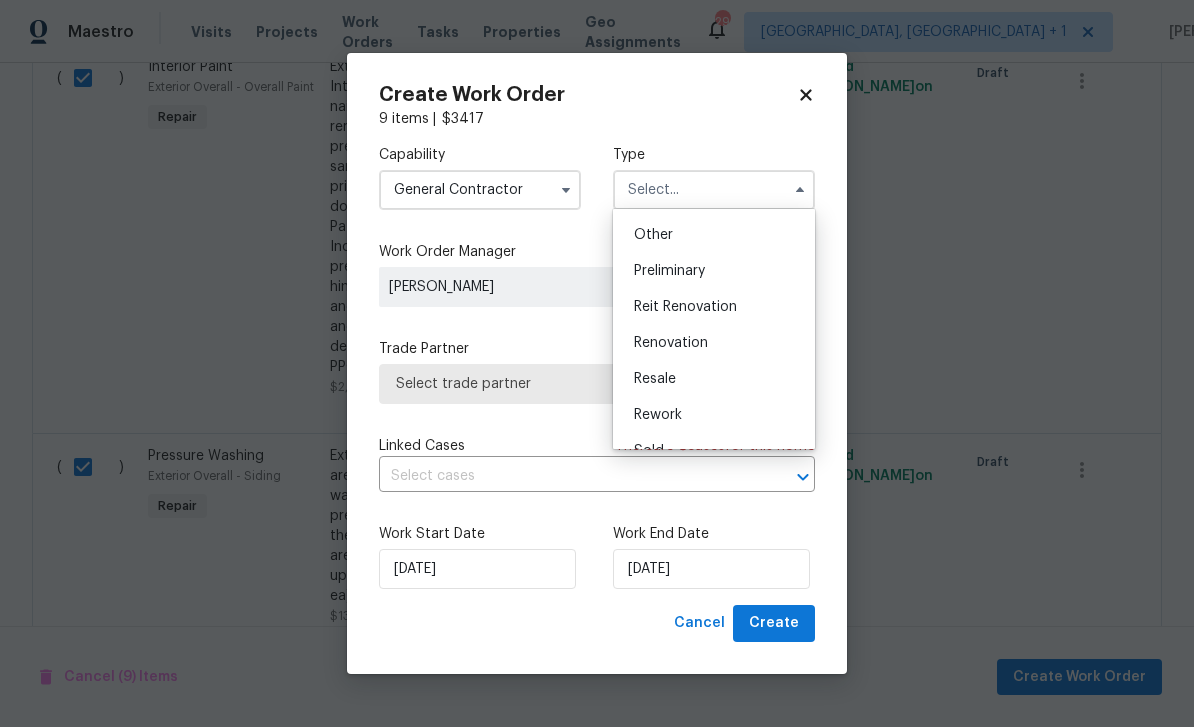 click on "Renovation" at bounding box center [671, 343] 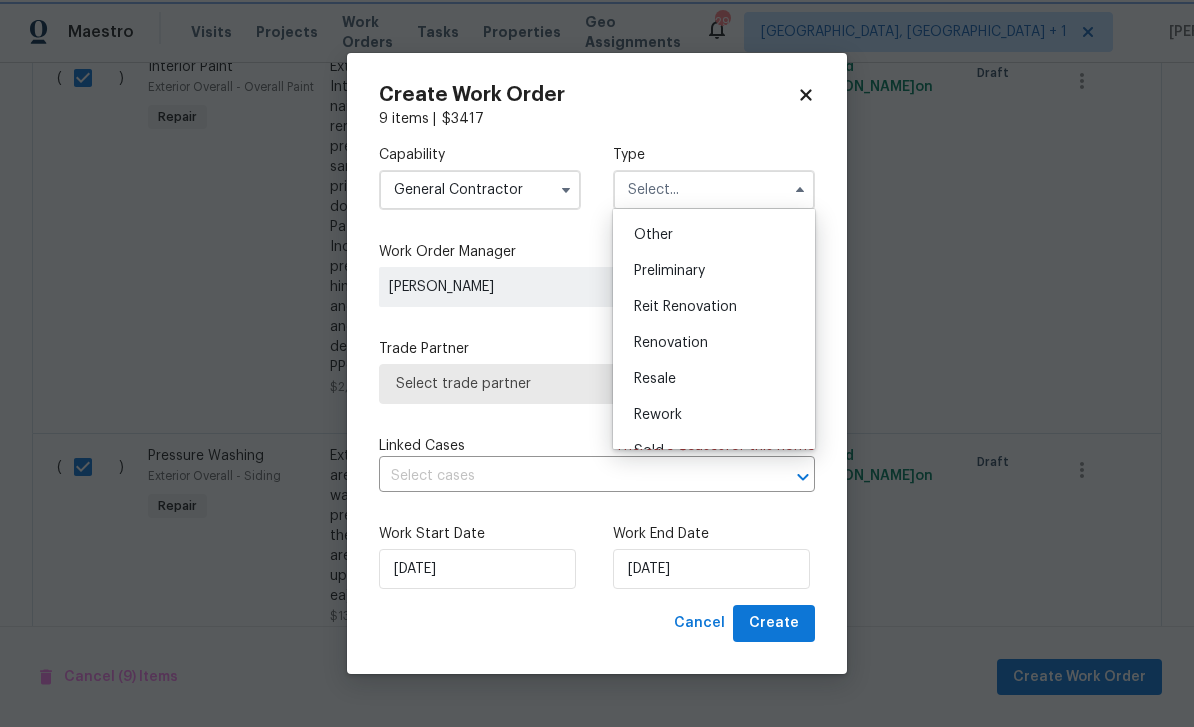 type on "Renovation" 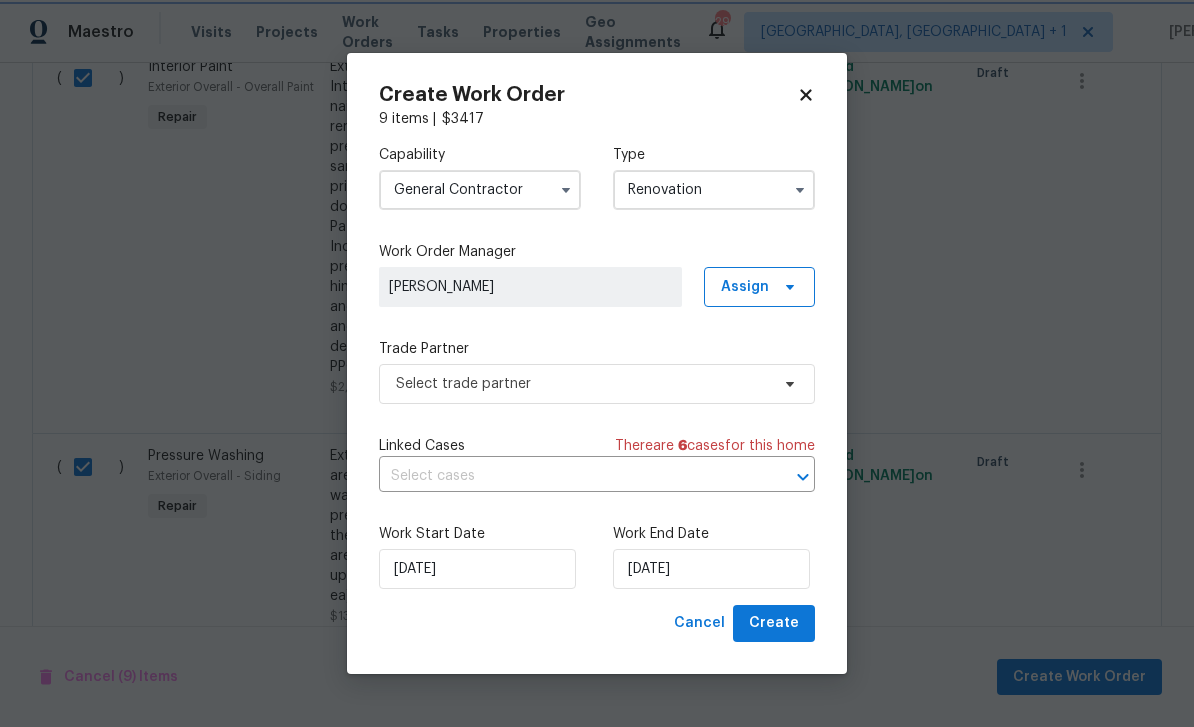 scroll, scrollTop: 0, scrollLeft: 0, axis: both 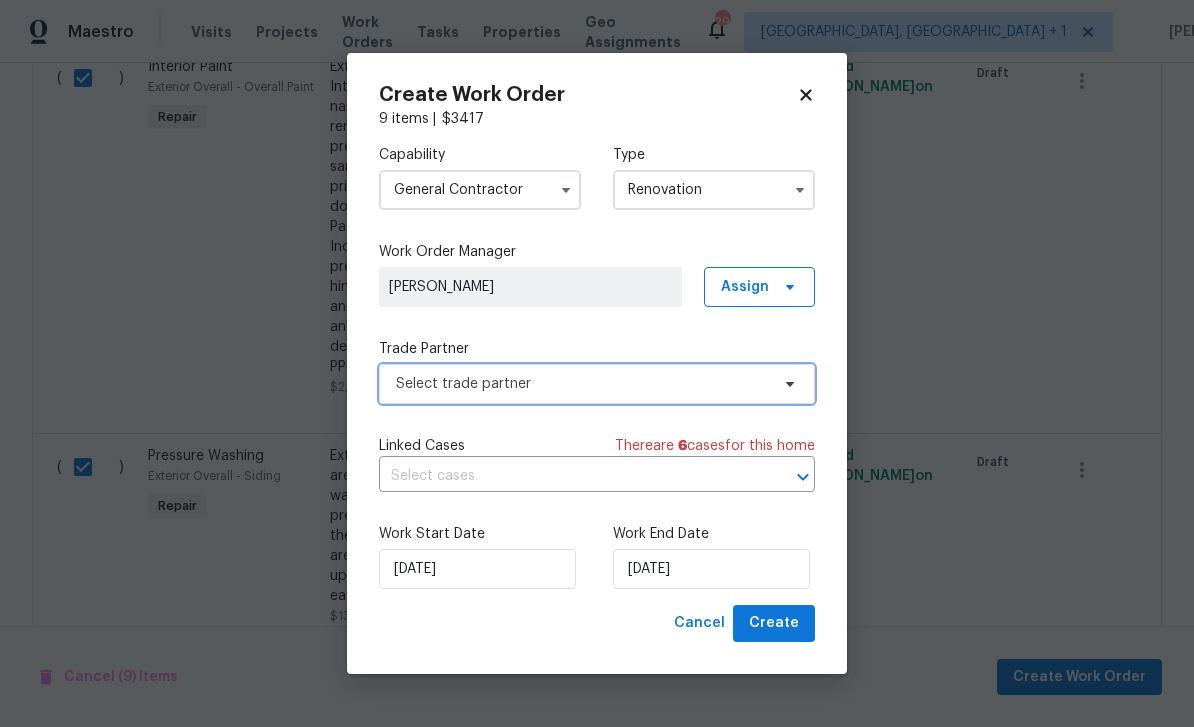 click on "Select trade partner" at bounding box center (597, 384) 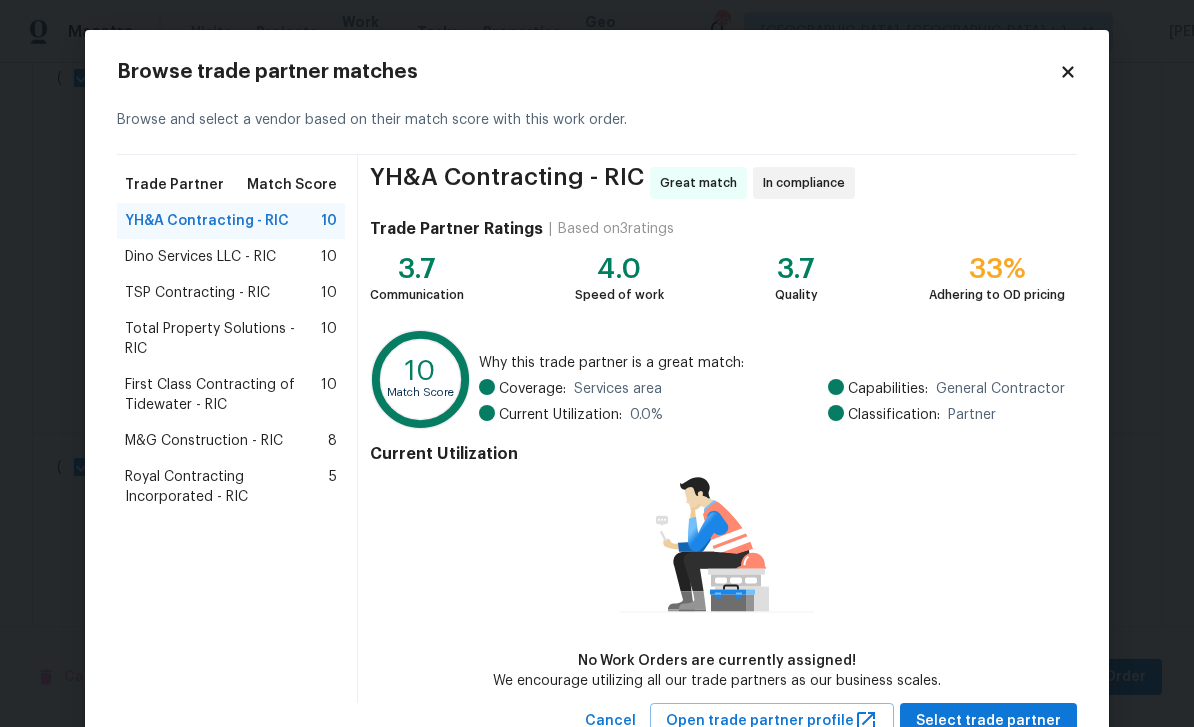 click on "Dino Services LLC - RIC" at bounding box center (200, 257) 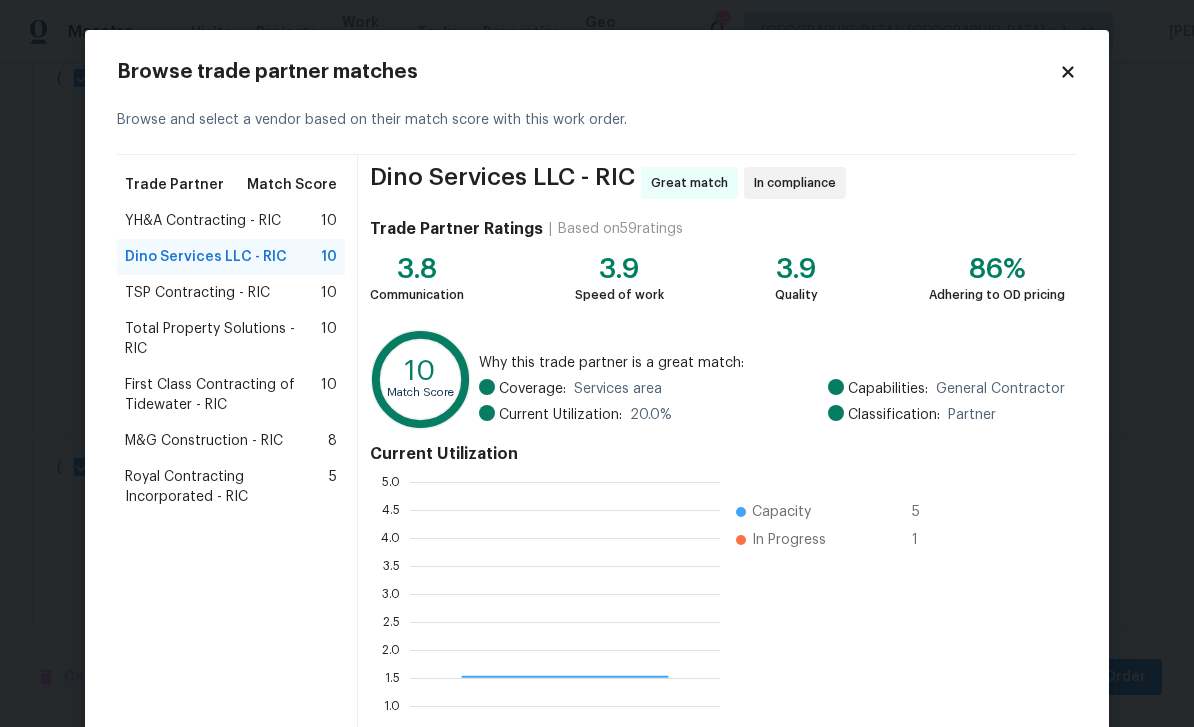 scroll, scrollTop: 2, scrollLeft: 2, axis: both 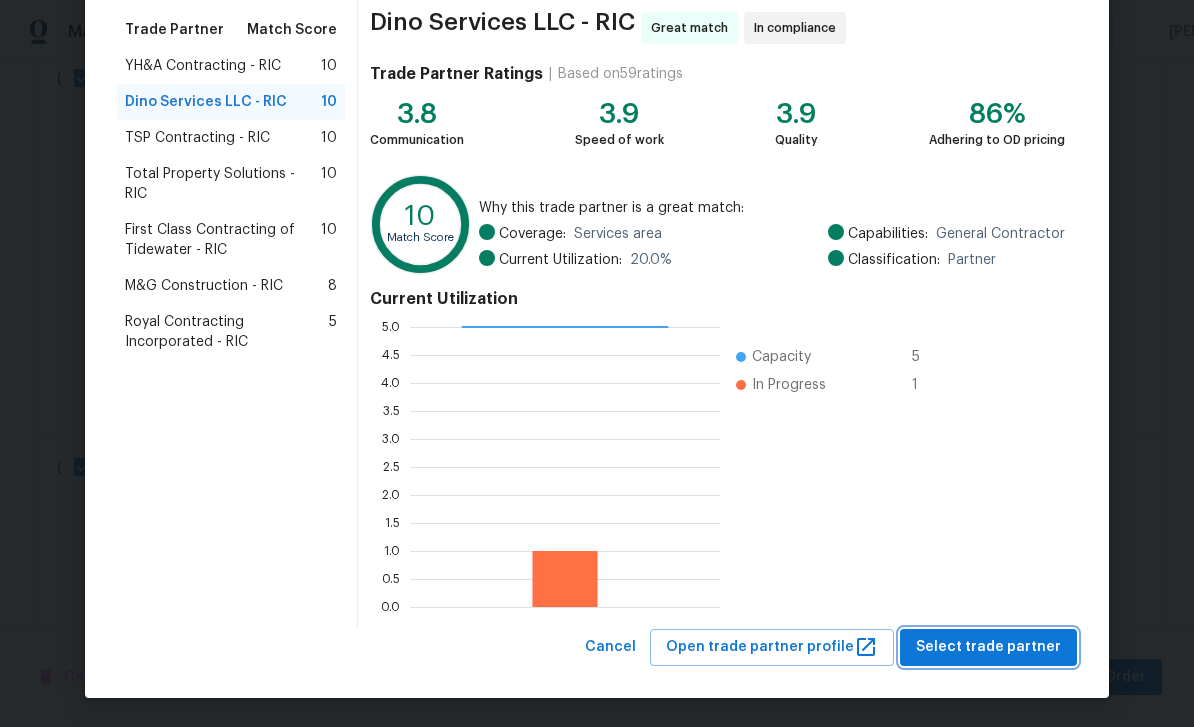 click on "Select trade partner" at bounding box center (988, 647) 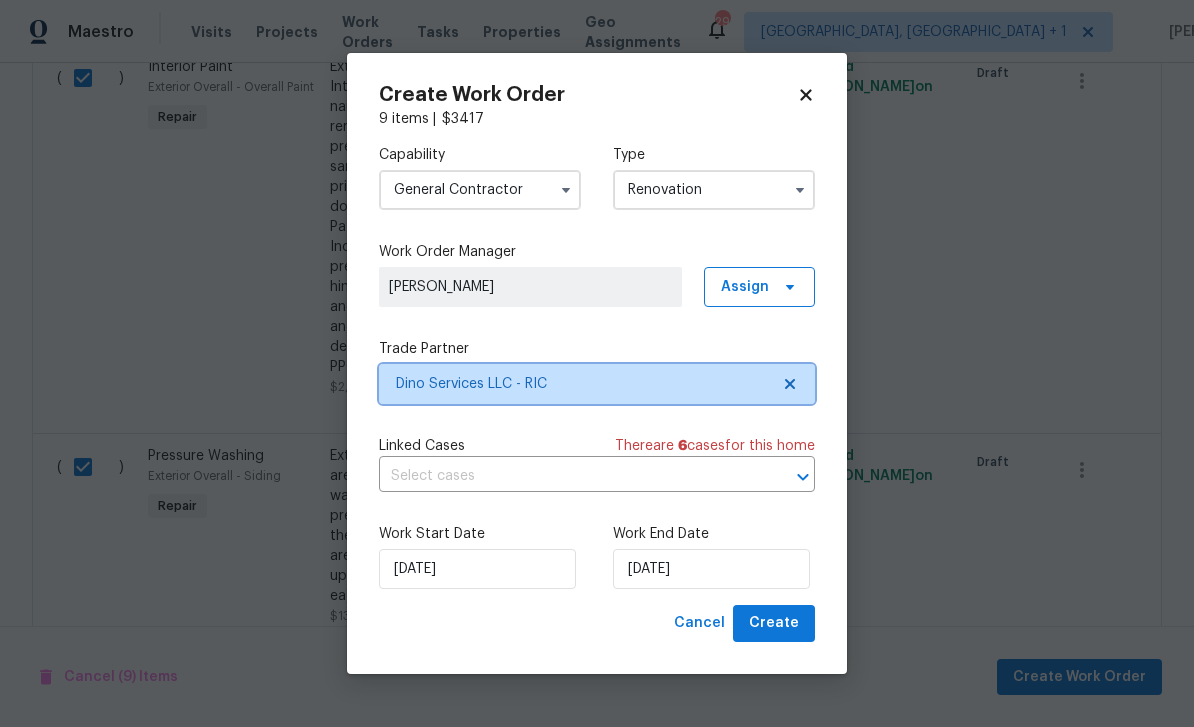 scroll, scrollTop: 0, scrollLeft: 0, axis: both 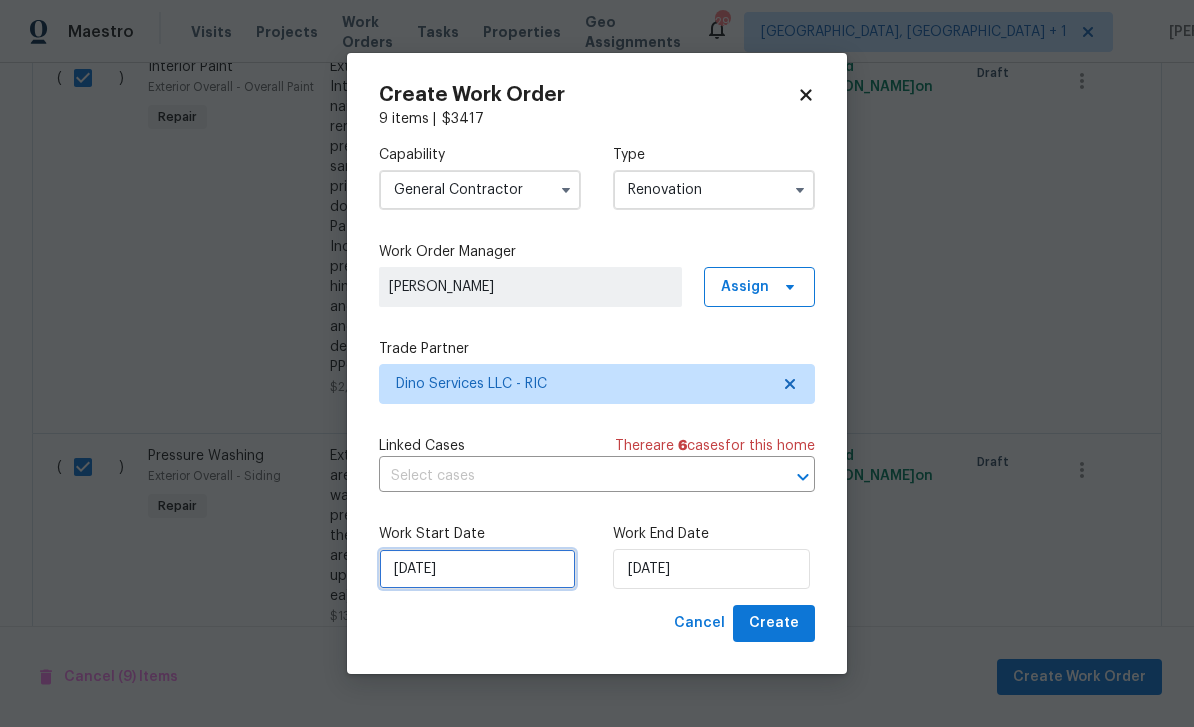 click on "[DATE]" at bounding box center [477, 569] 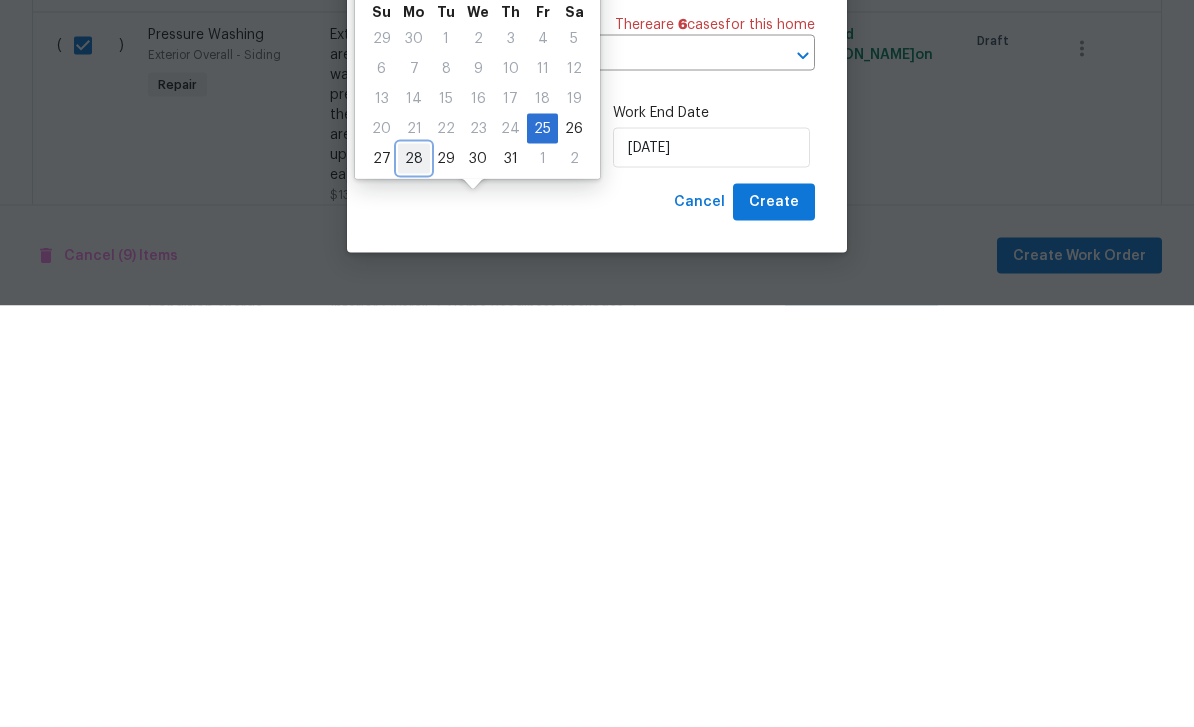 click on "28" at bounding box center [414, 580] 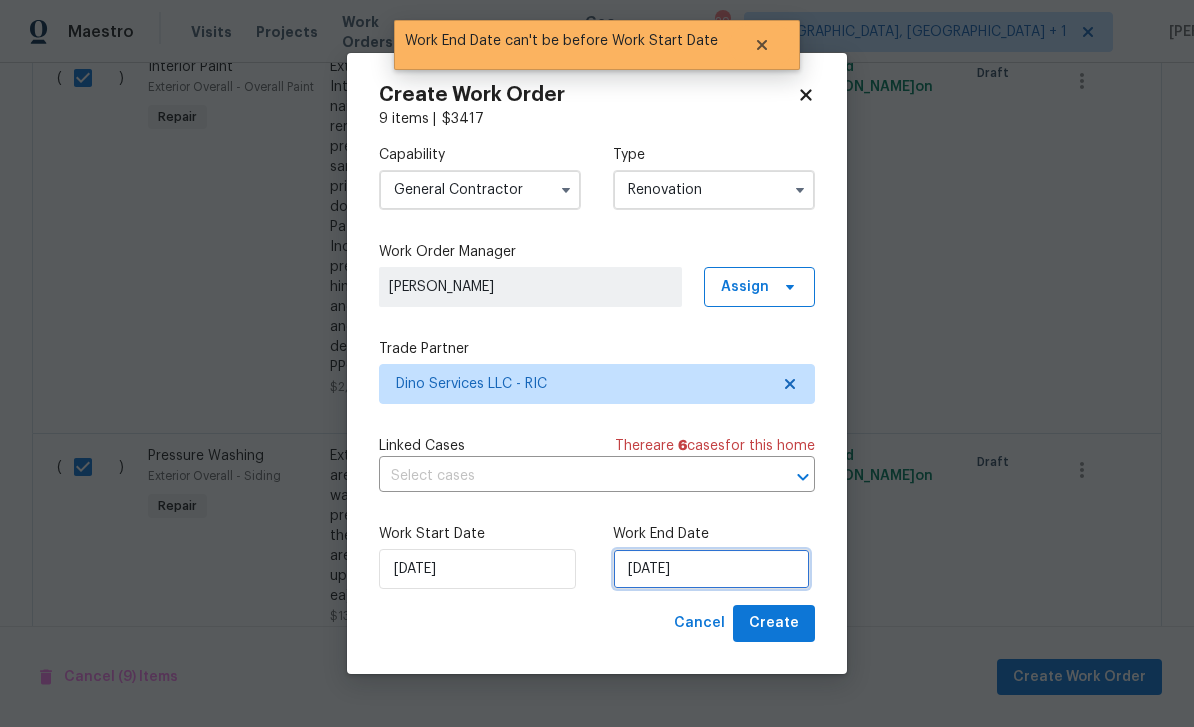 click on "[DATE]" at bounding box center [711, 569] 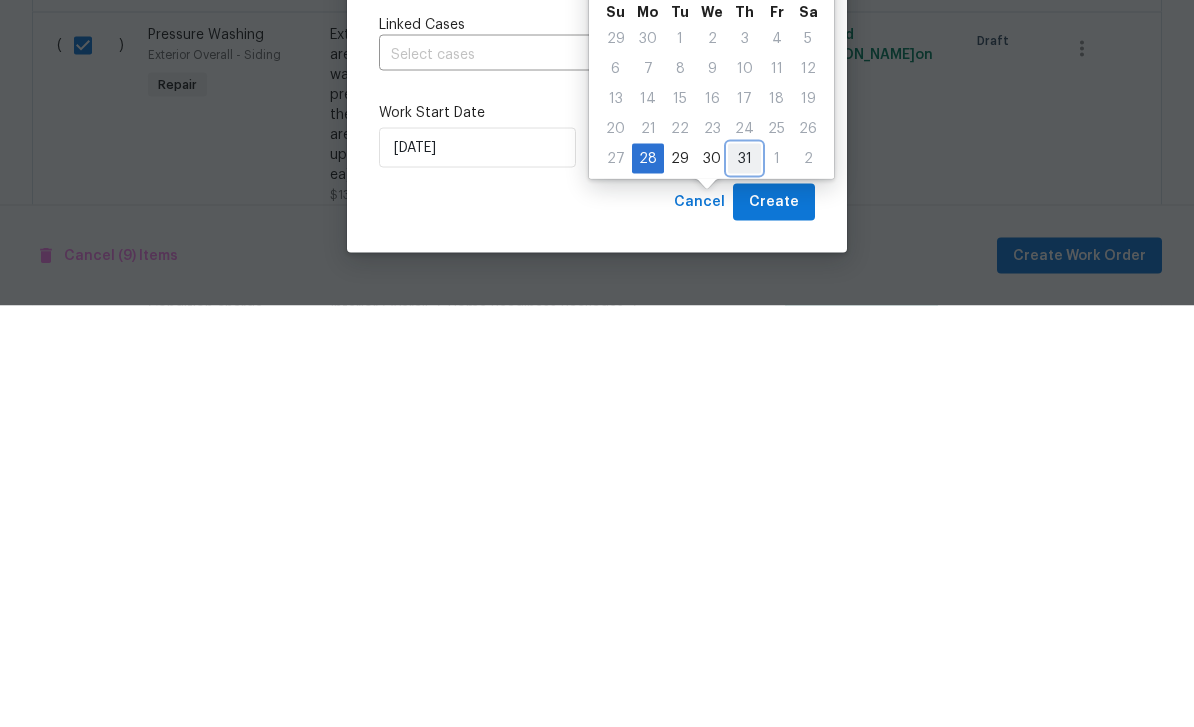 click on "31" at bounding box center (744, 580) 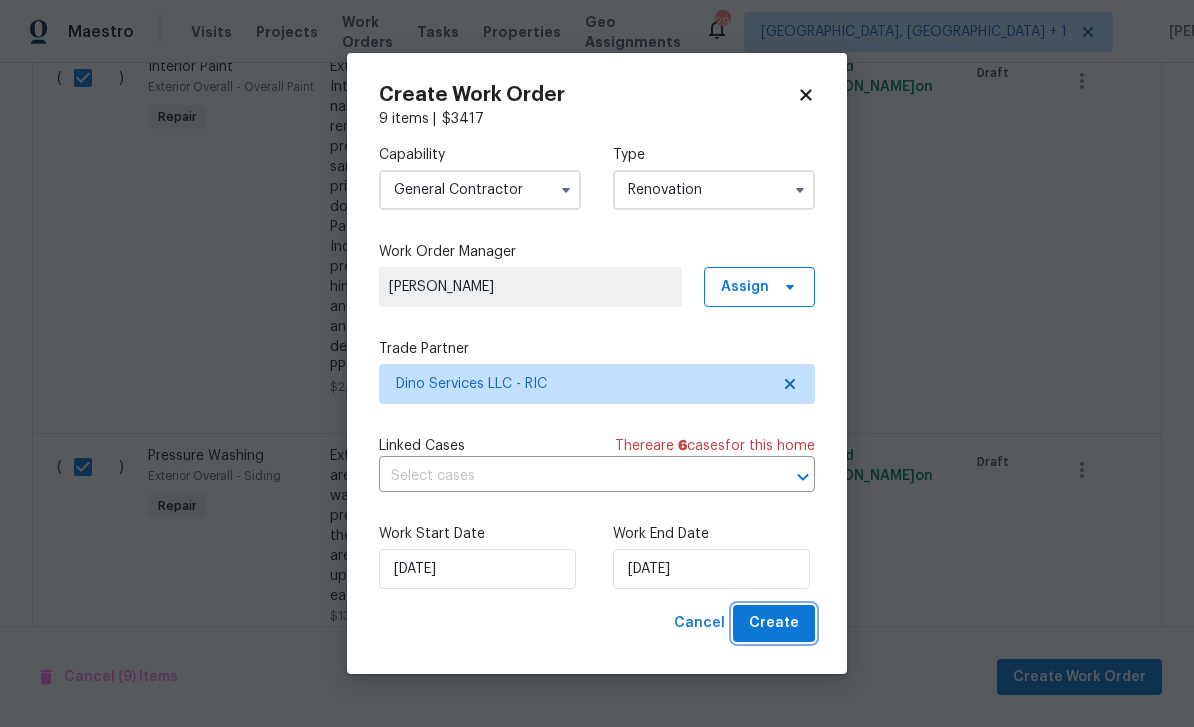 click on "Create" at bounding box center [774, 623] 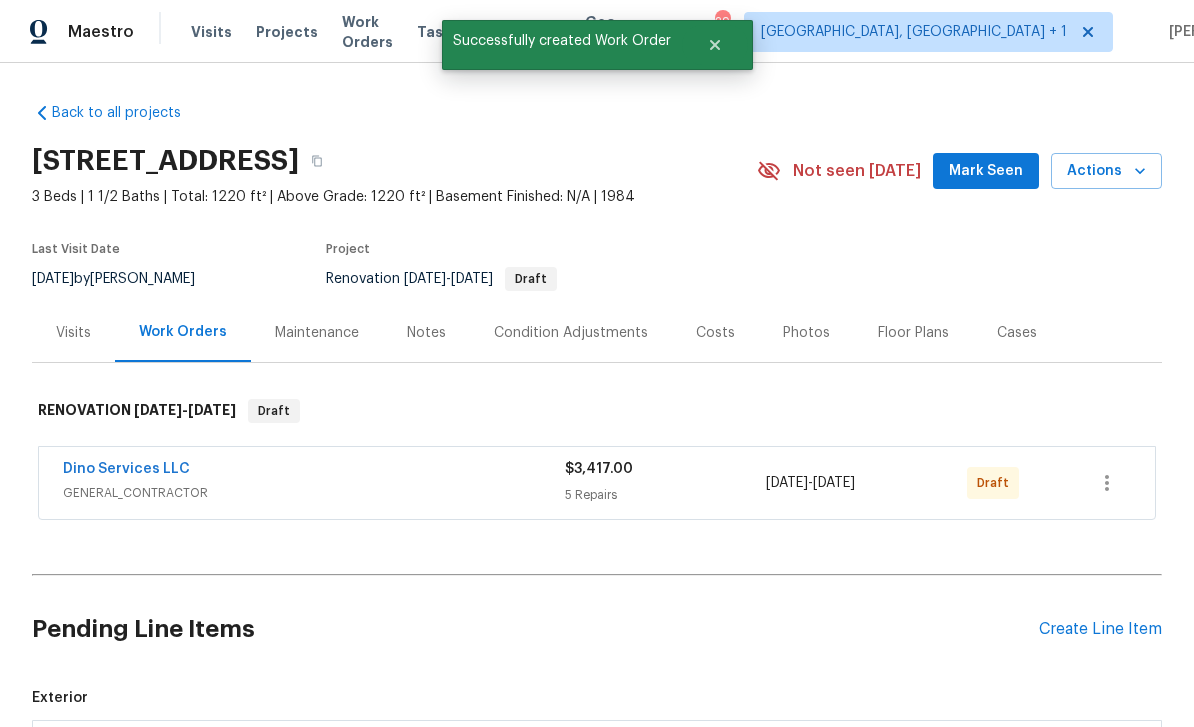 scroll, scrollTop: 0, scrollLeft: 0, axis: both 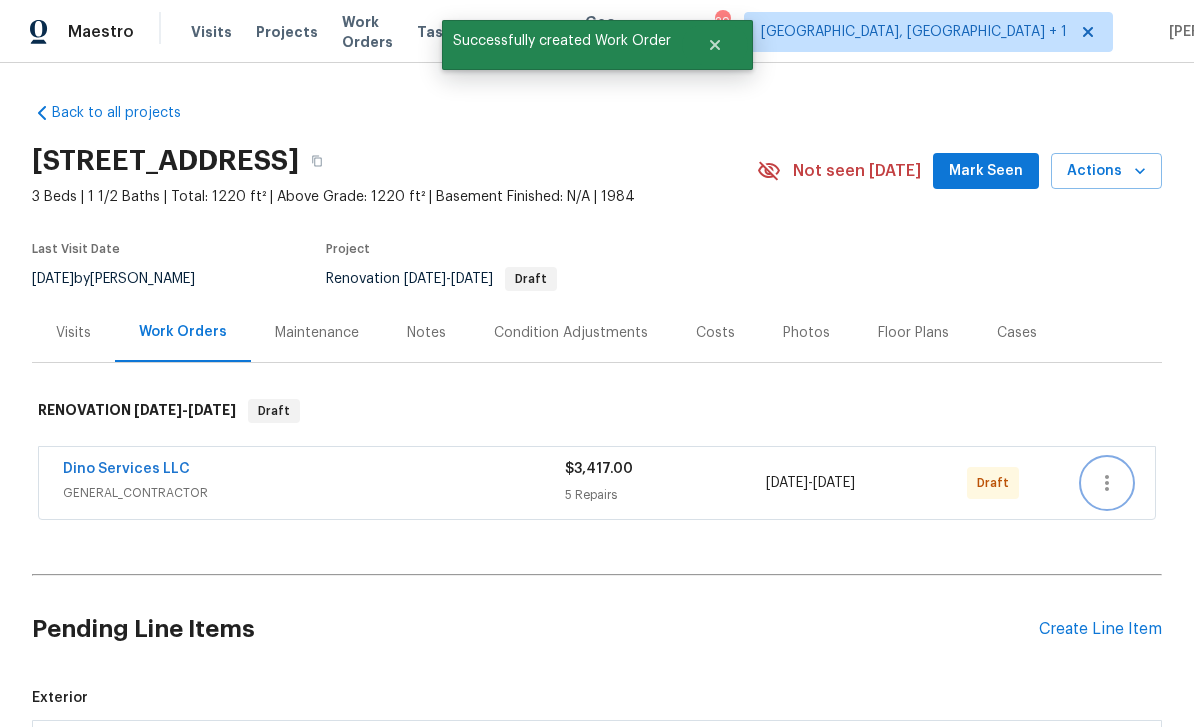 click at bounding box center (1107, 483) 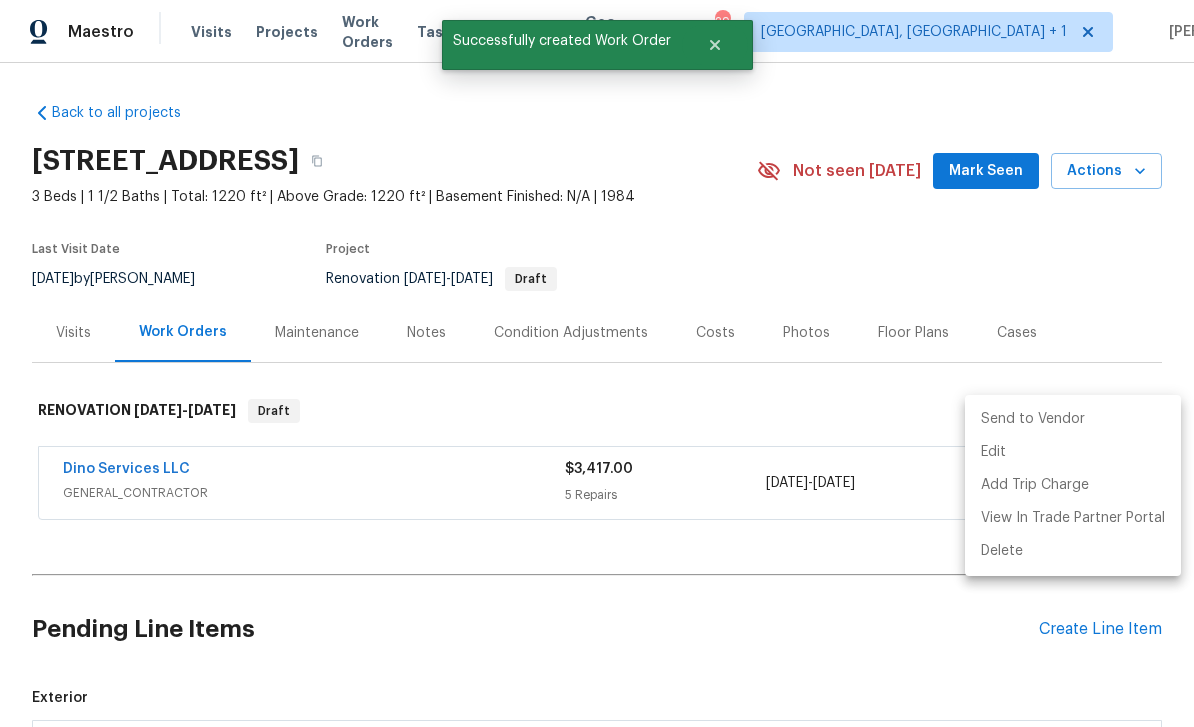 click on "Send to Vendor" at bounding box center (1073, 419) 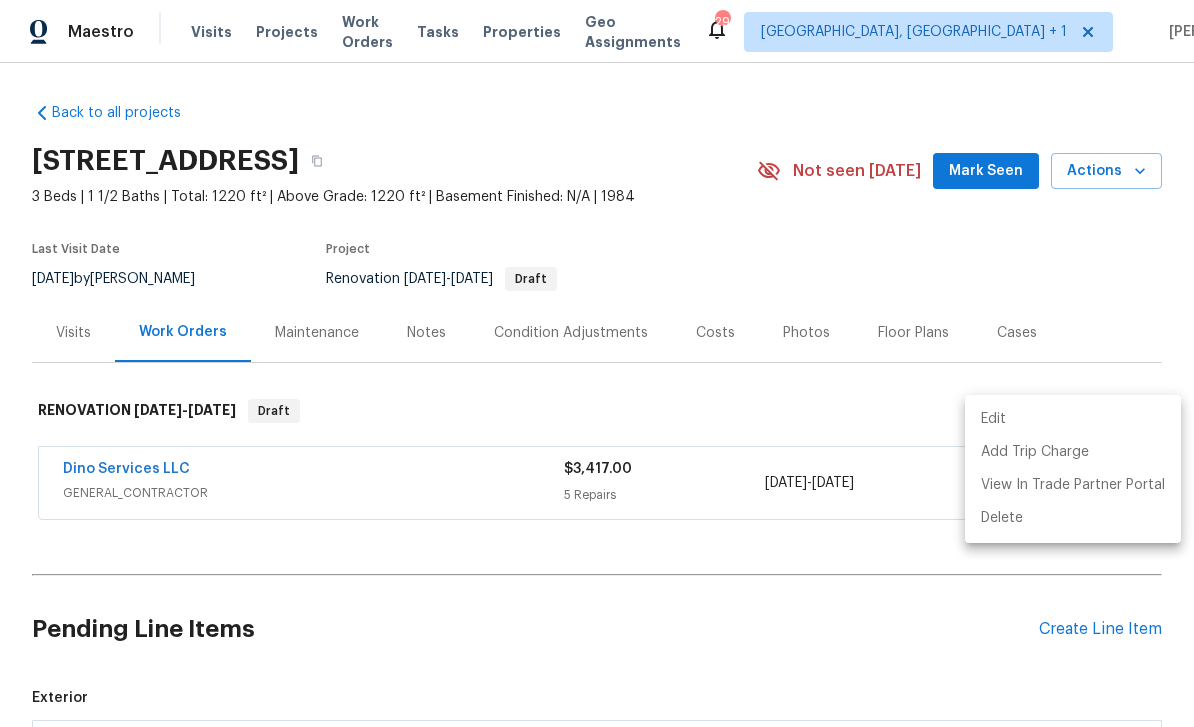 click at bounding box center (597, 363) 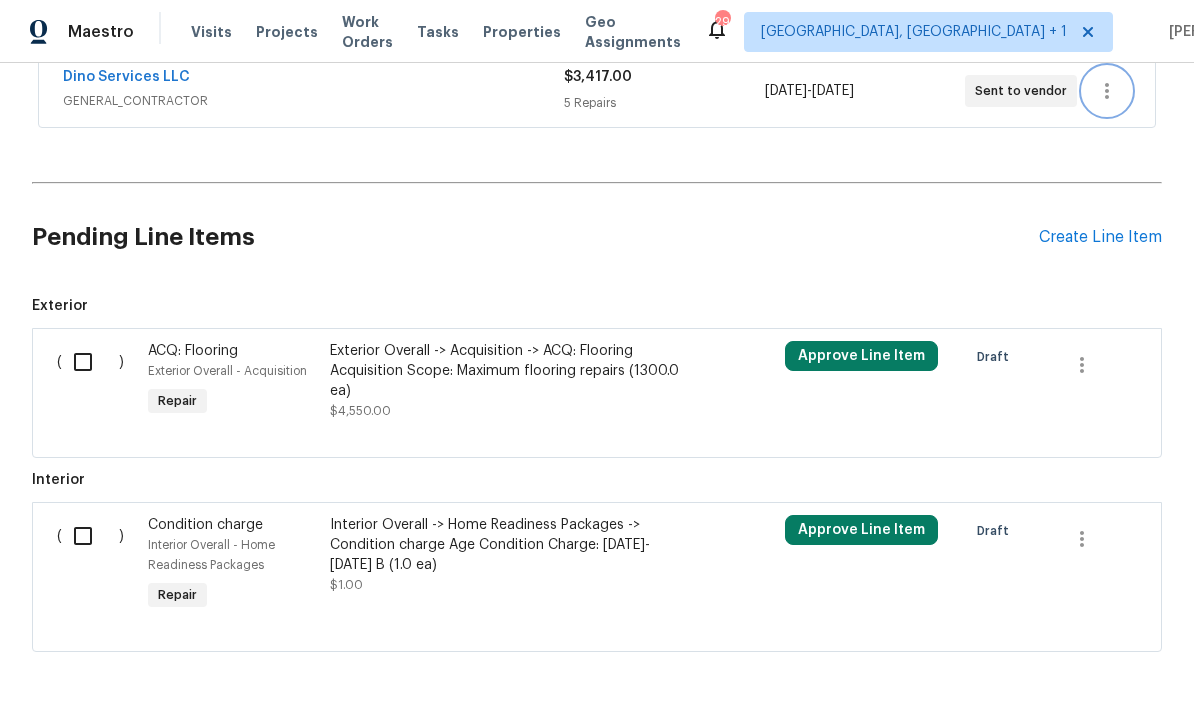 scroll, scrollTop: 391, scrollLeft: 0, axis: vertical 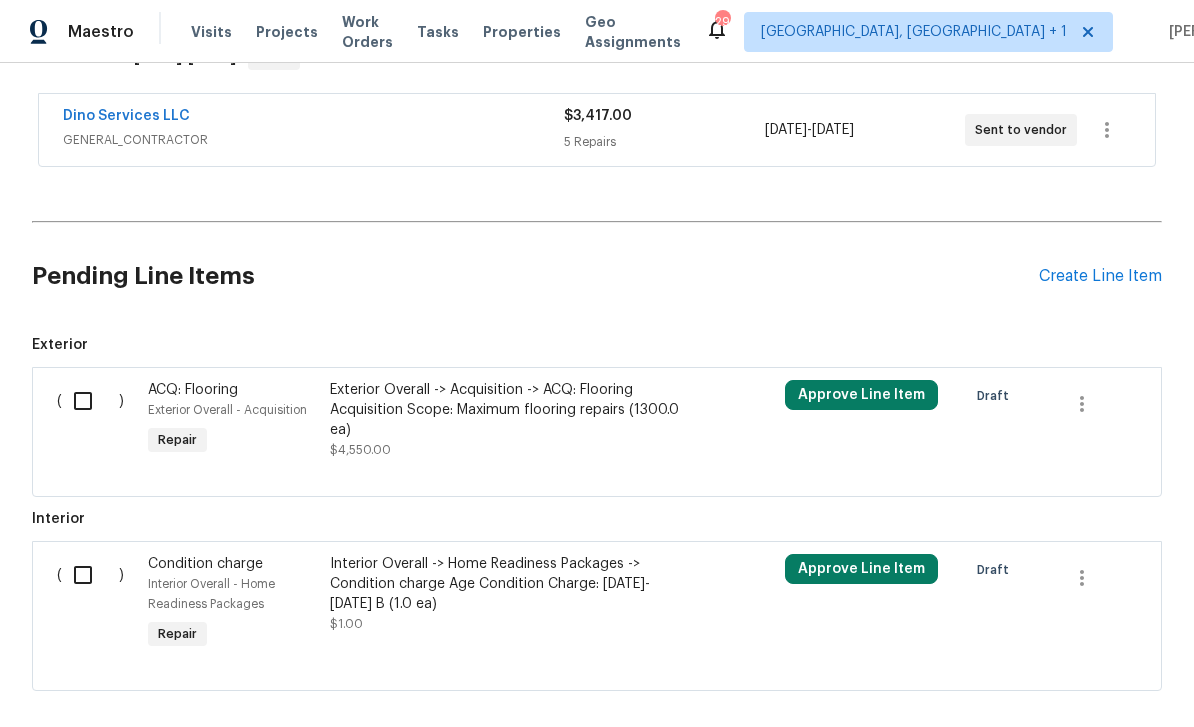 click on "Exterior Overall -> Acquisition -> ACQ: Flooring
Acquisition Scope: Maximum flooring repairs
(1300.0 ea)" at bounding box center [506, 410] 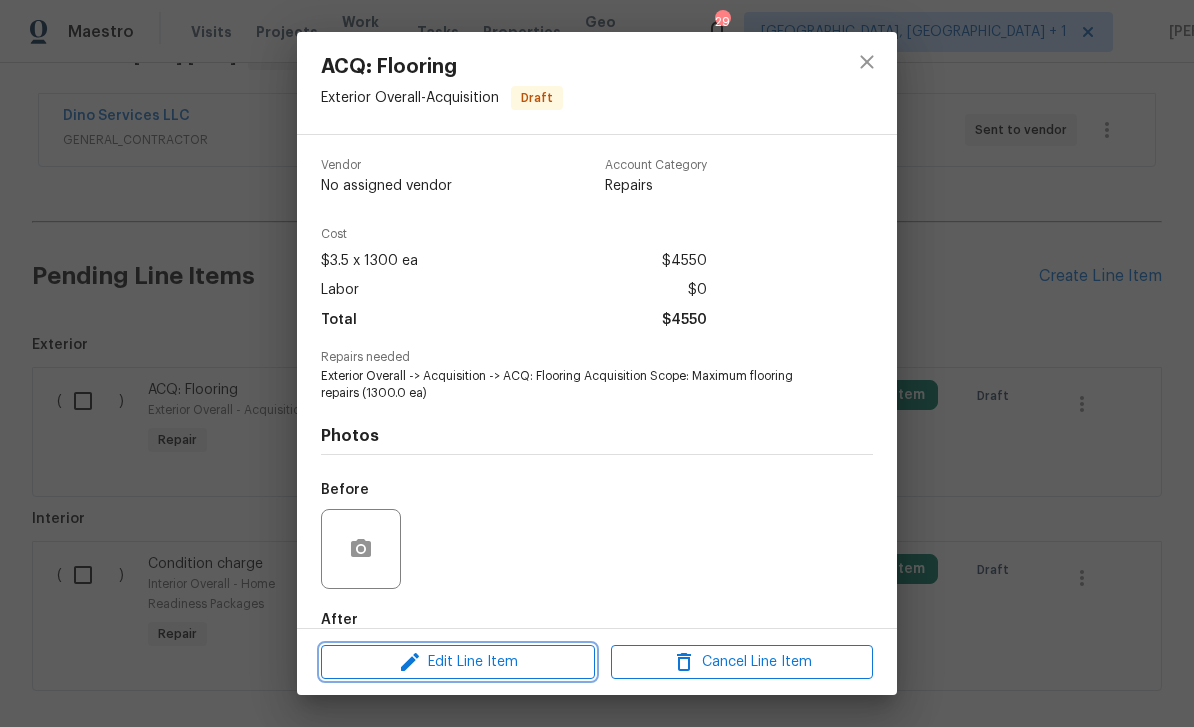 click on "Edit Line Item" at bounding box center (458, 662) 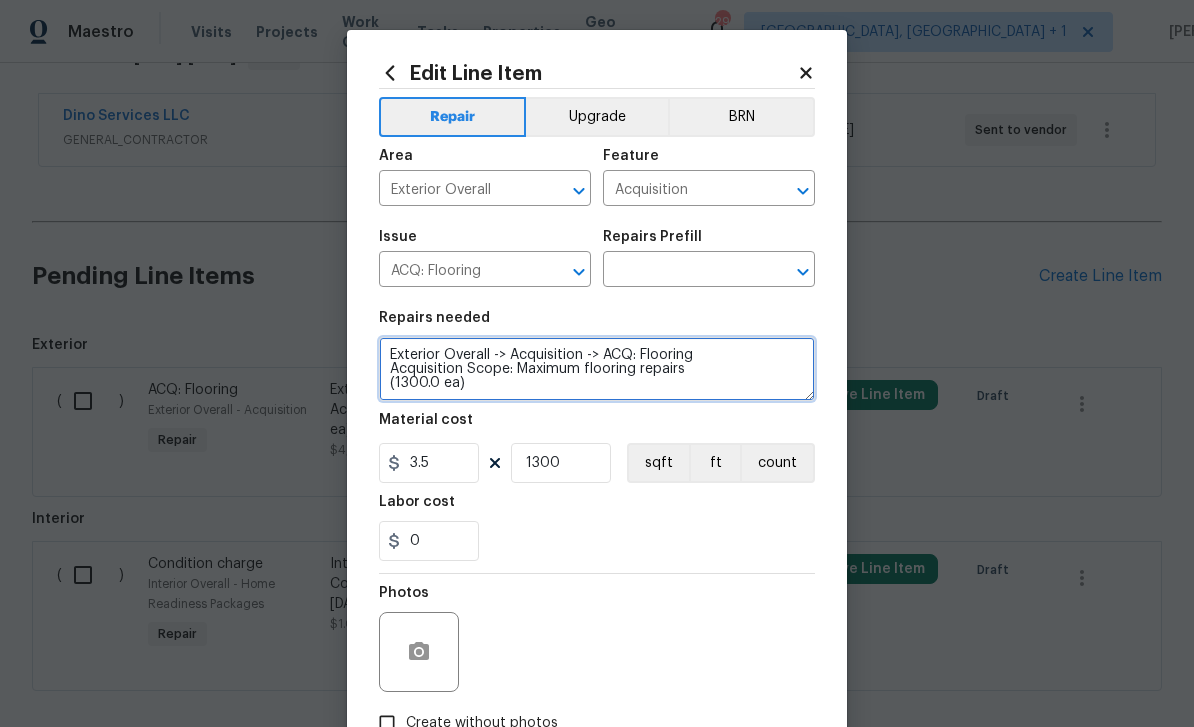 click on "Exterior Overall -> Acquisition -> ACQ: Flooring
Acquisition Scope: Maximum flooring repairs
(1300.0 ea)" at bounding box center (597, 369) 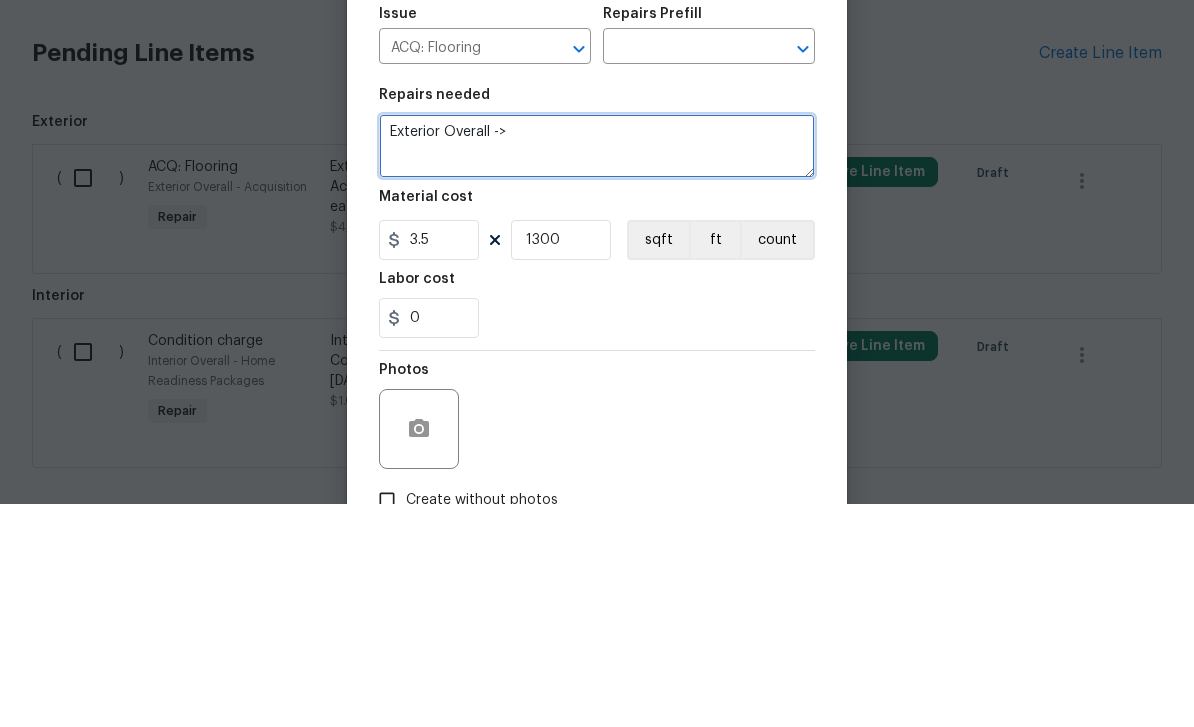 type on "Exterior" 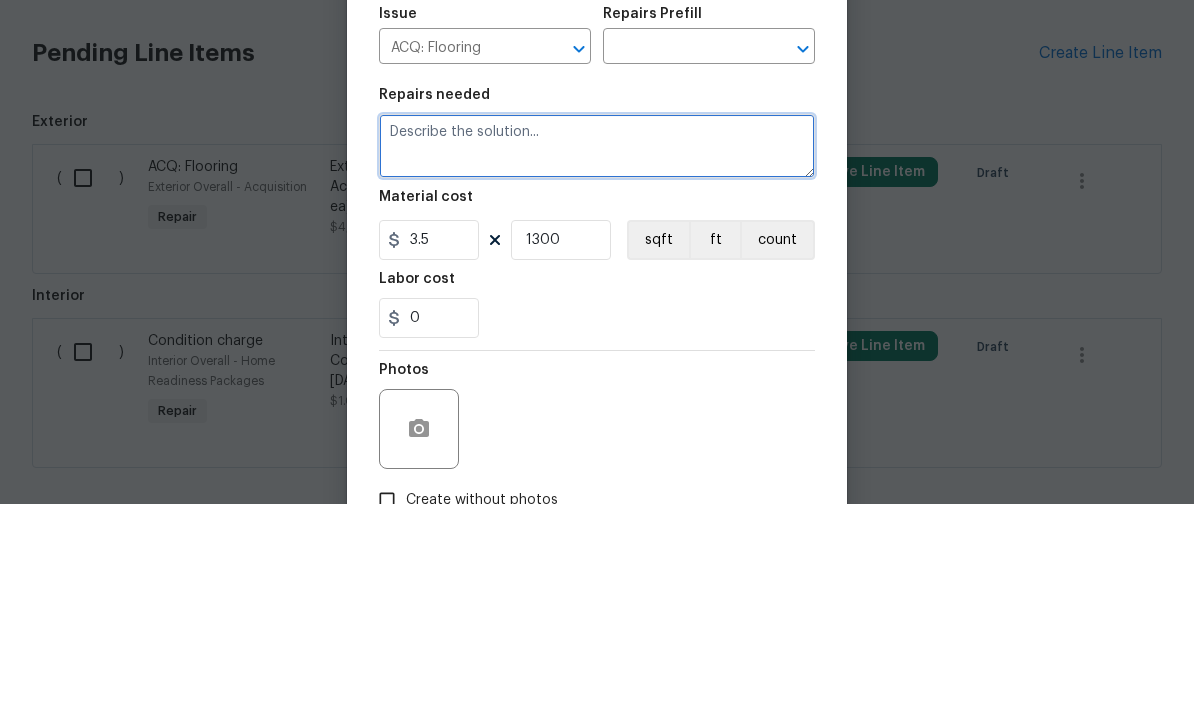 click 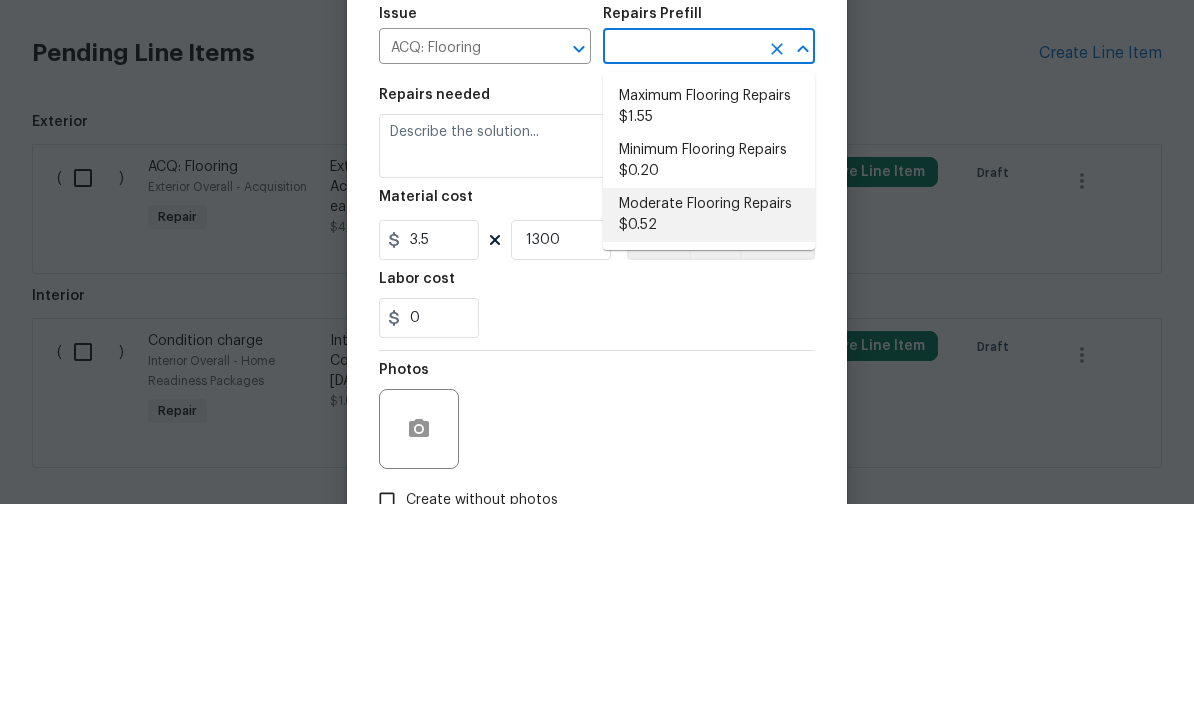 click on "Moderate Flooring Repairs $0.52" at bounding box center (709, 438) 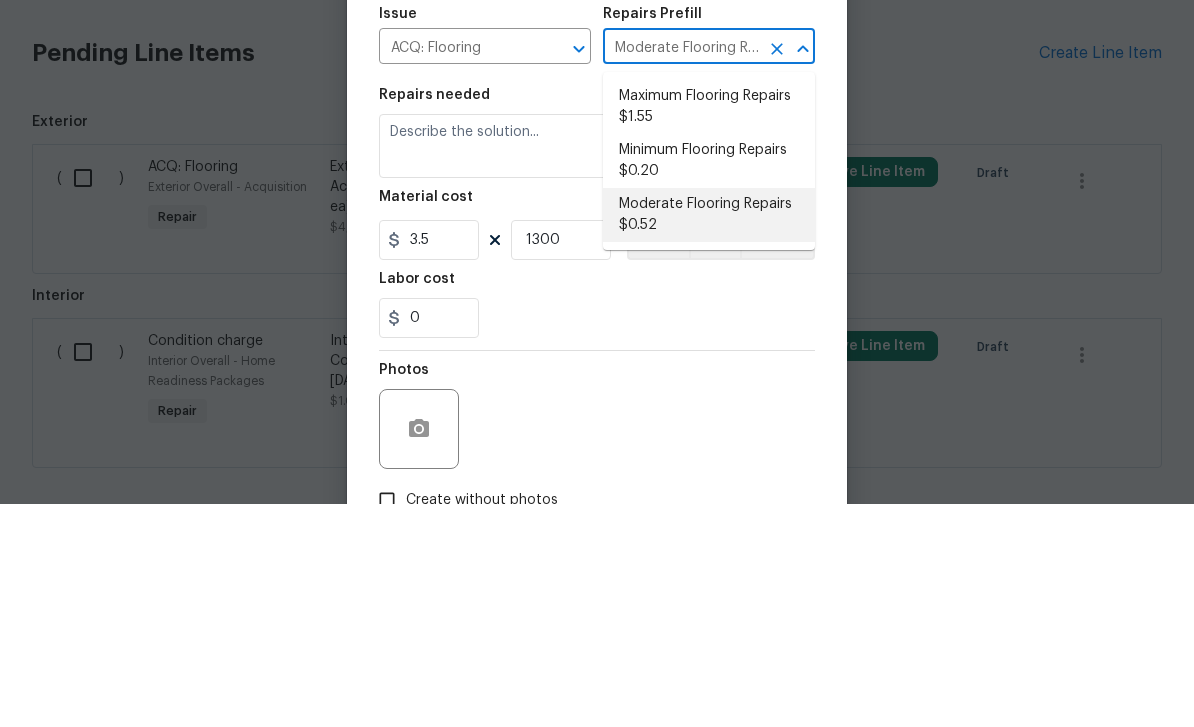 type 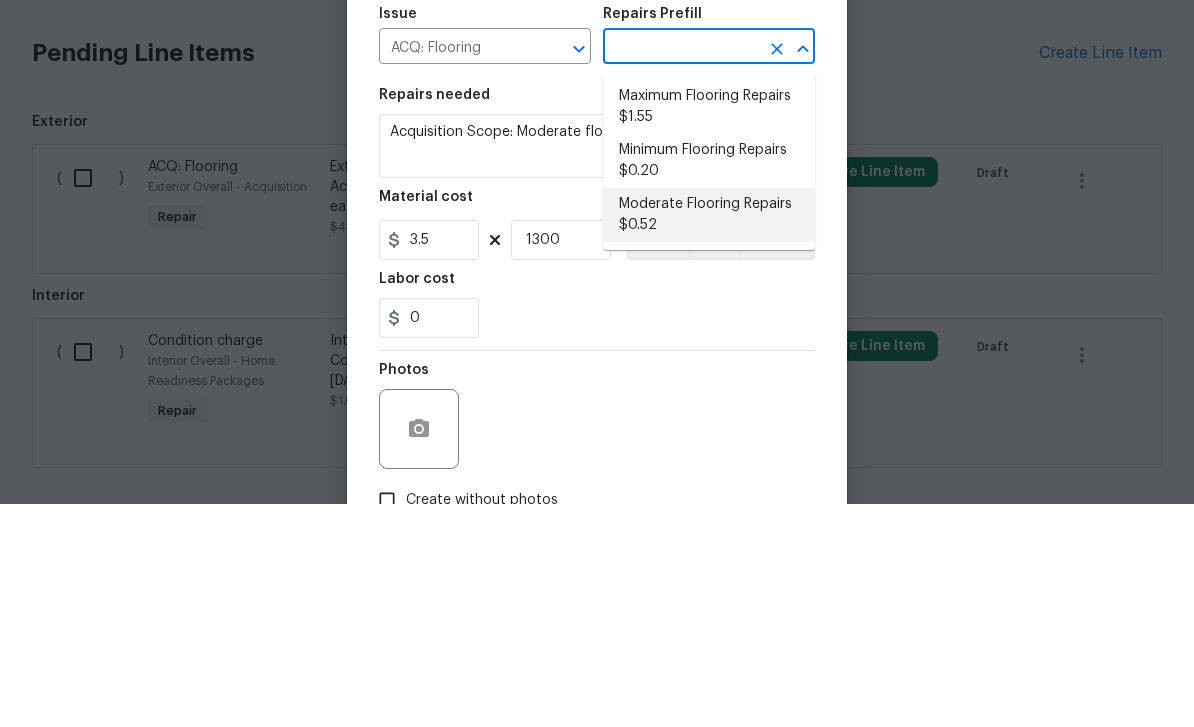 type on "Moderate Flooring Repairs $0.52" 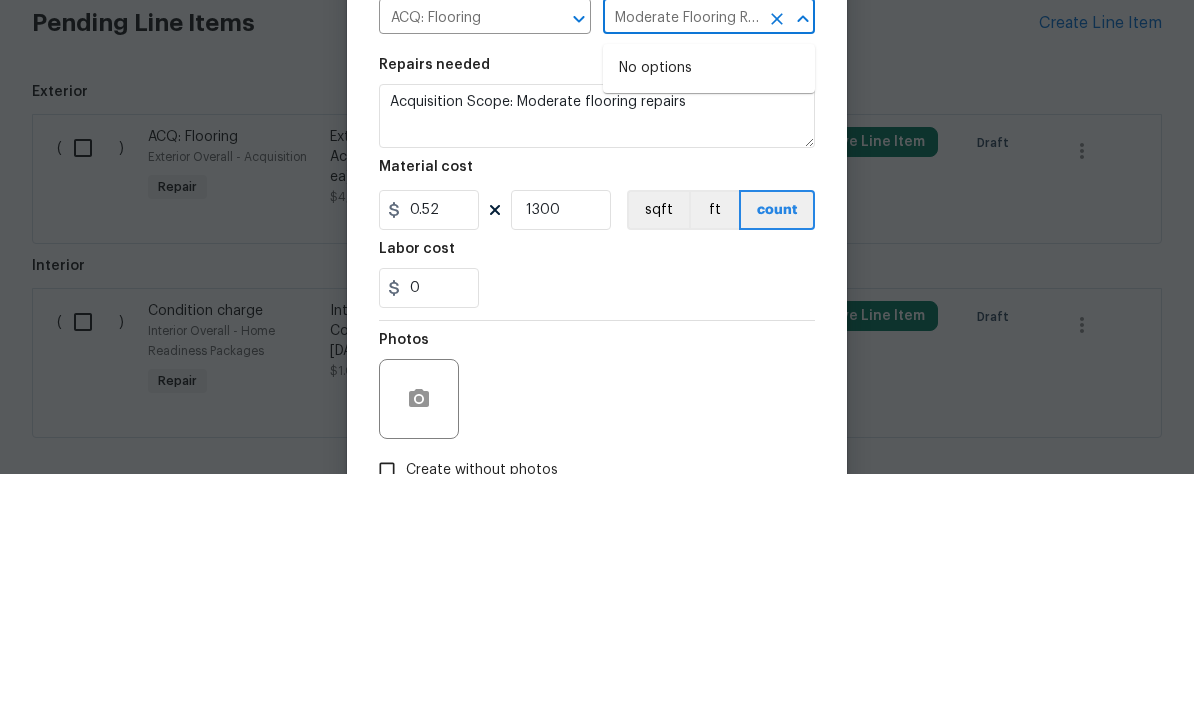 scroll, scrollTop: 0, scrollLeft: 0, axis: both 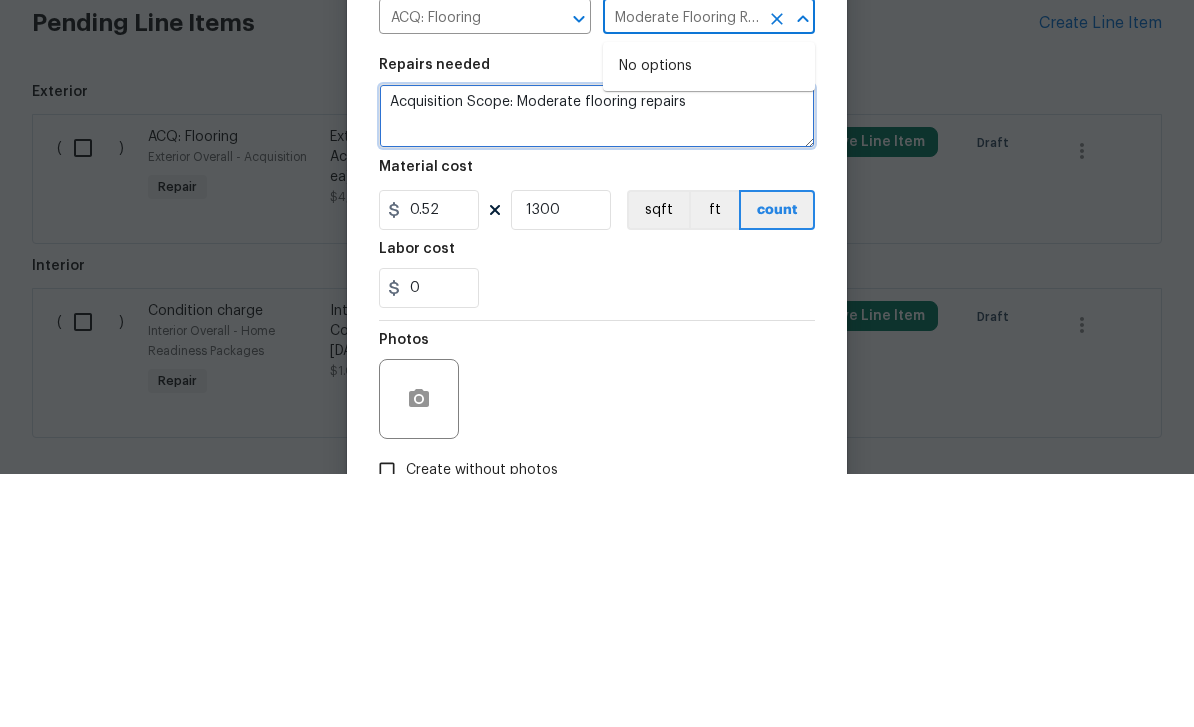 click on "Acquisition Scope: Moderate flooring repairs" at bounding box center [597, 369] 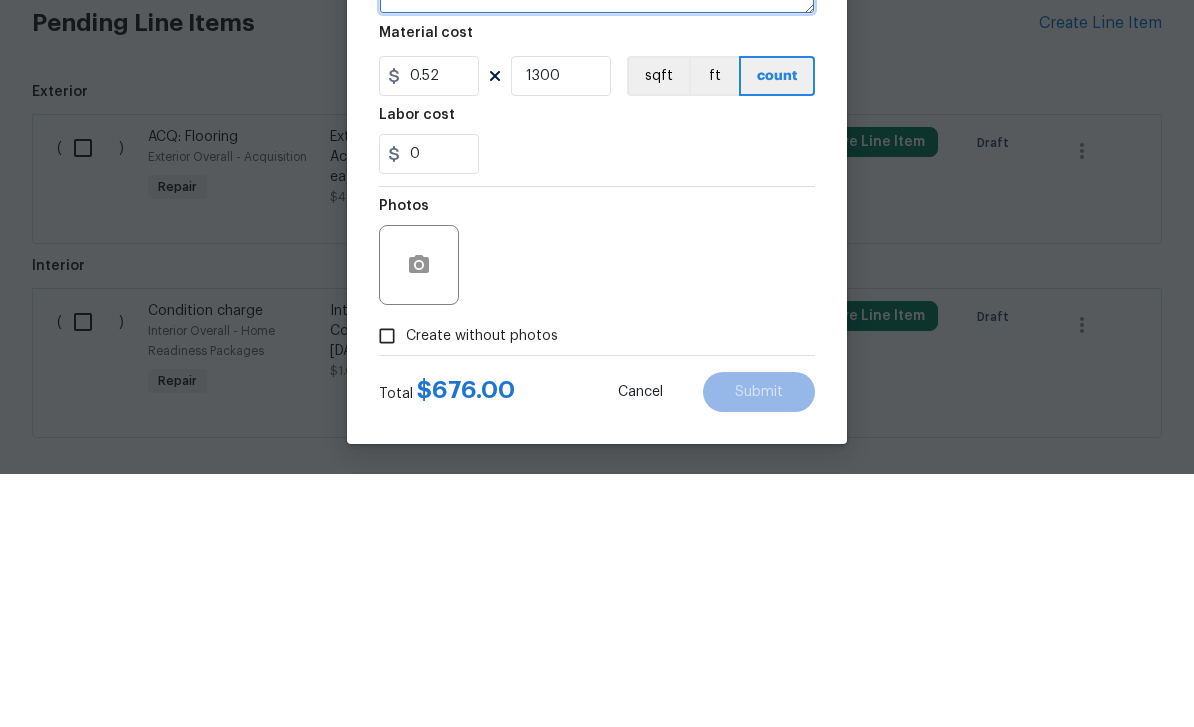 scroll, scrollTop: 138, scrollLeft: 0, axis: vertical 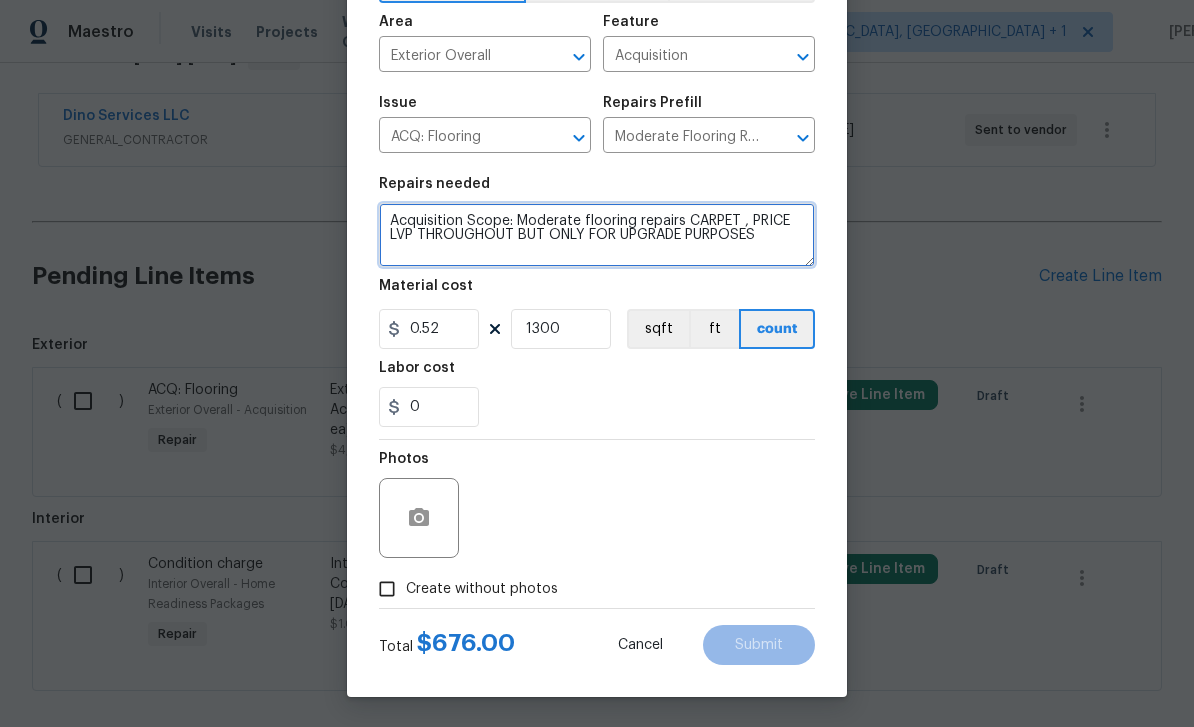 type on "Acquisition Scope: Moderate flooring repairs CARPET , PRICE LVP THROUGHOUT BUT ONLY FOR UPGRADE PURPOSES" 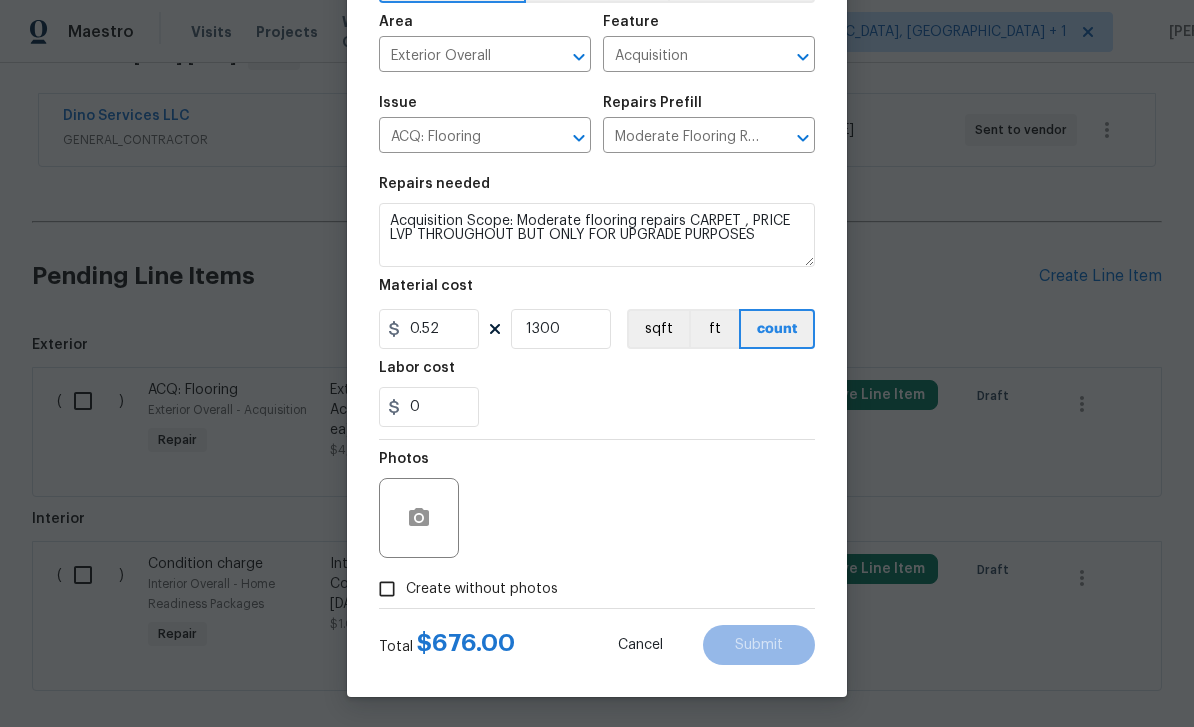 checkbox on "true" 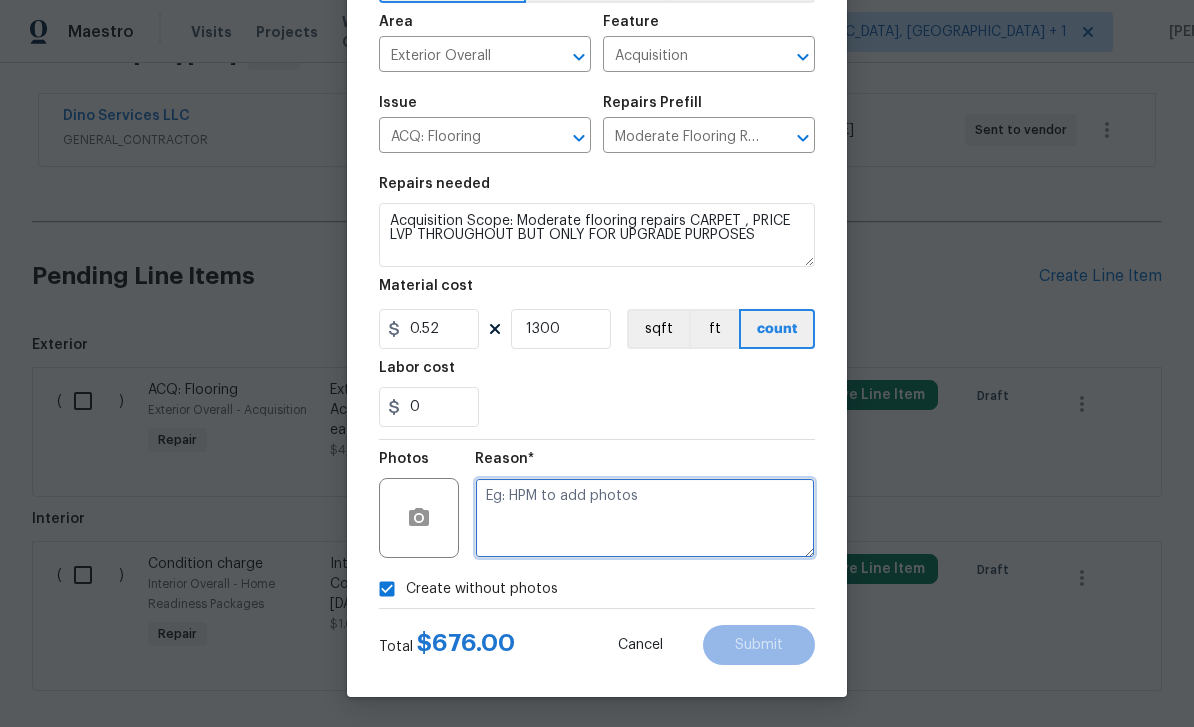 click at bounding box center [645, 518] 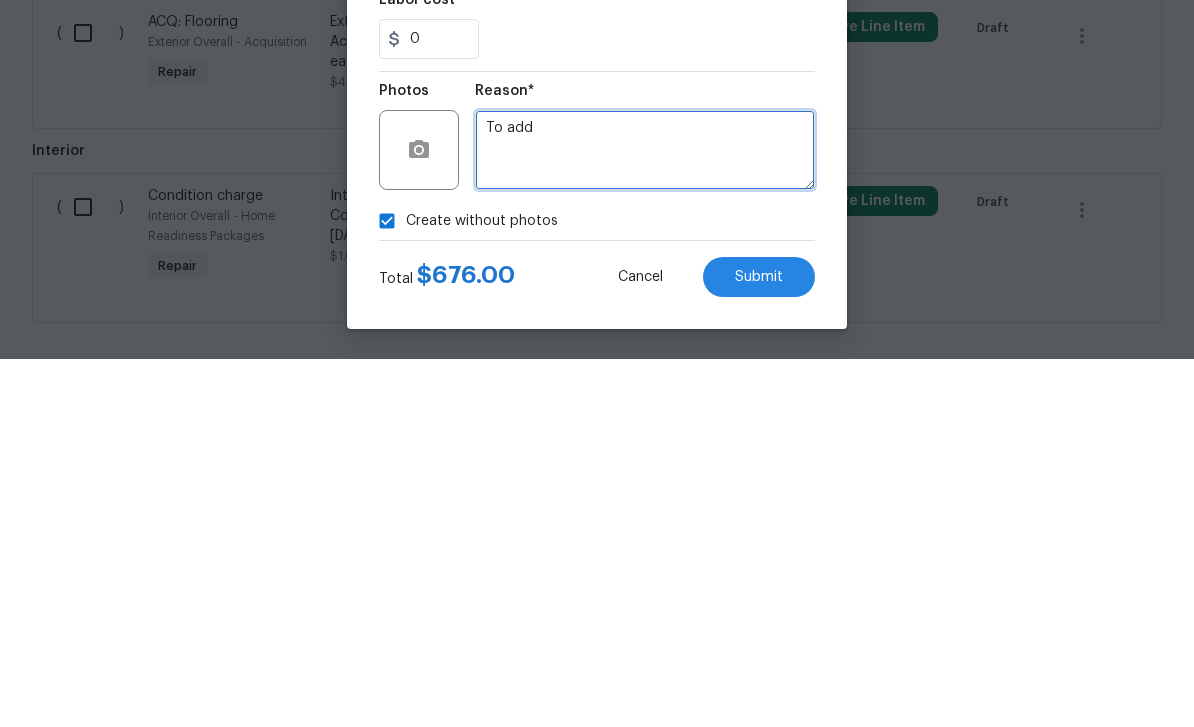 type on "To add" 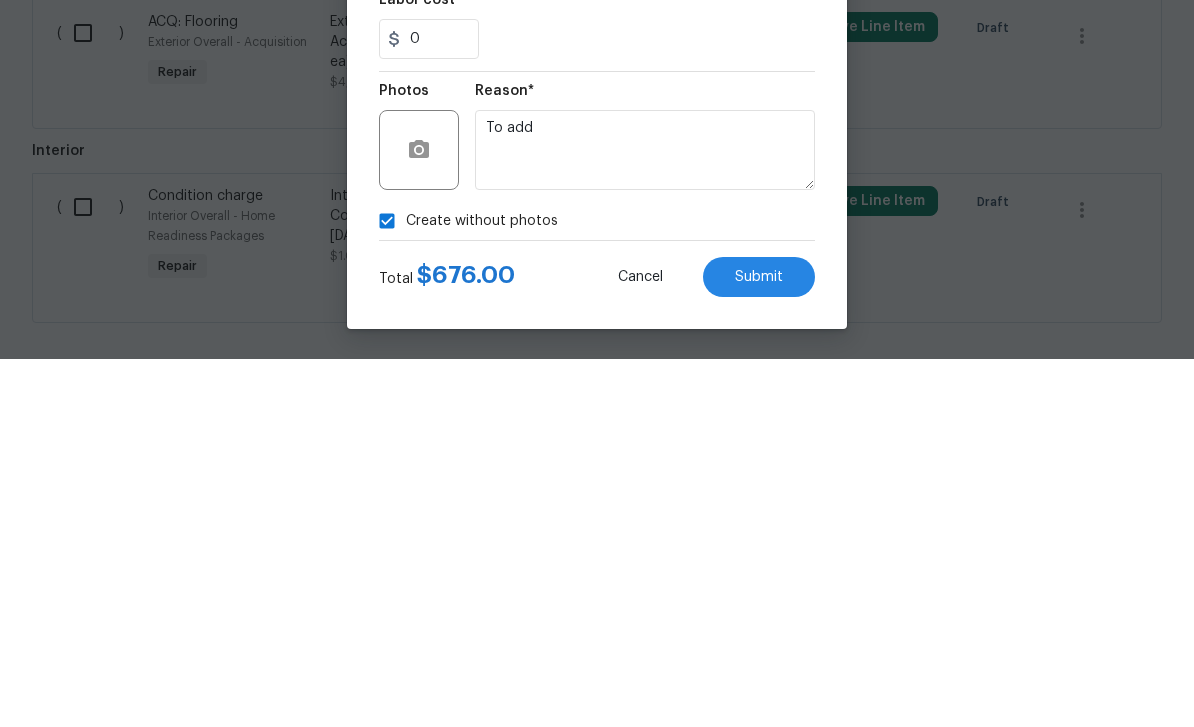click on "Submit" at bounding box center [759, 645] 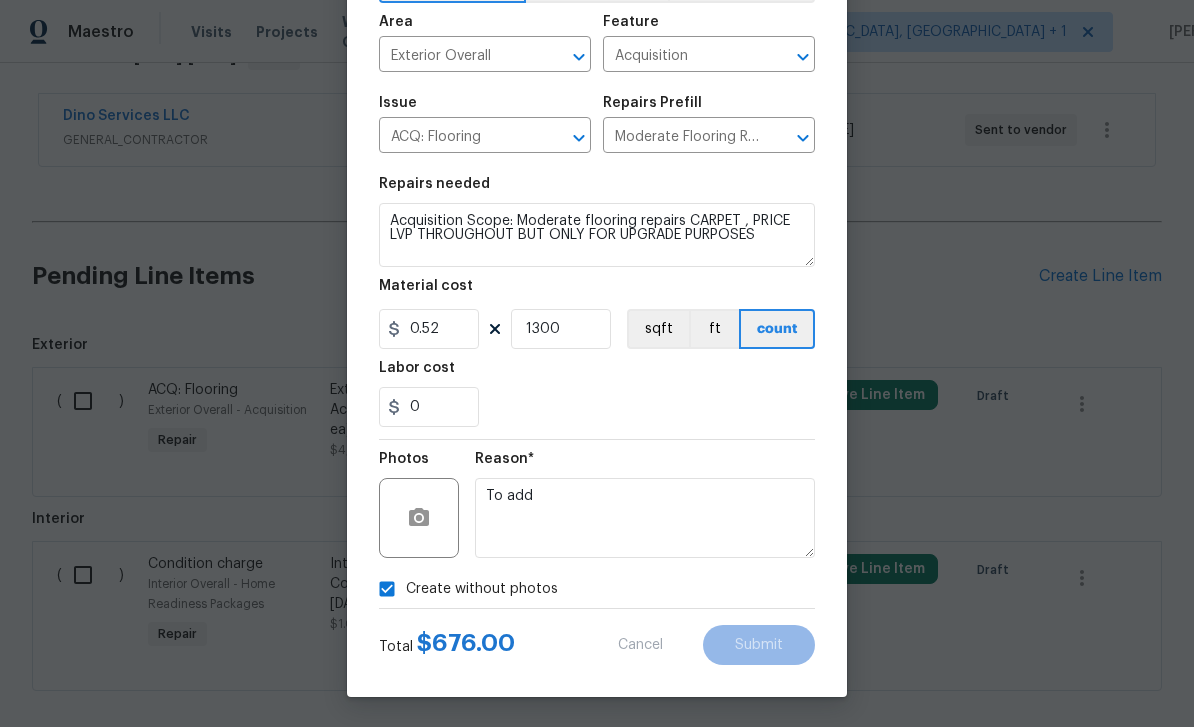 type on "Exterior Overall -> Acquisition -> ACQ: Flooring
Acquisition Scope: Maximum flooring repairs
(1300.0 ea)" 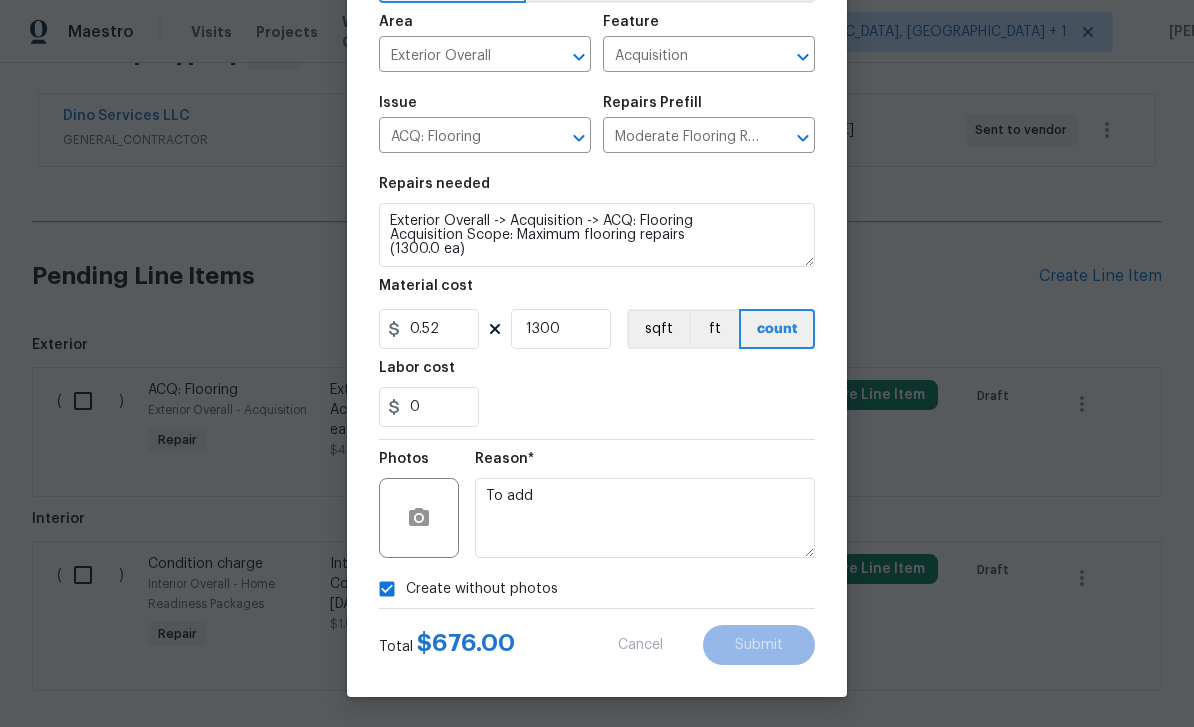 type on "3.5" 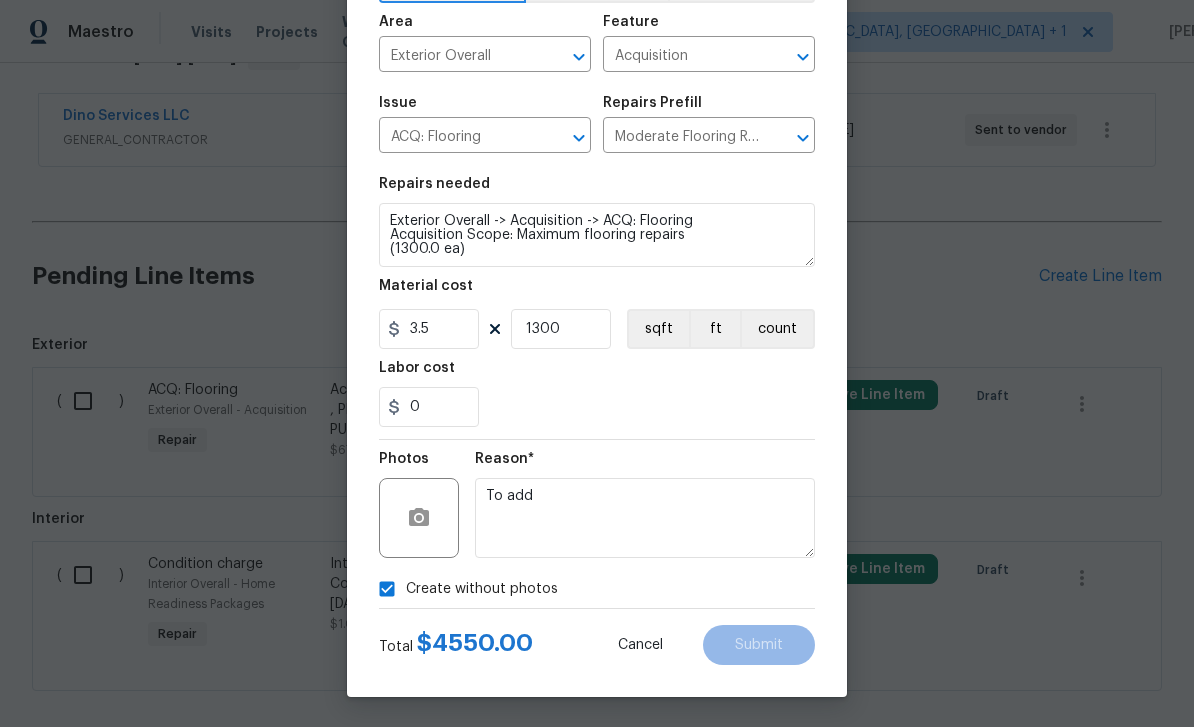 type on "Acquisition Scope: Moderate flooring repairs CARPET , PRICE LVP THROUGHOUT BUT ONLY FOR UPGRADE PURPOSES" 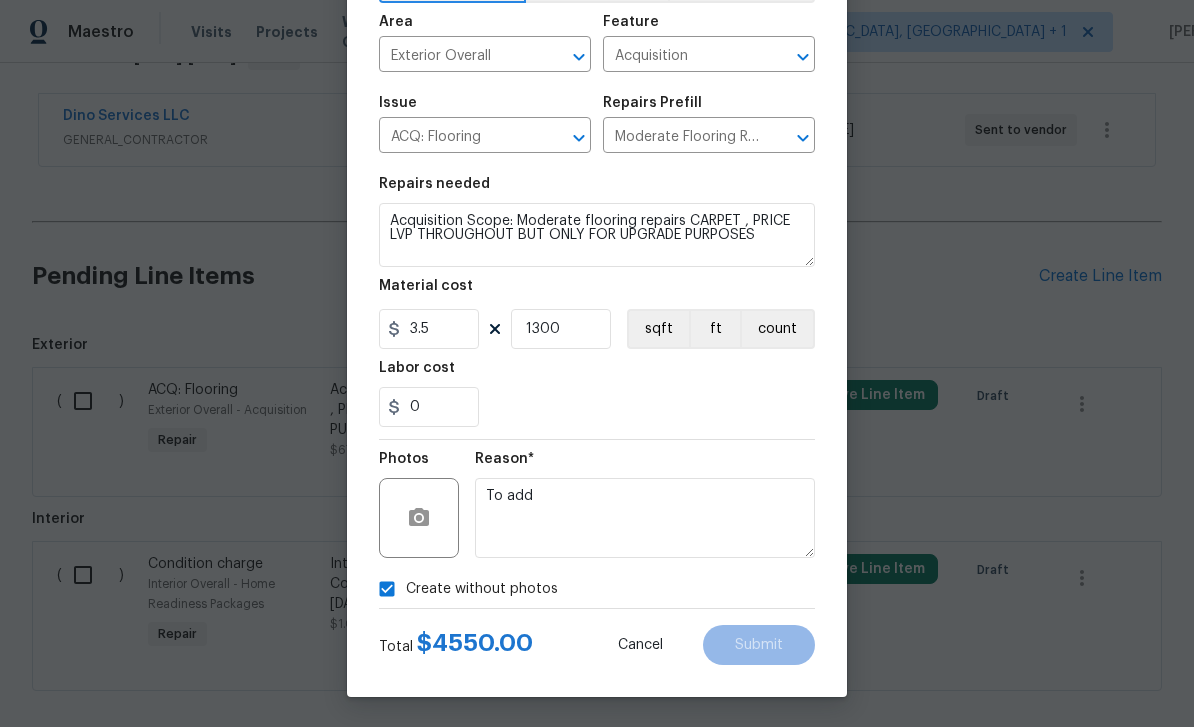 type on "0.52" 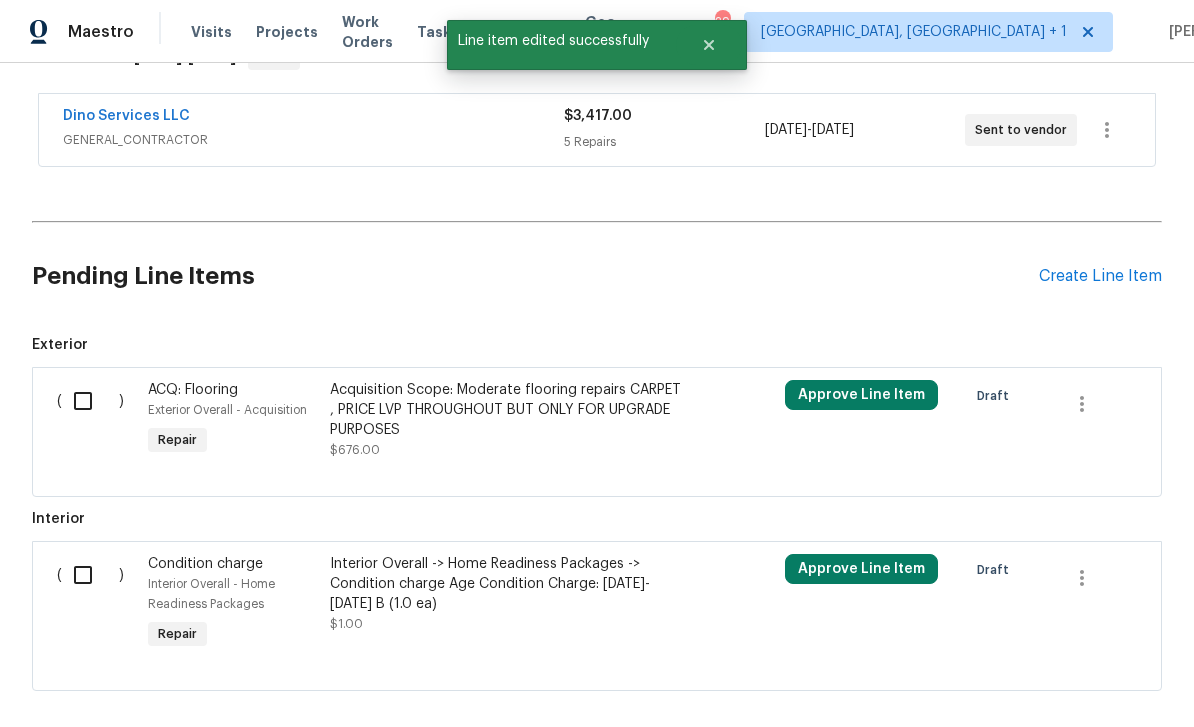 scroll, scrollTop: 0, scrollLeft: 0, axis: both 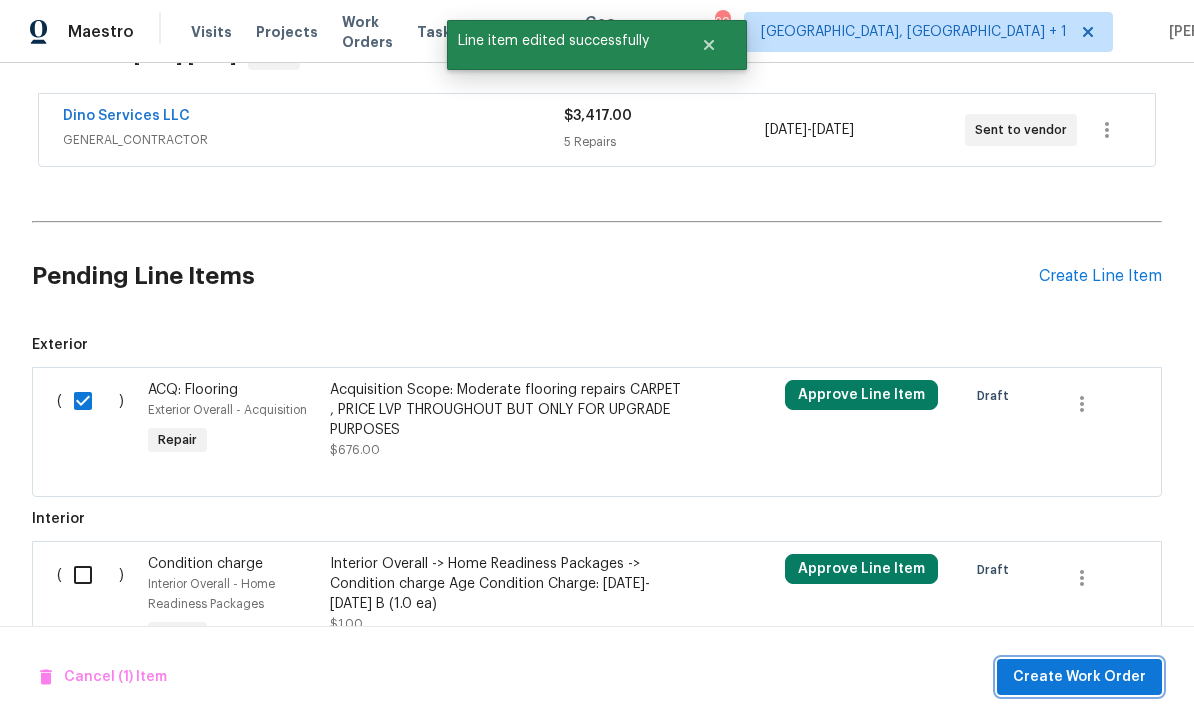 click on "Create Work Order" at bounding box center (1079, 677) 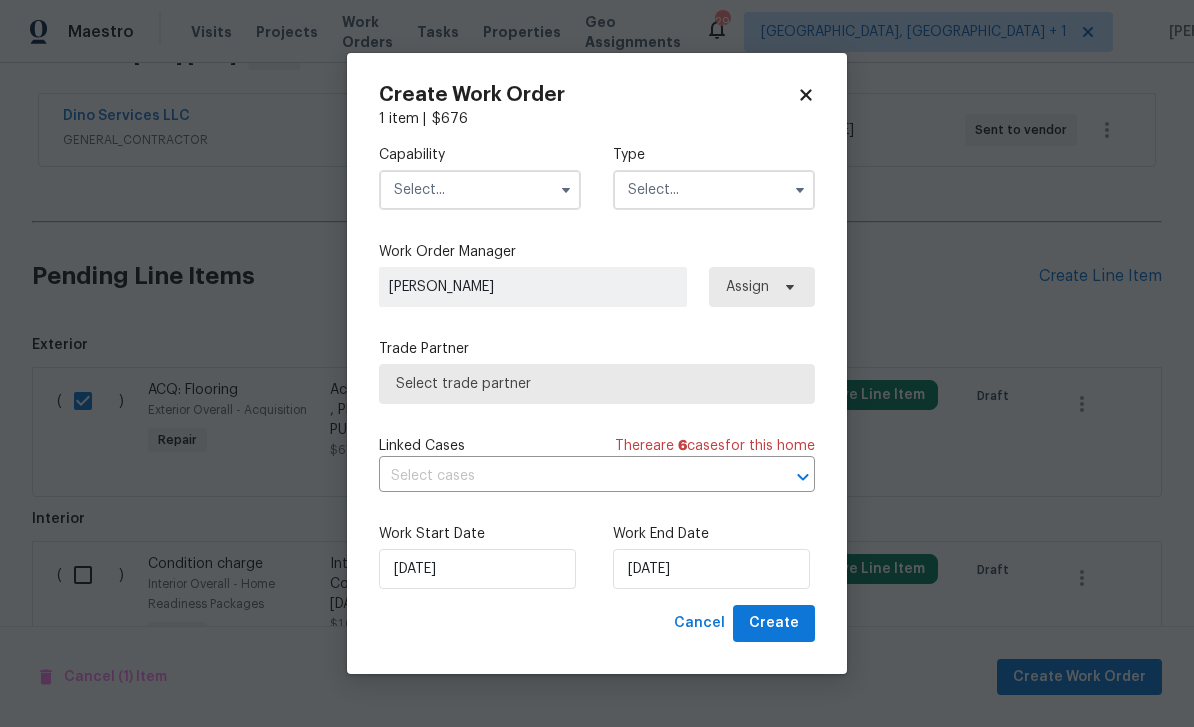 click at bounding box center (480, 190) 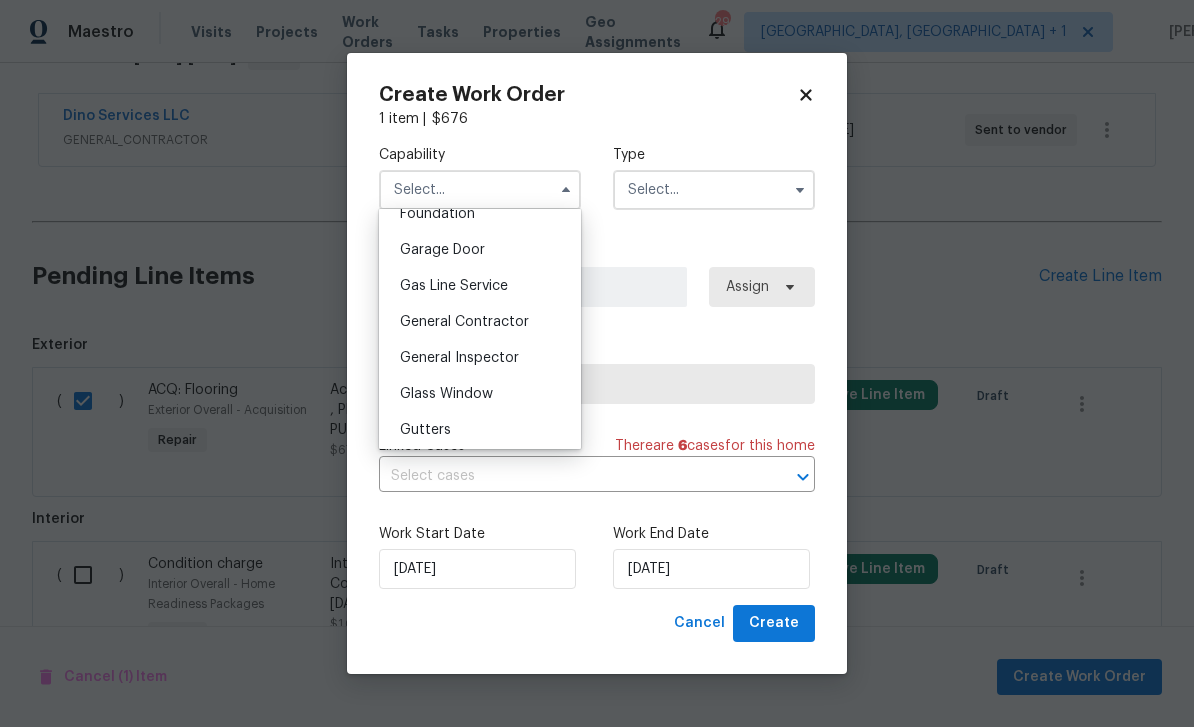 scroll, scrollTop: 874, scrollLeft: 0, axis: vertical 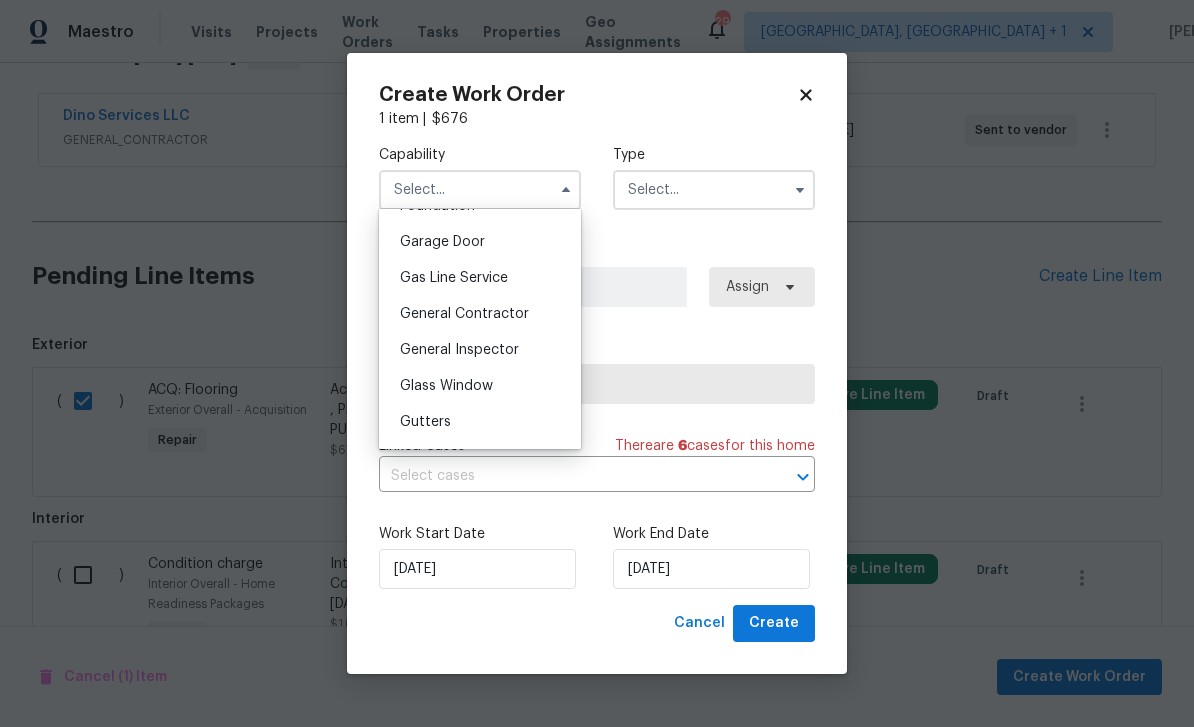 click on "General Contractor" at bounding box center [464, 314] 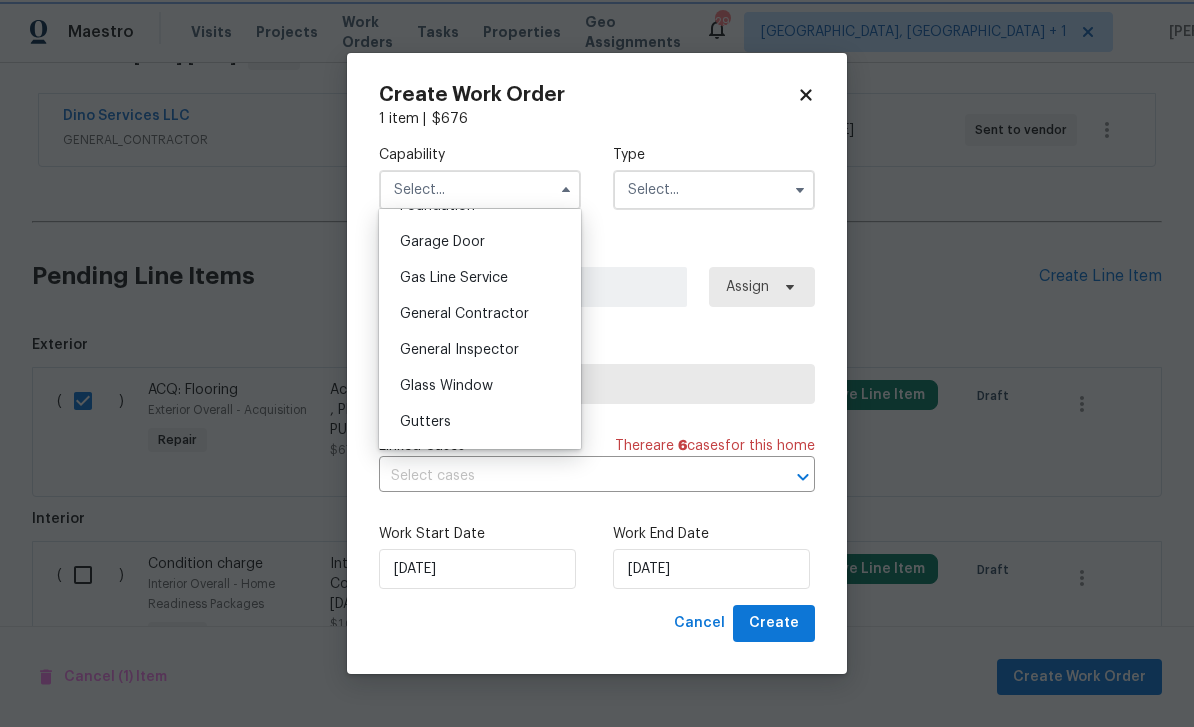 type on "General Contractor" 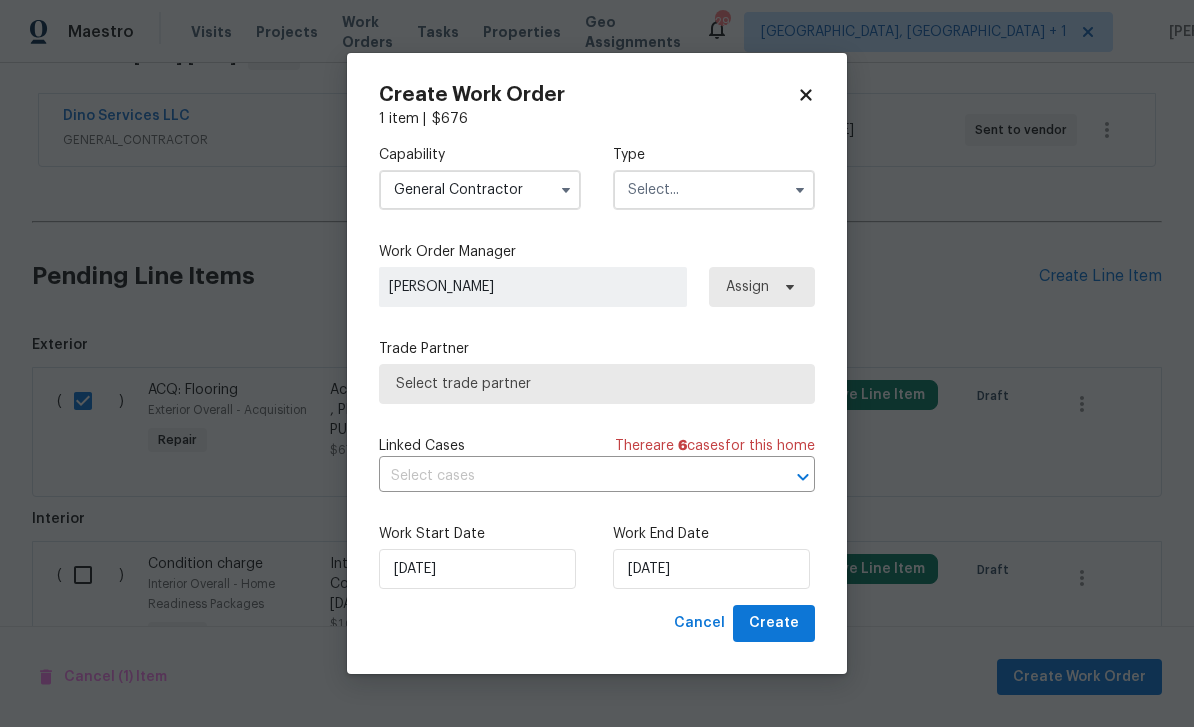 click at bounding box center (714, 190) 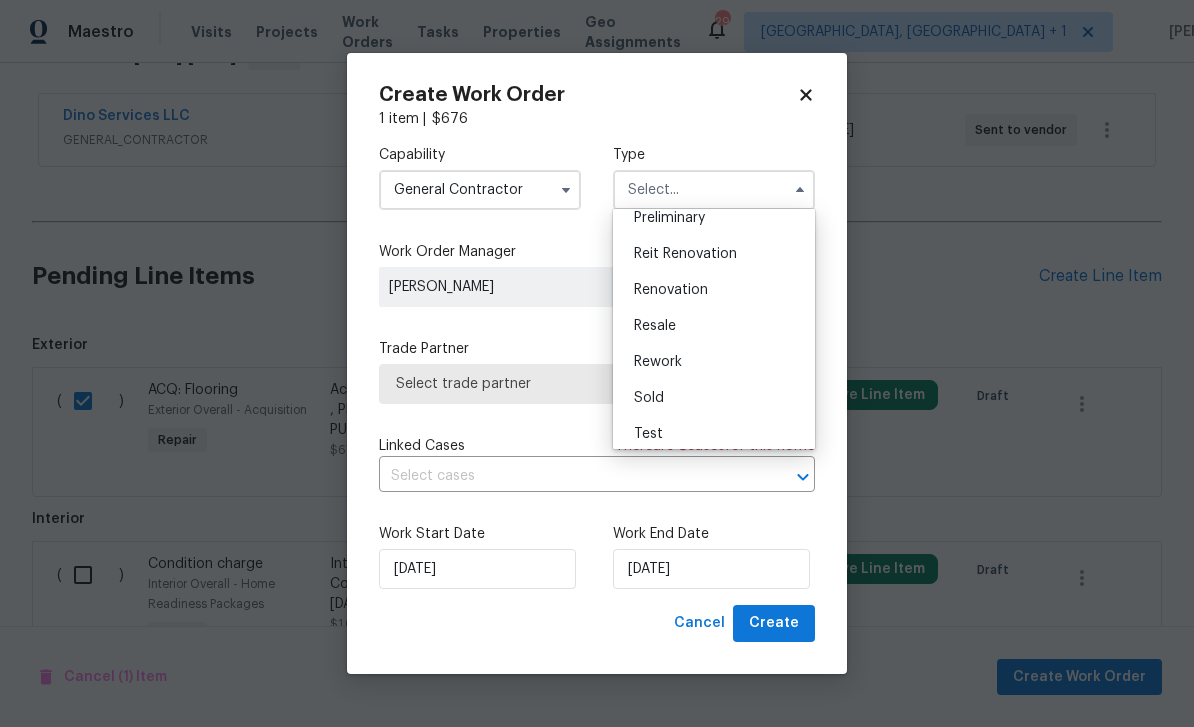 scroll, scrollTop: 447, scrollLeft: 0, axis: vertical 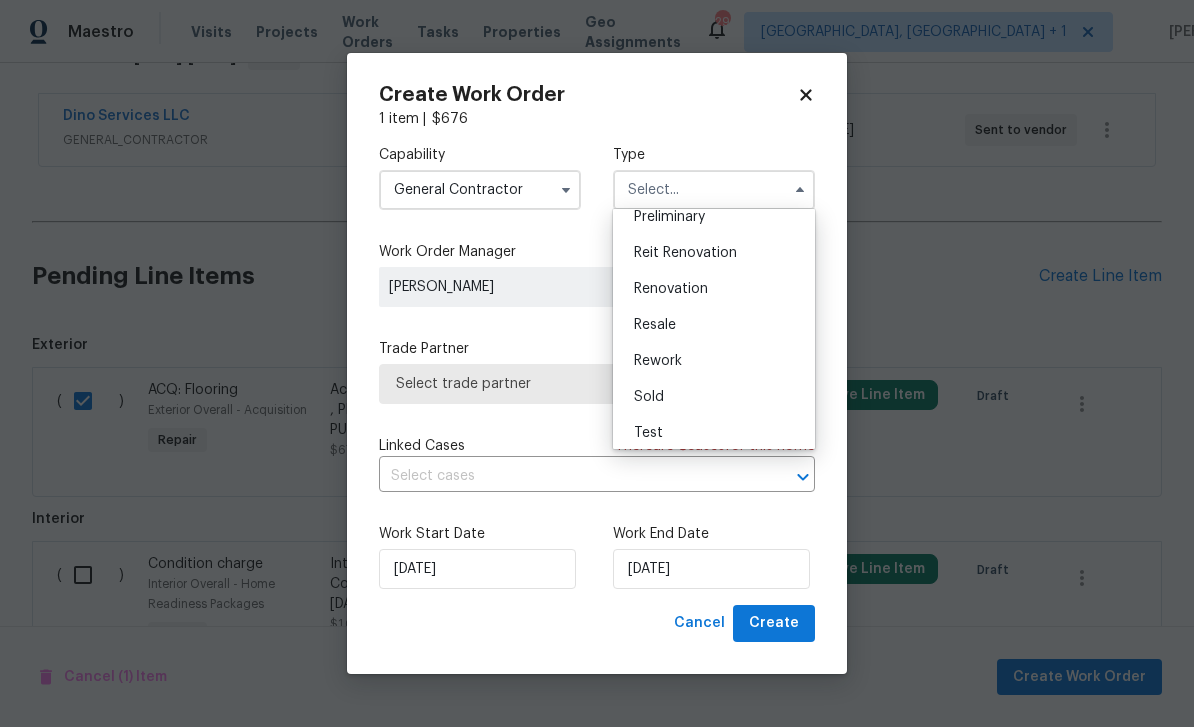 click on "Renovation" at bounding box center (671, 289) 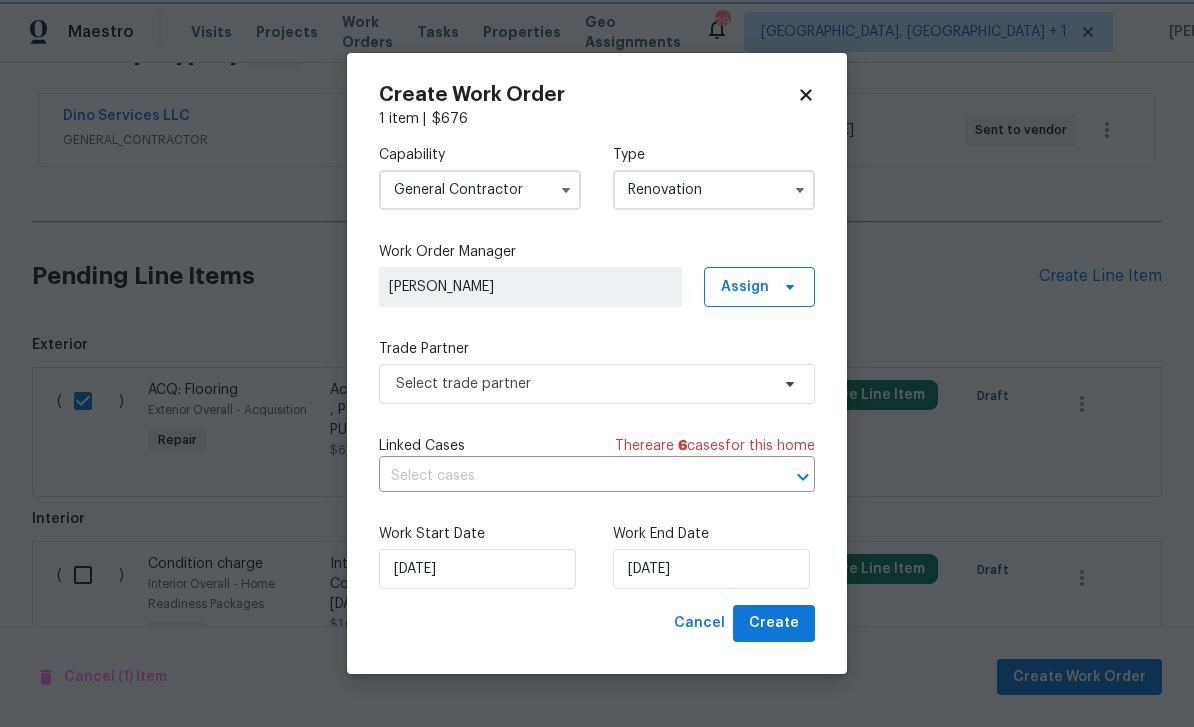 scroll, scrollTop: 0, scrollLeft: 0, axis: both 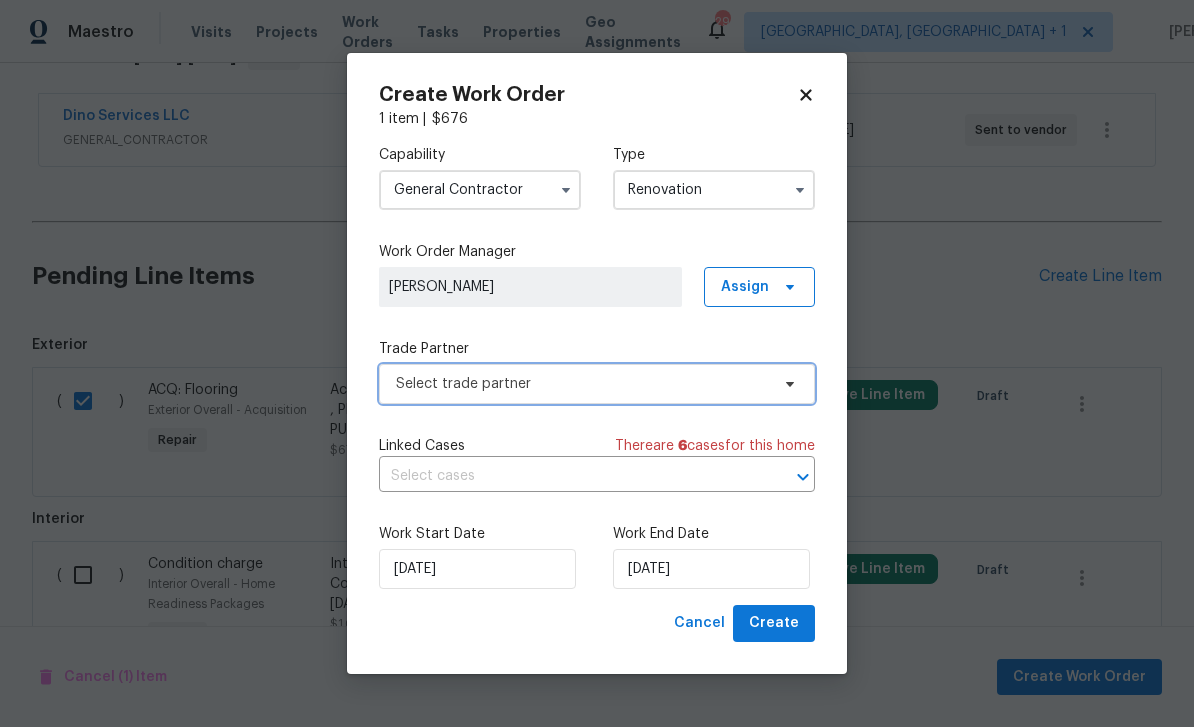 click 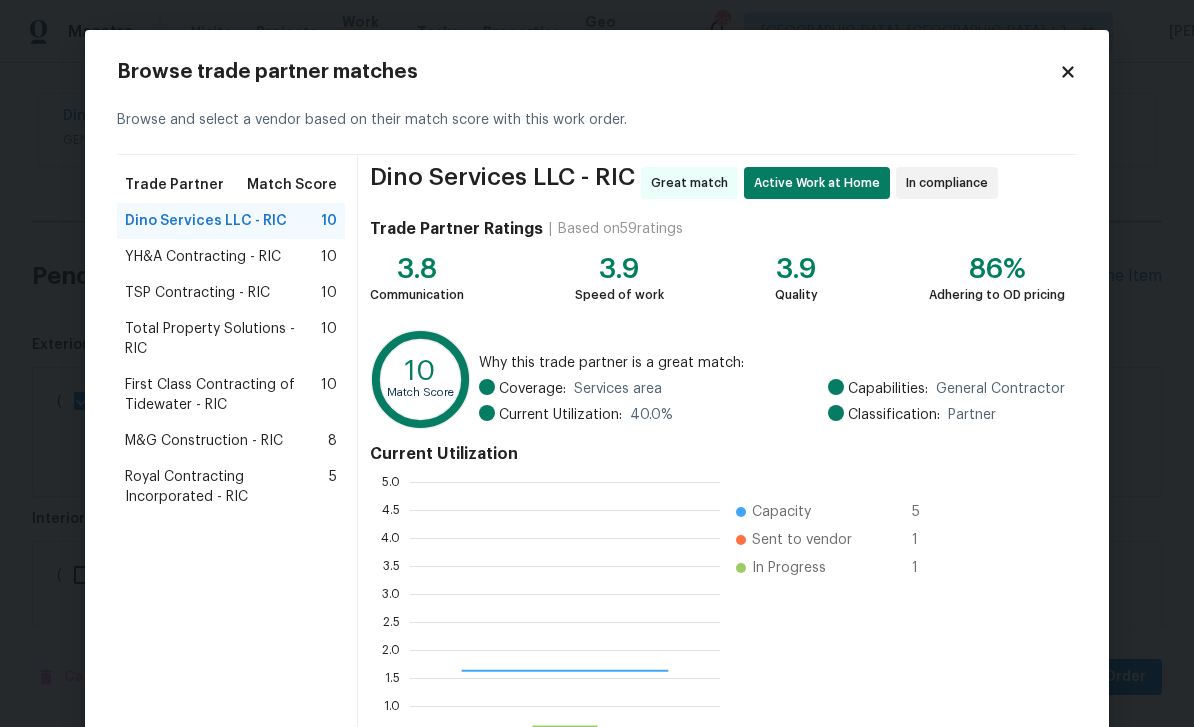 scroll, scrollTop: 2, scrollLeft: 2, axis: both 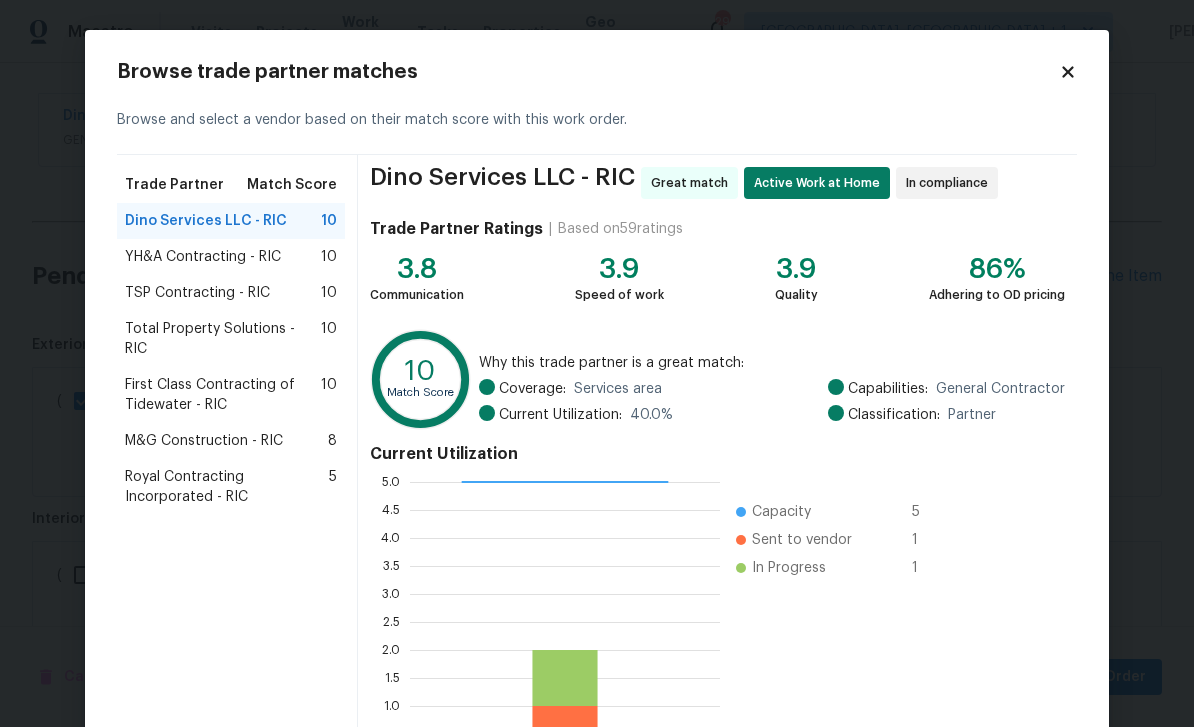 click 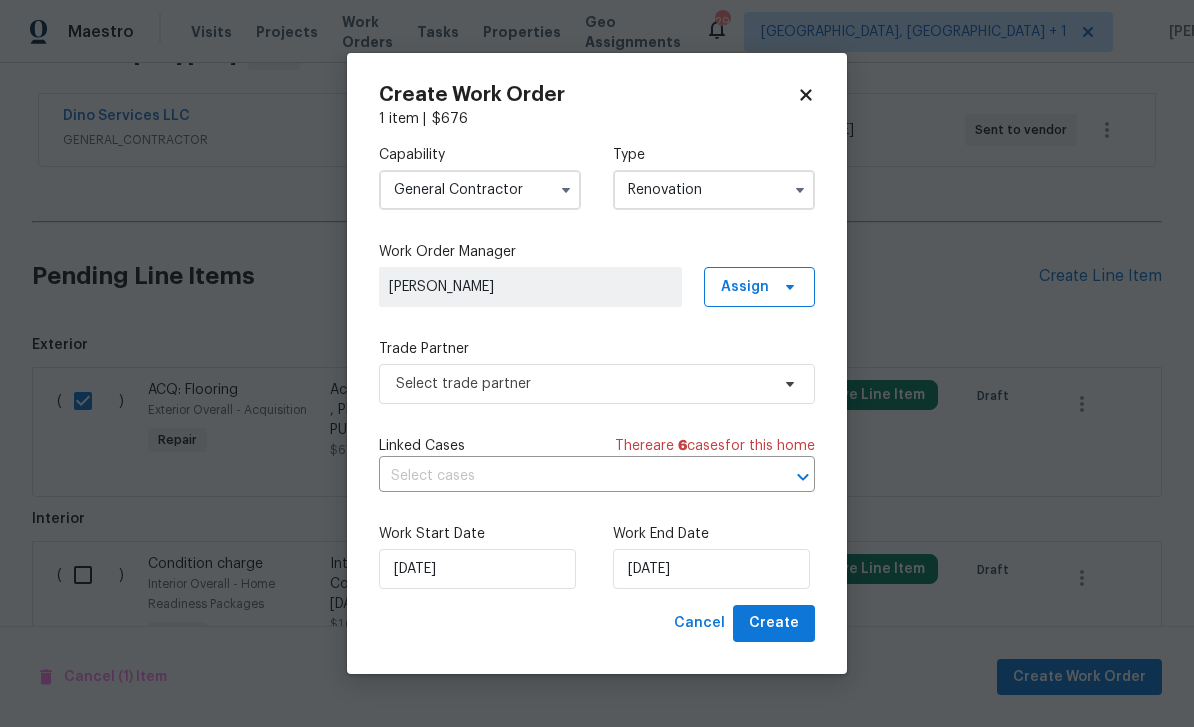 click on "General Contractor" at bounding box center (480, 190) 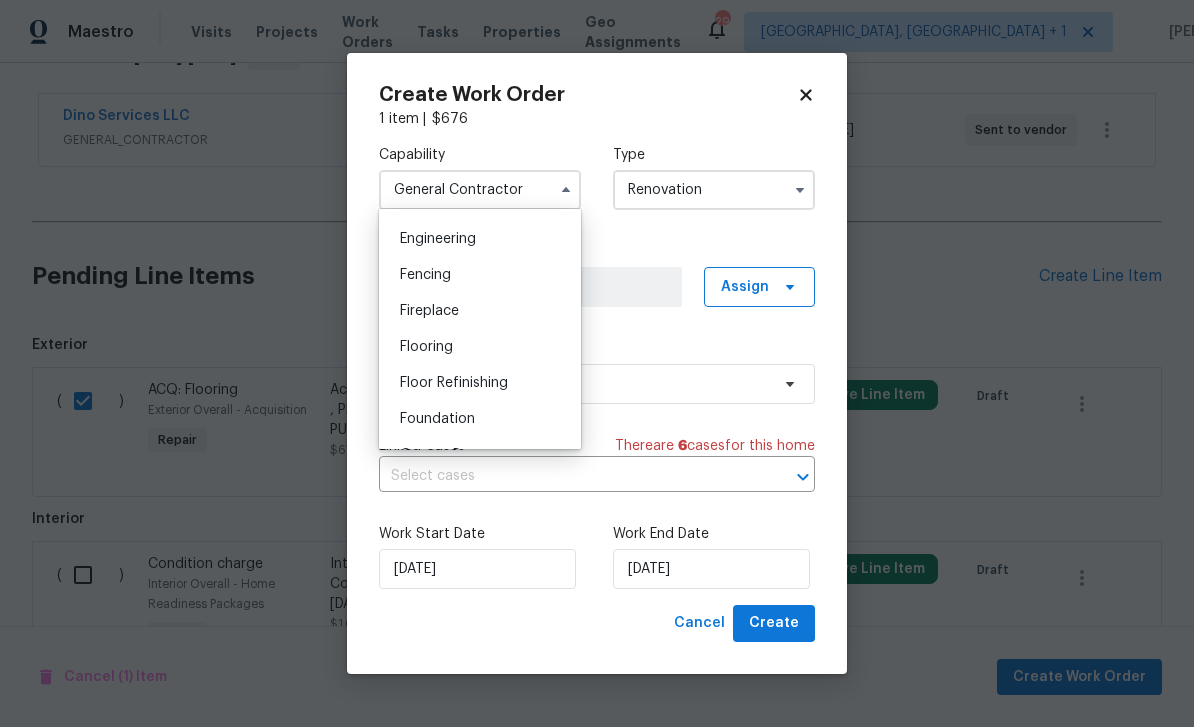 scroll, scrollTop: 663, scrollLeft: 0, axis: vertical 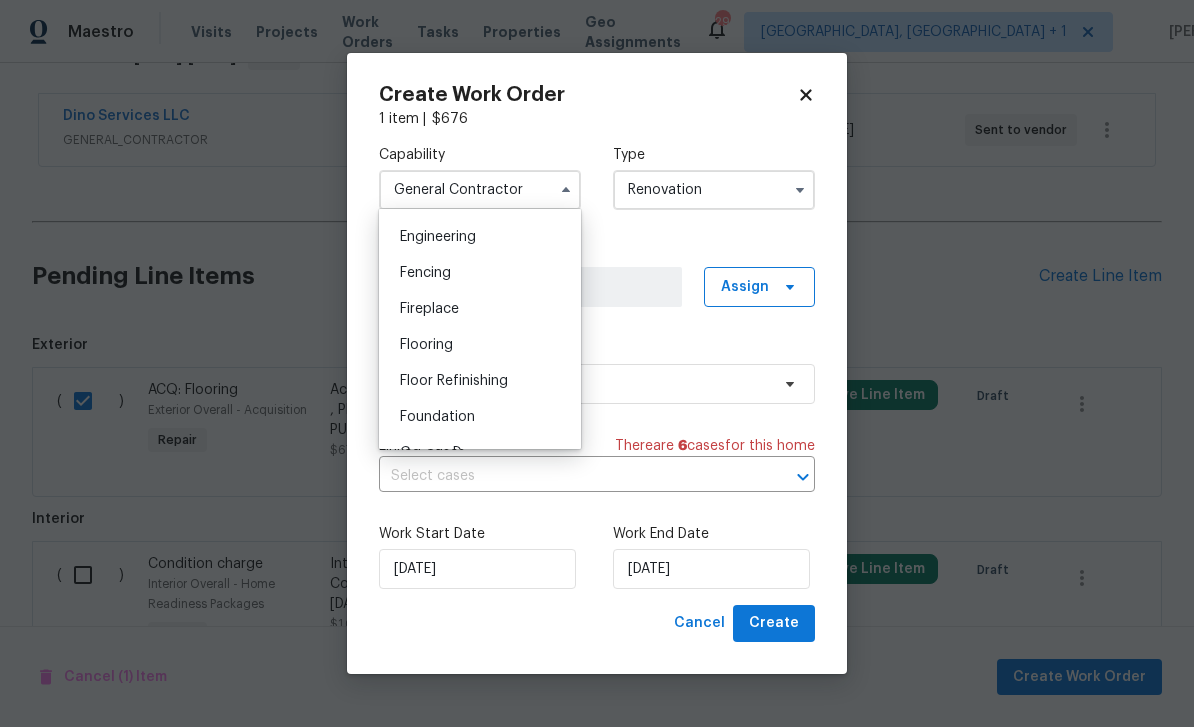 click on "Flooring" at bounding box center [480, 345] 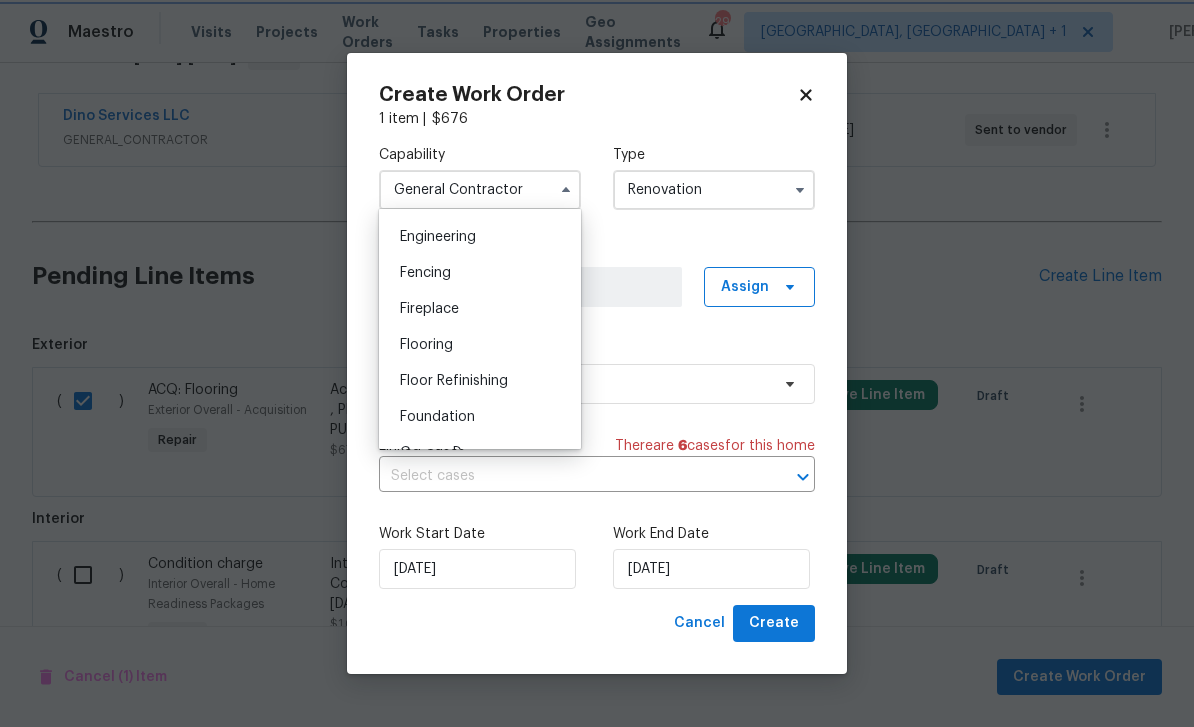 type on "Flooring" 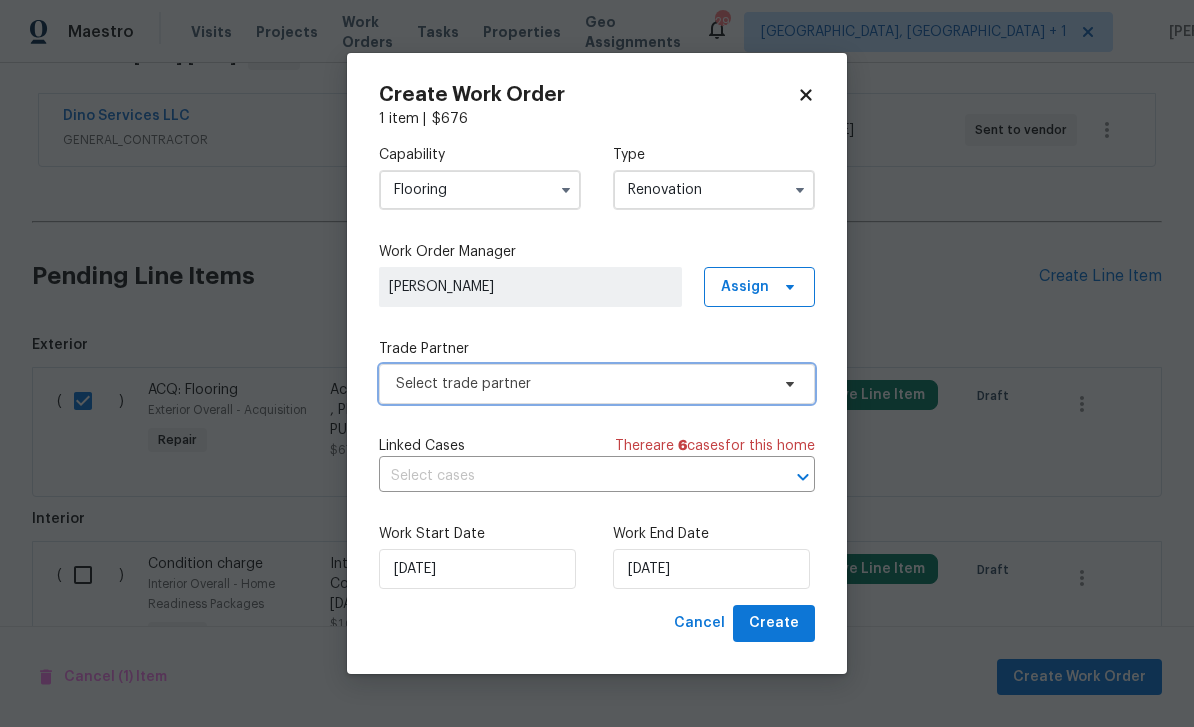 click on "Select trade partner" at bounding box center (582, 384) 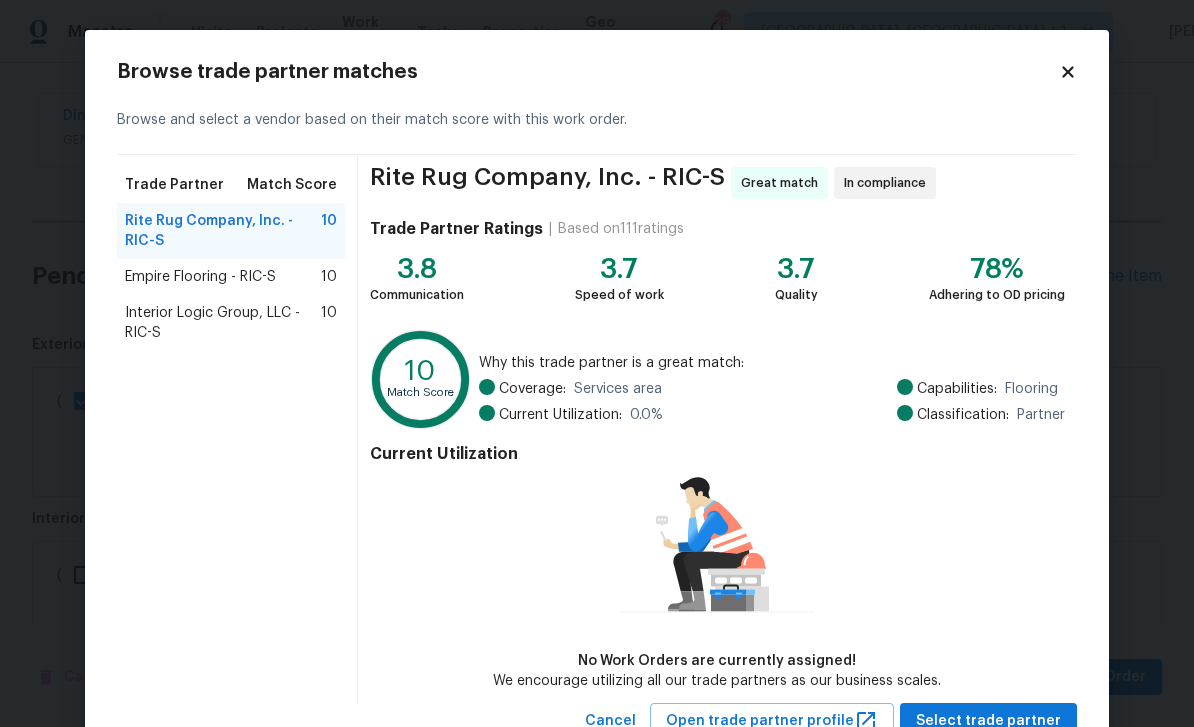 click on "Empire Flooring - RIC-S" at bounding box center (200, 277) 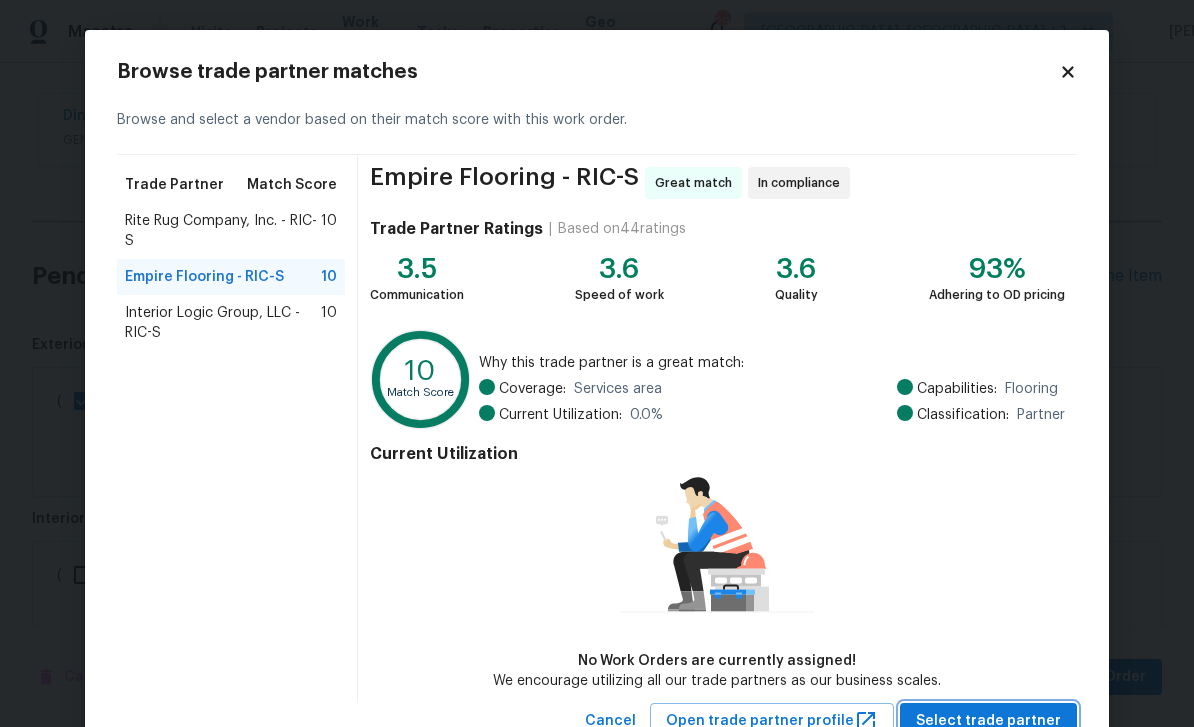 click on "Select trade partner" at bounding box center [988, 721] 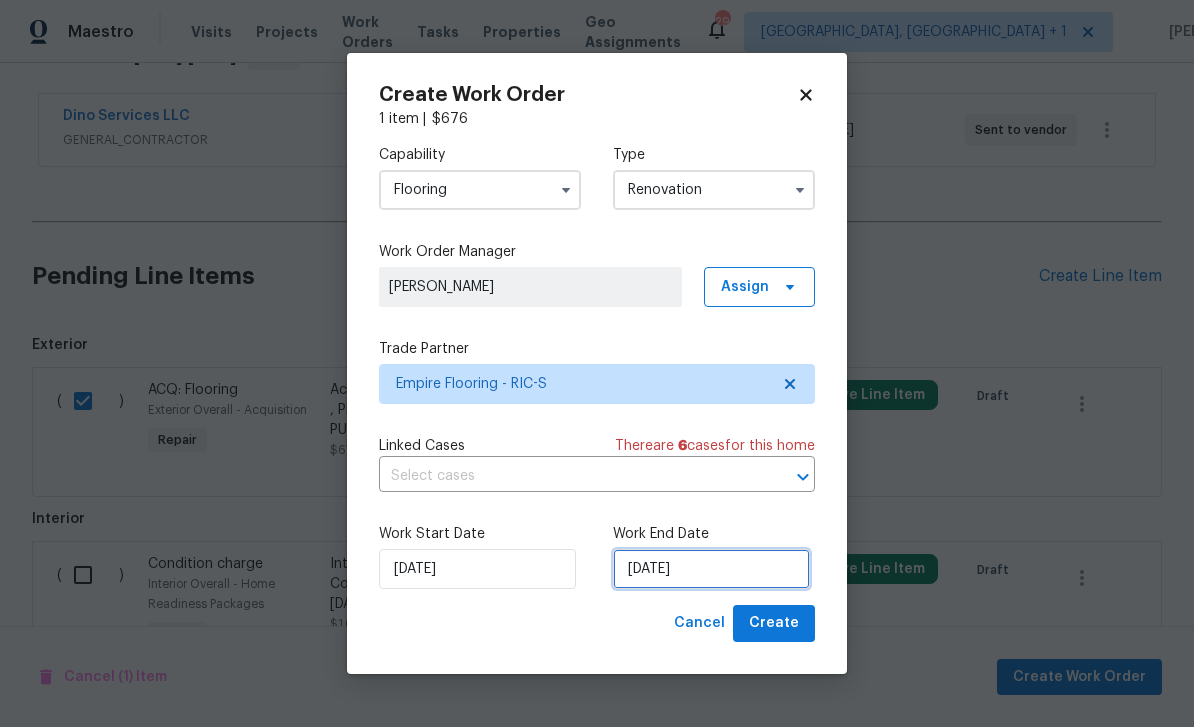 click on "[DATE]" at bounding box center (711, 569) 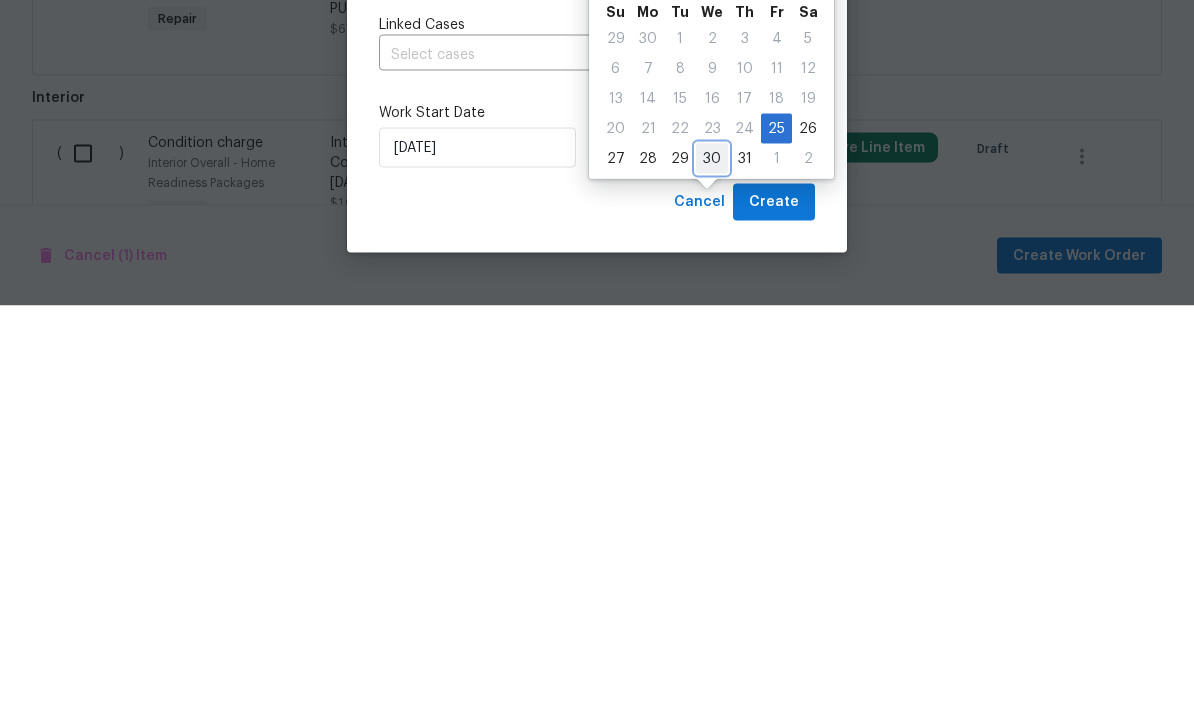 click on "30" at bounding box center [712, 580] 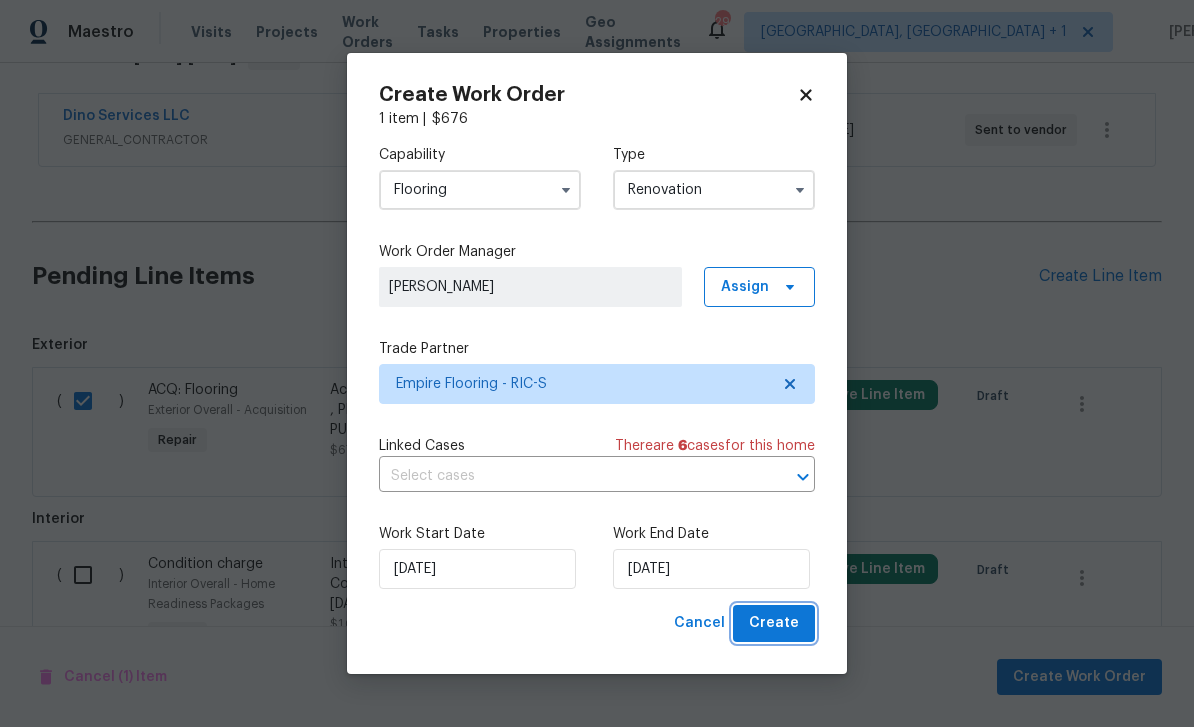 click on "Create" at bounding box center (774, 623) 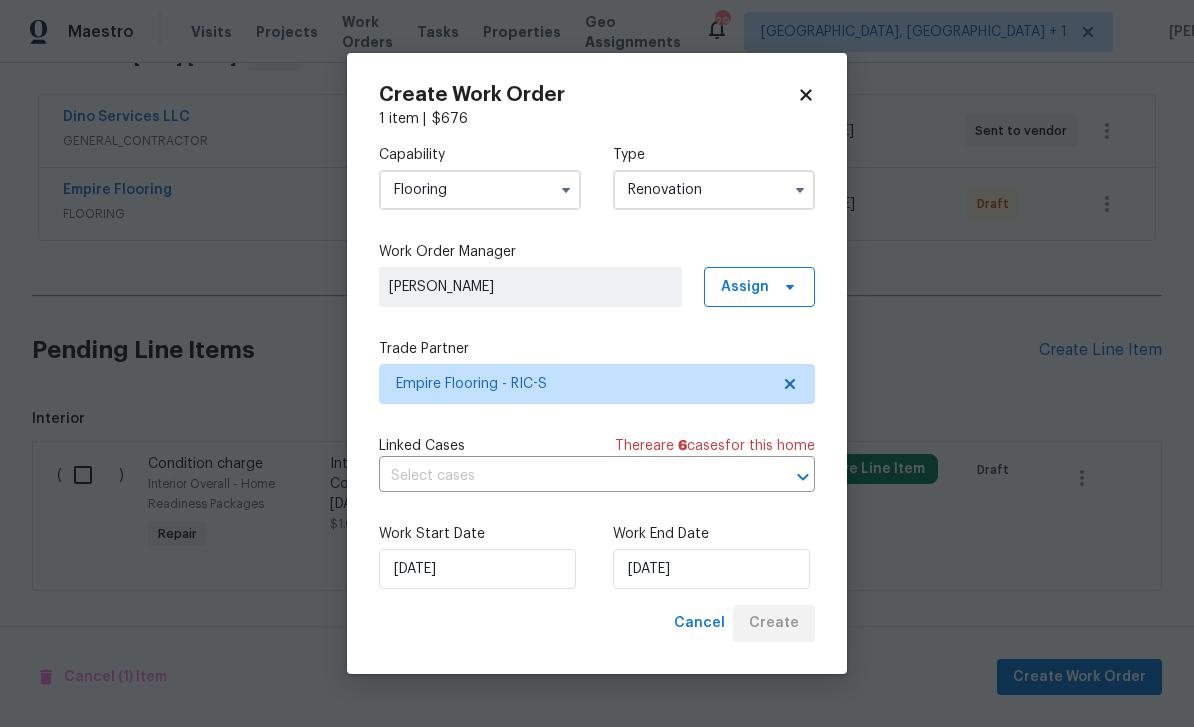 scroll, scrollTop: 289, scrollLeft: 0, axis: vertical 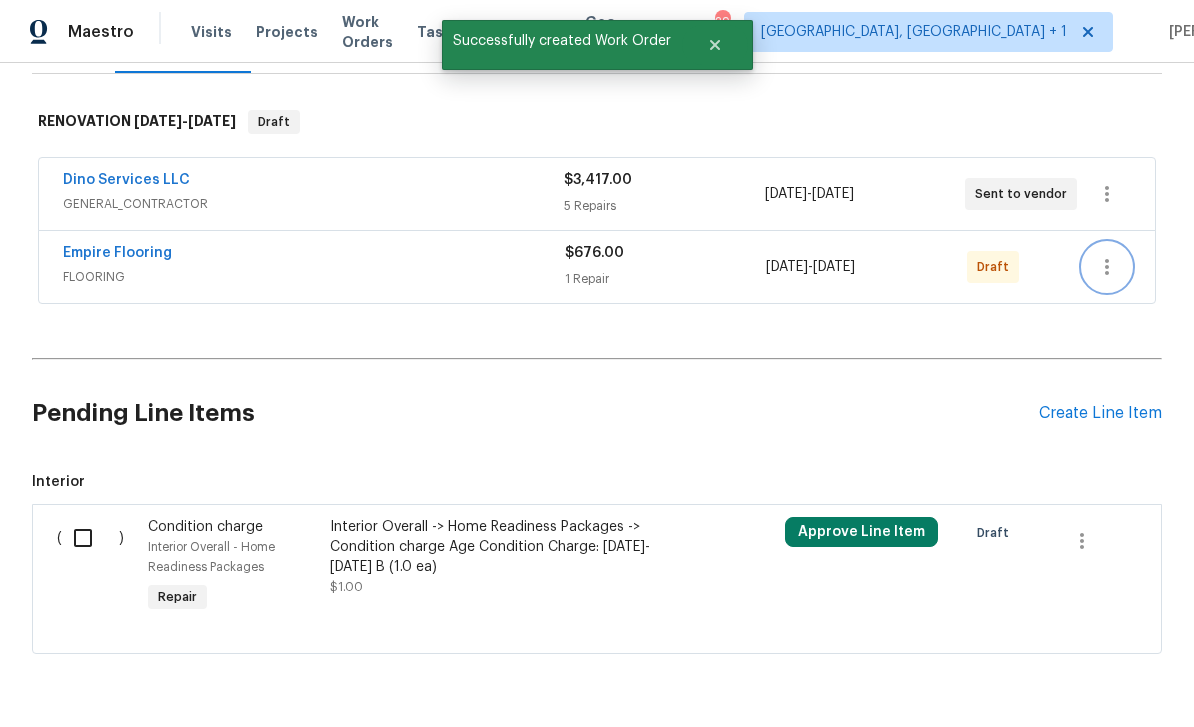 click 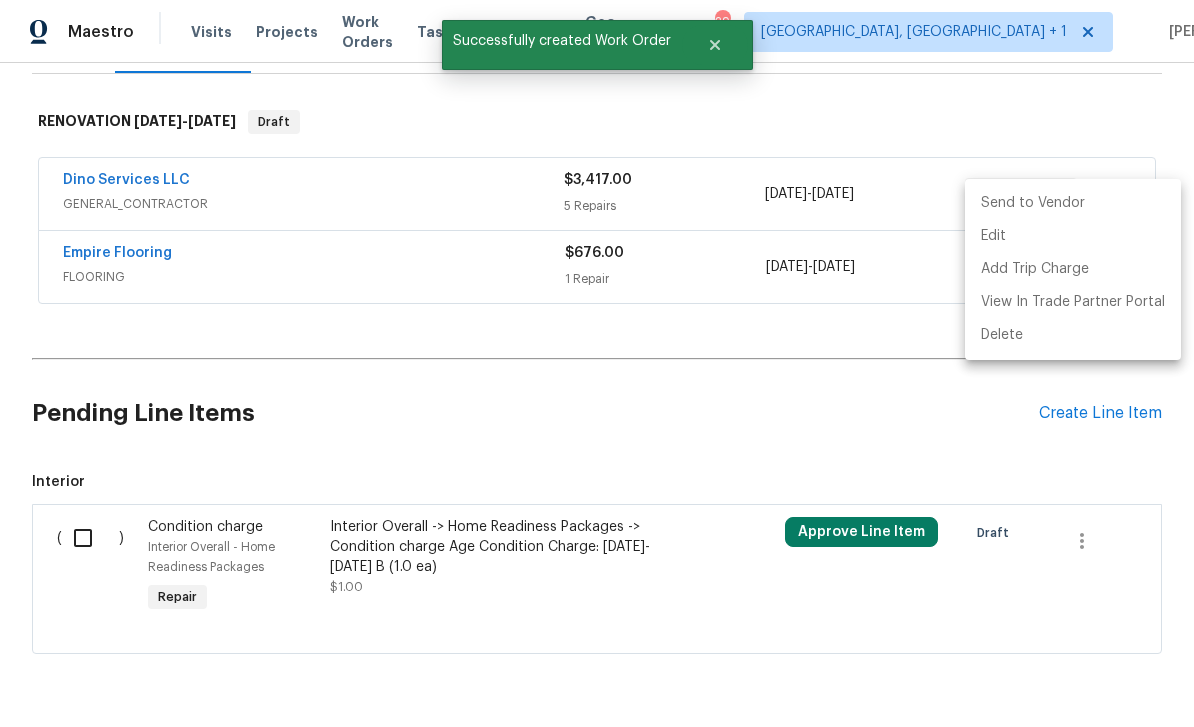 click on "Send to Vendor" at bounding box center (1073, 203) 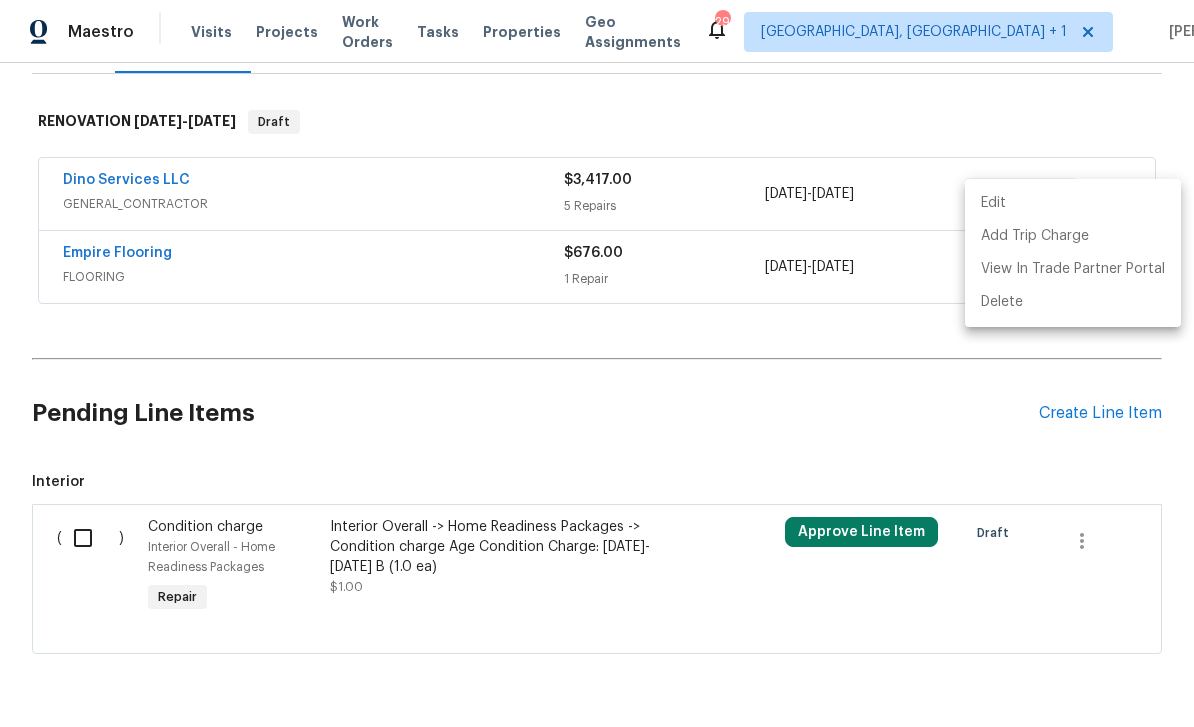 click at bounding box center (597, 363) 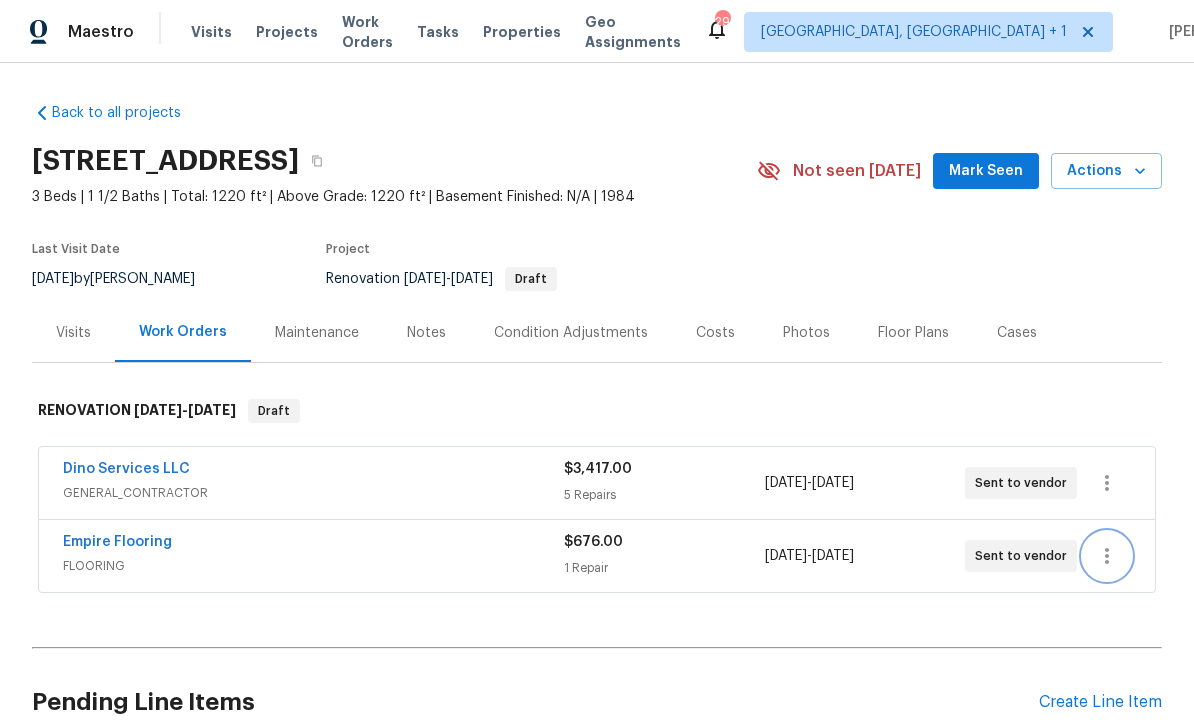 scroll, scrollTop: 0, scrollLeft: 0, axis: both 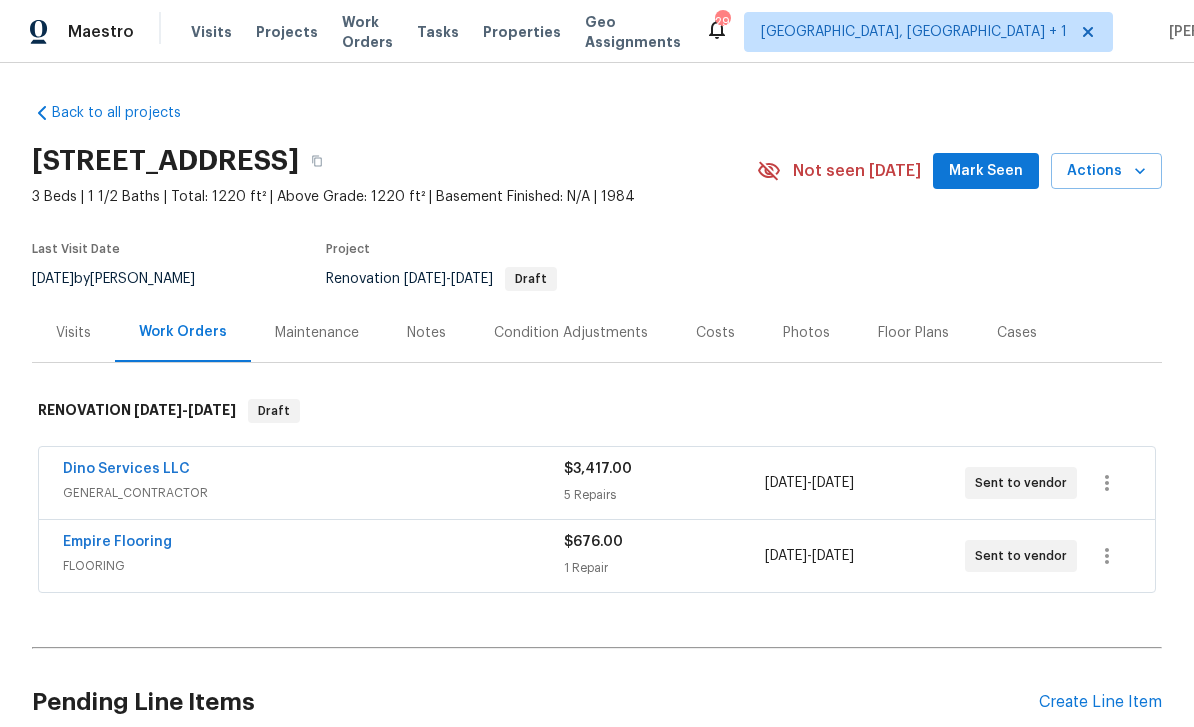 click on "Costs" at bounding box center (715, 332) 